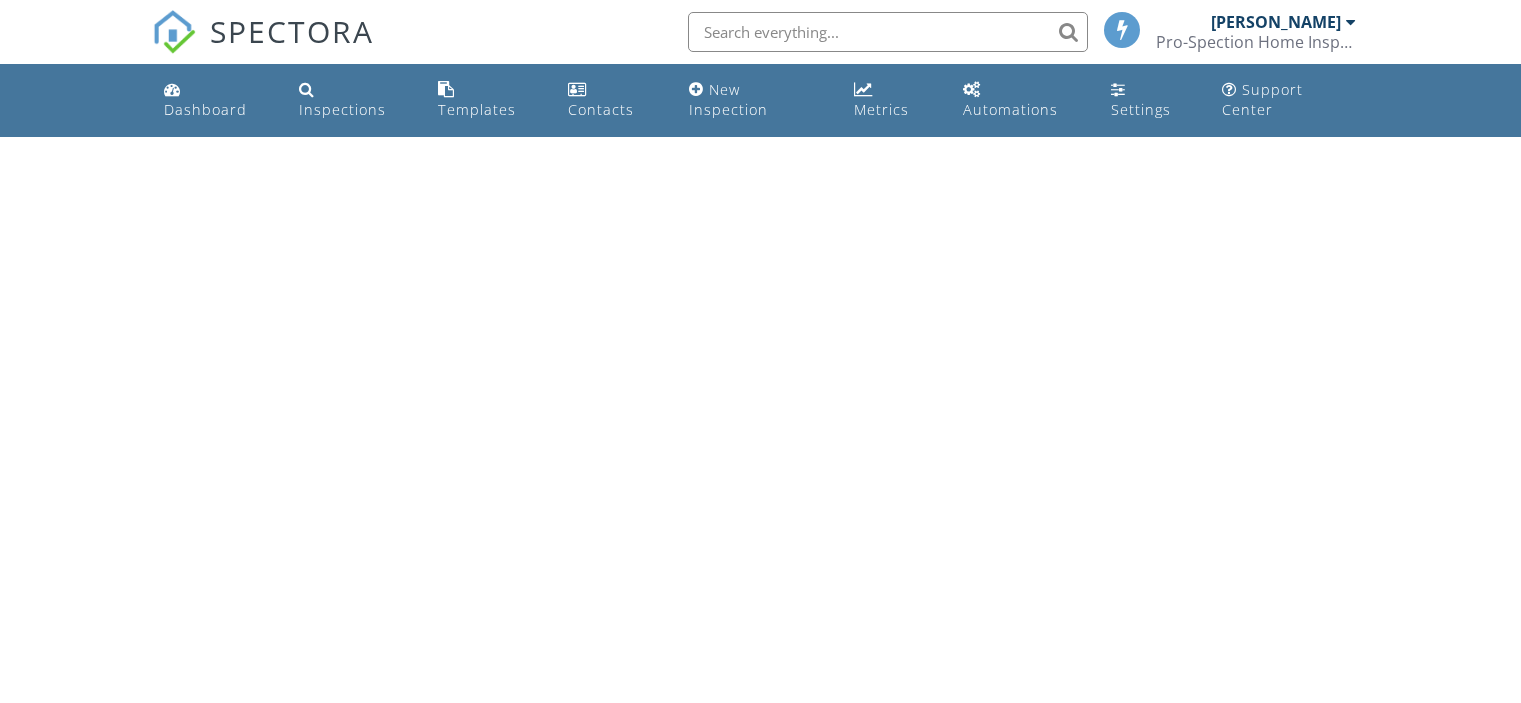 scroll, scrollTop: 0, scrollLeft: 0, axis: both 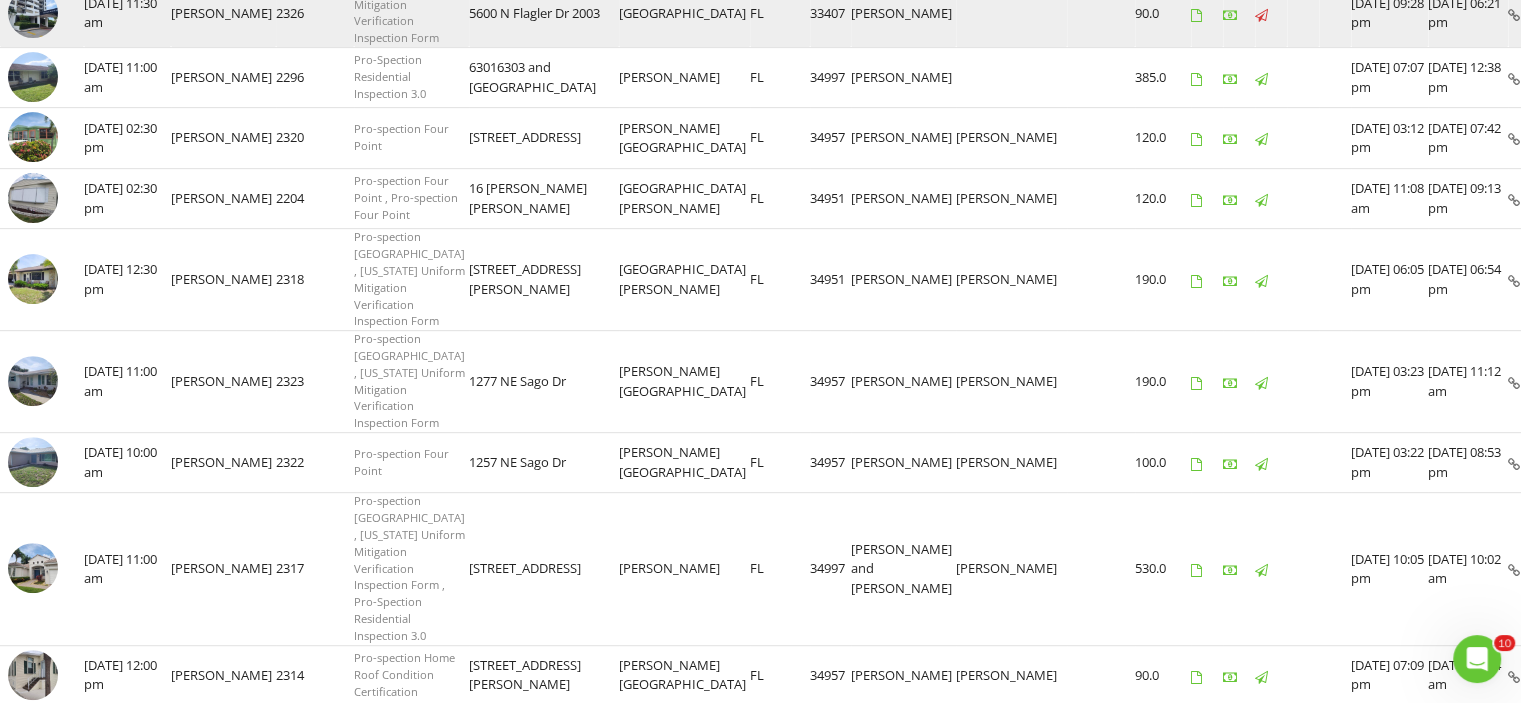 click at bounding box center (33, 13) 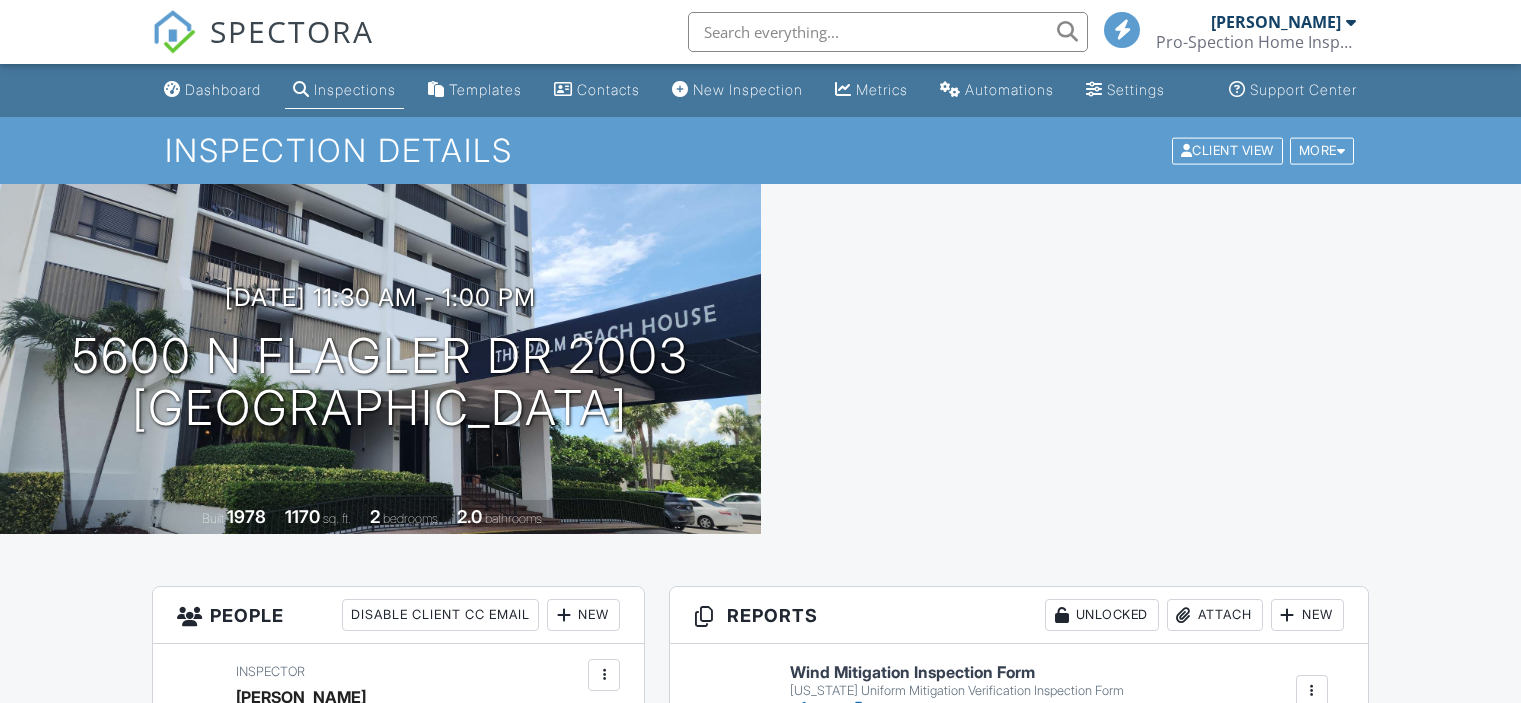 scroll, scrollTop: 0, scrollLeft: 0, axis: both 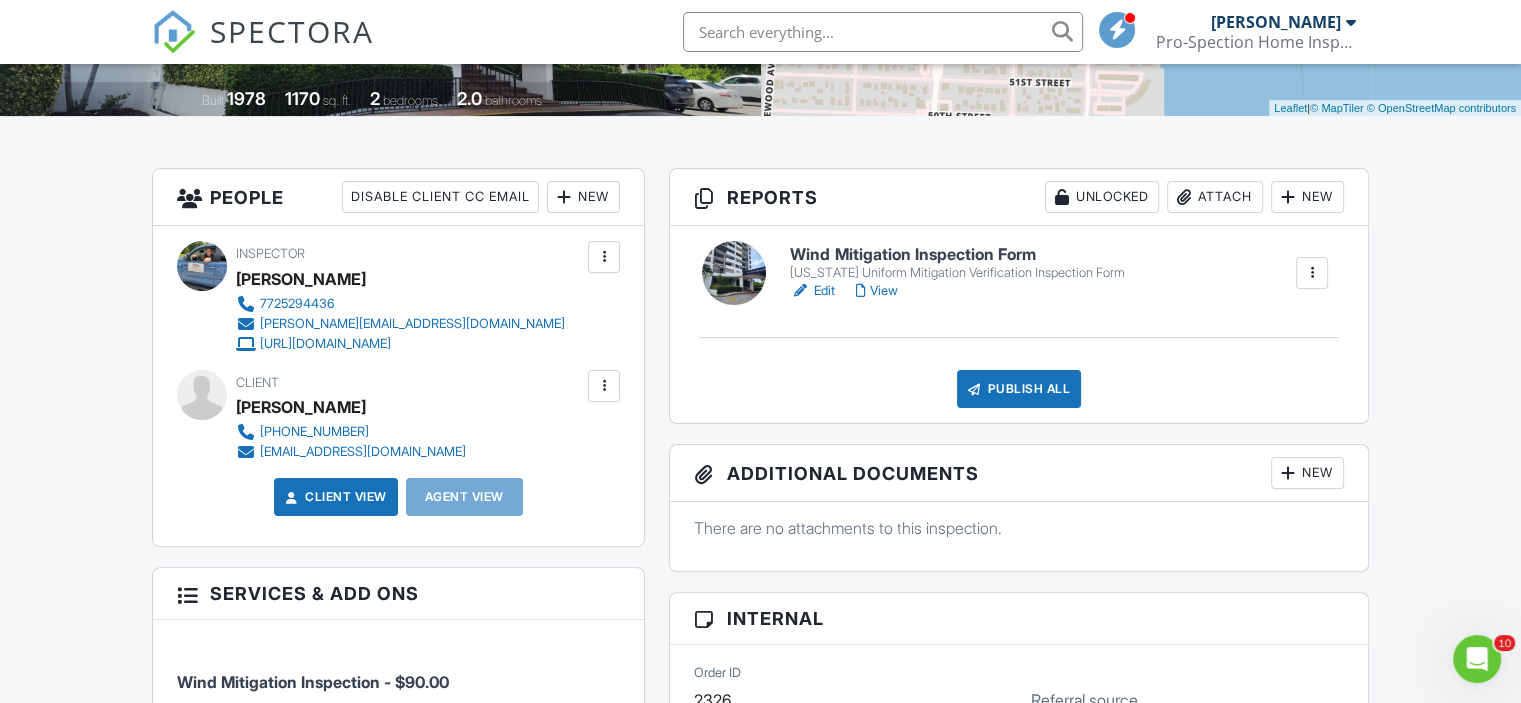 click on "New" at bounding box center (583, 197) 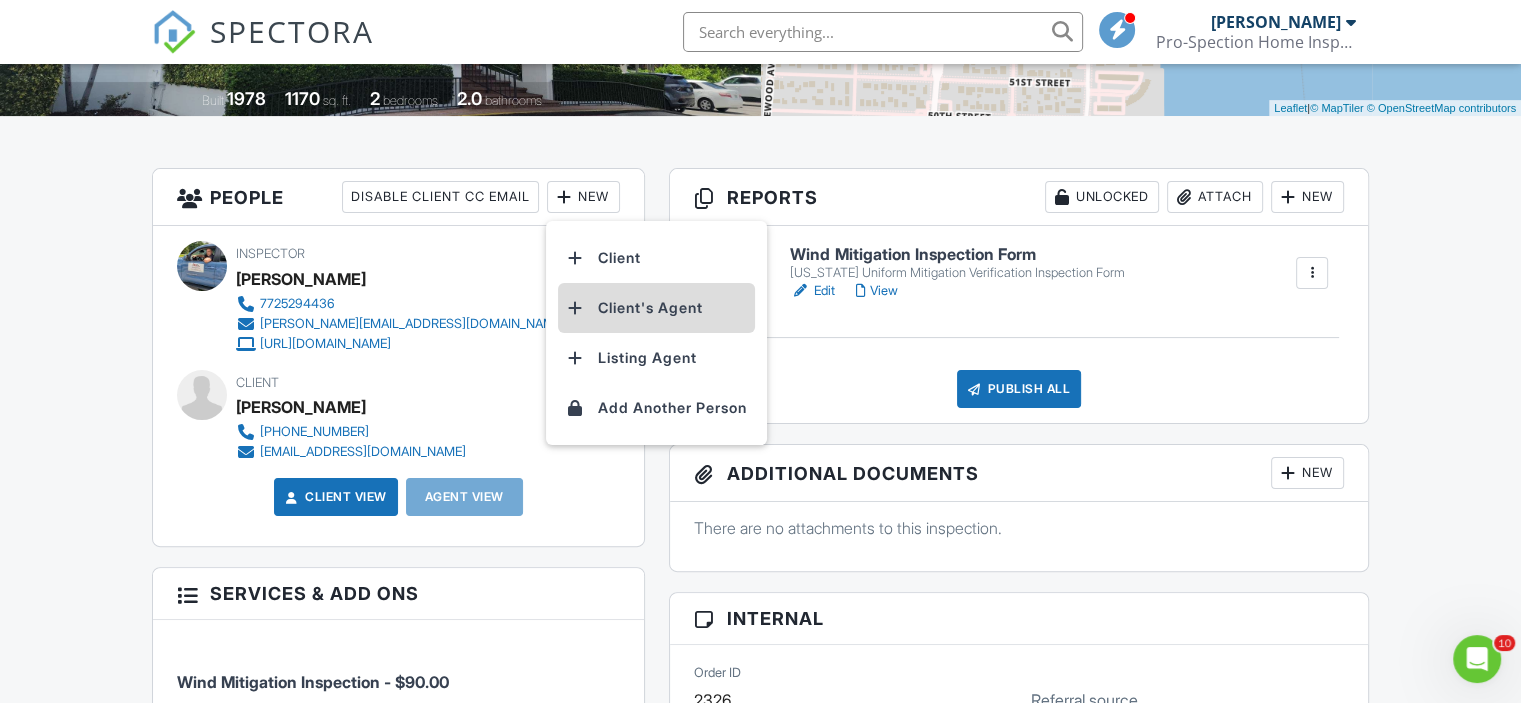 click on "Client's Agent" at bounding box center [656, 308] 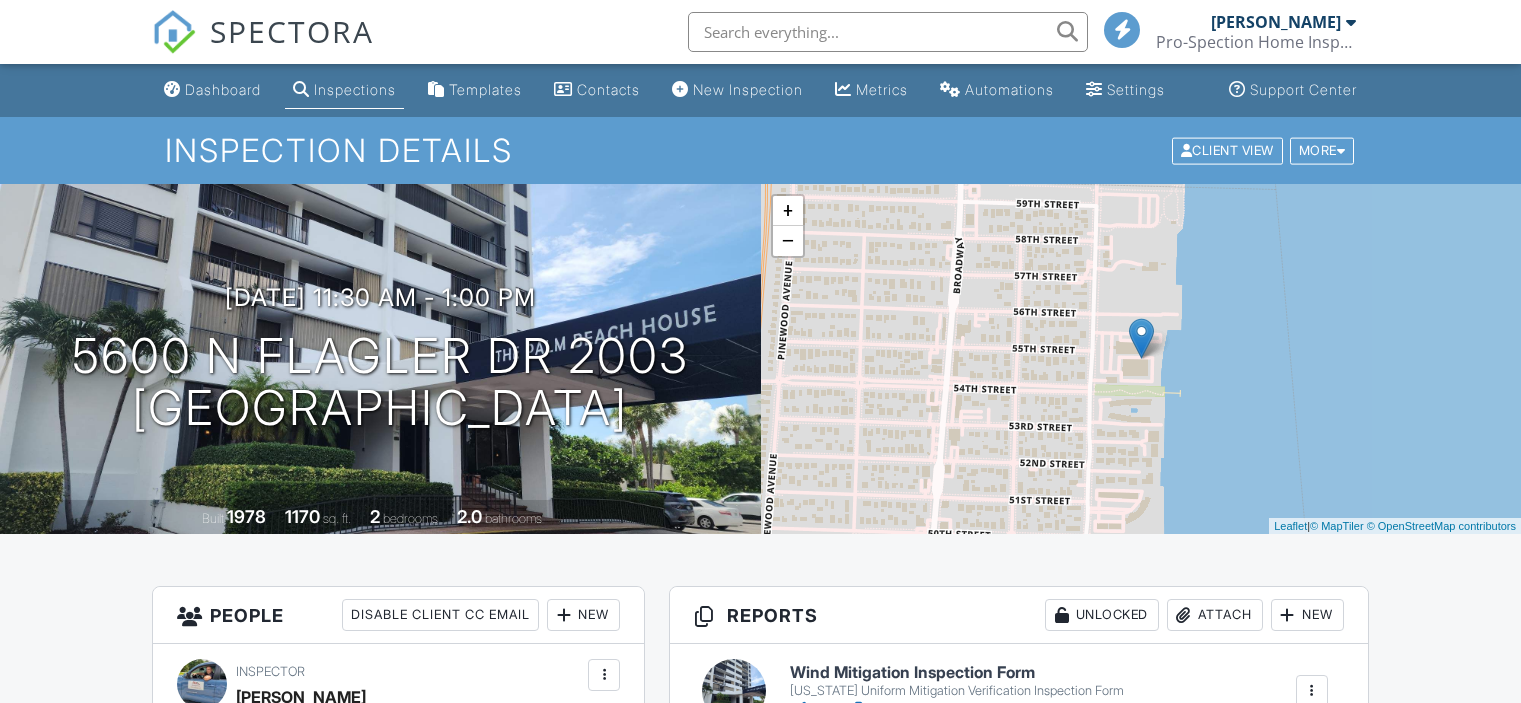click on "View" at bounding box center (876, 709) 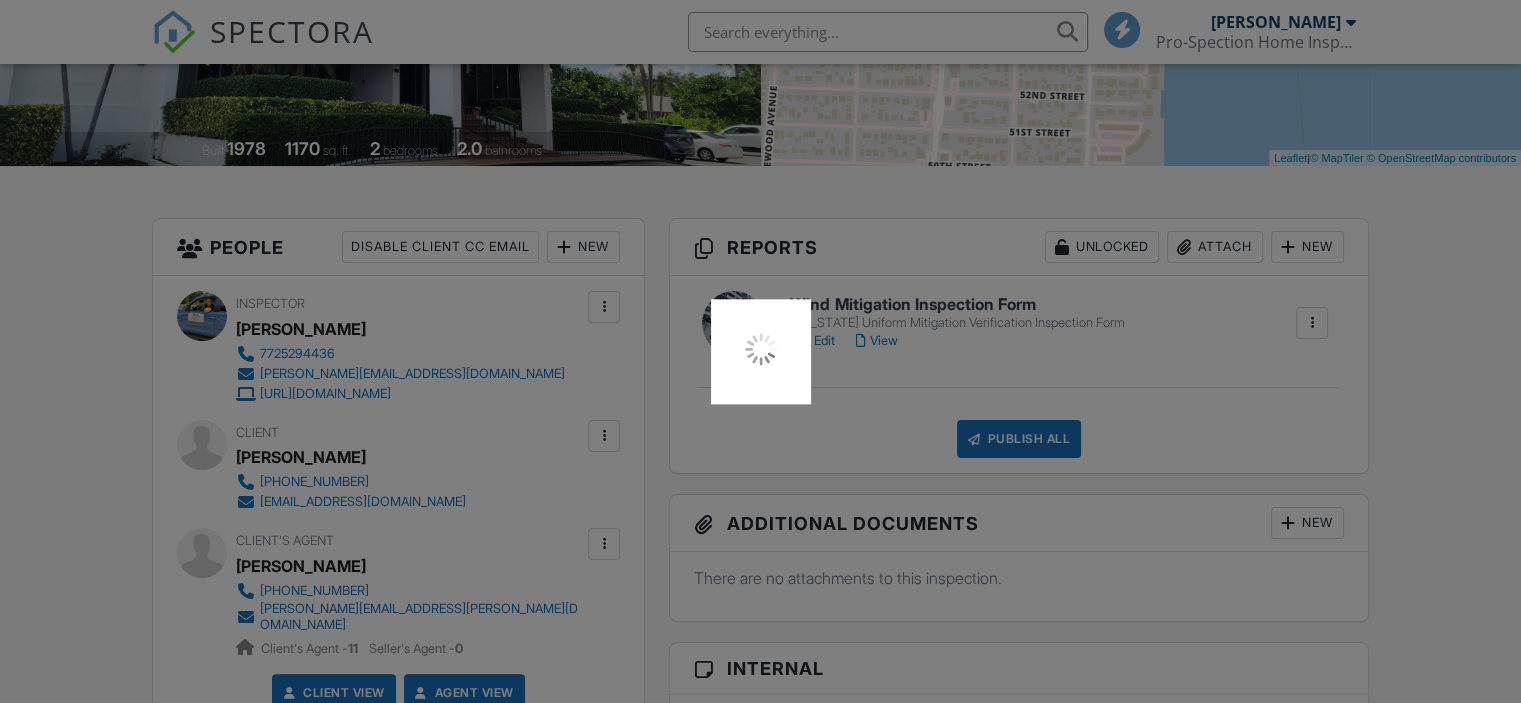 scroll, scrollTop: 368, scrollLeft: 0, axis: vertical 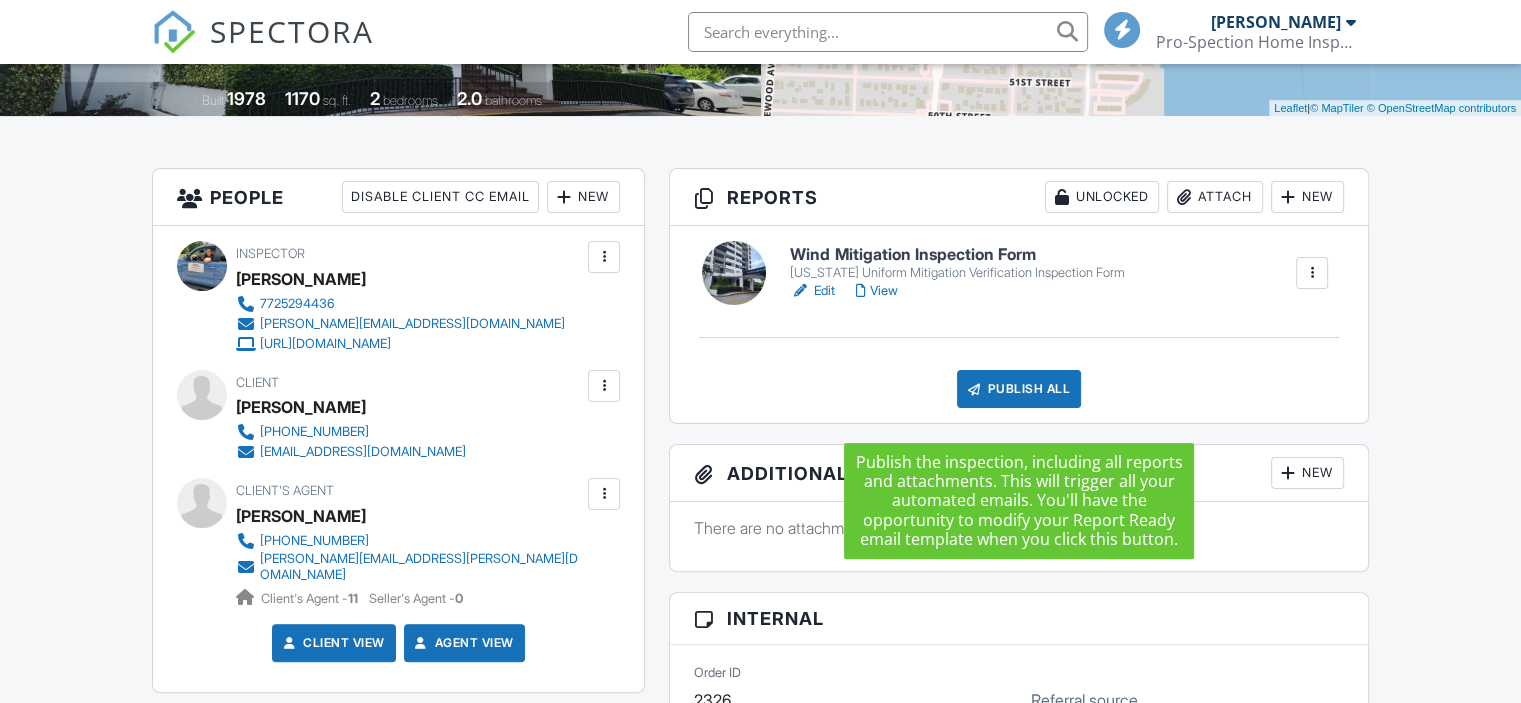 click on "Publish All" at bounding box center (1019, 389) 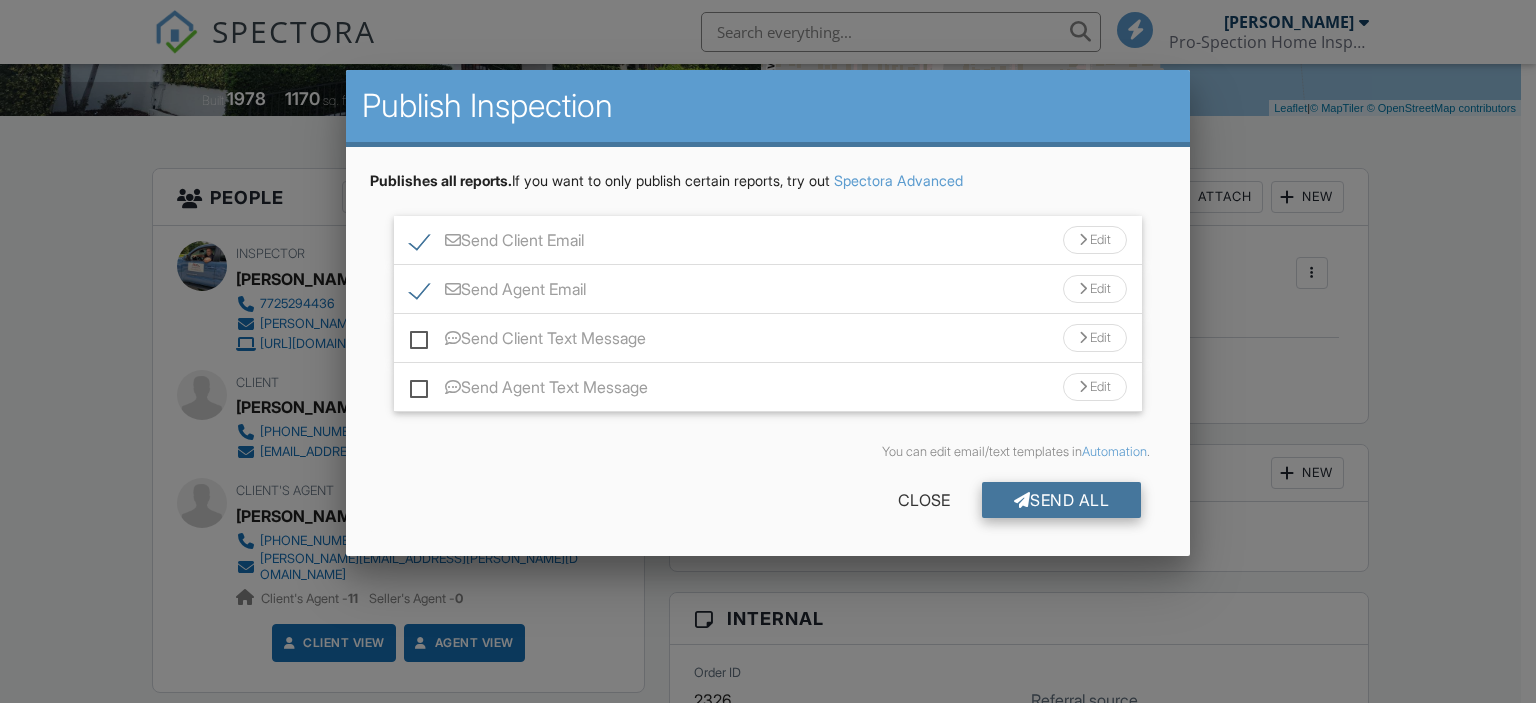 click on "Send All" at bounding box center [1062, 500] 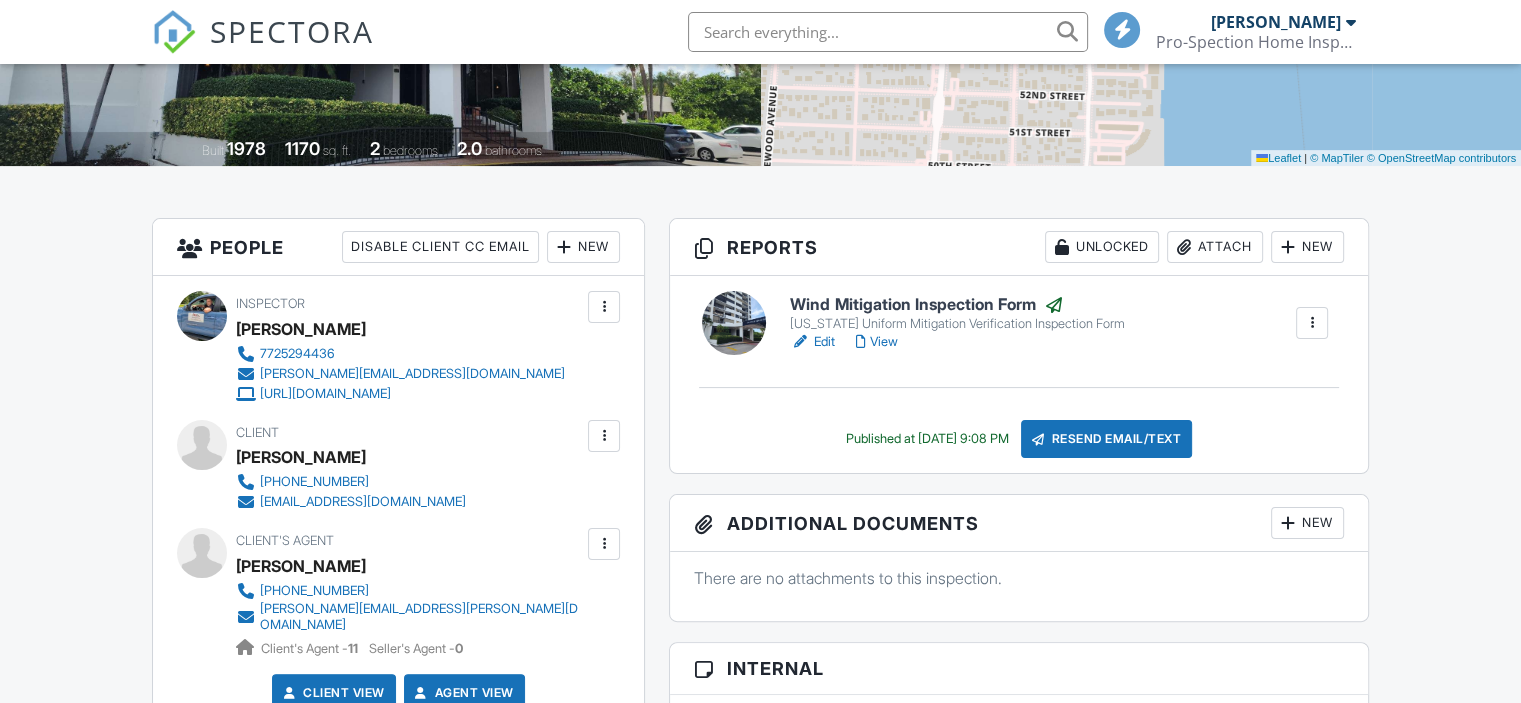 scroll, scrollTop: 368, scrollLeft: 0, axis: vertical 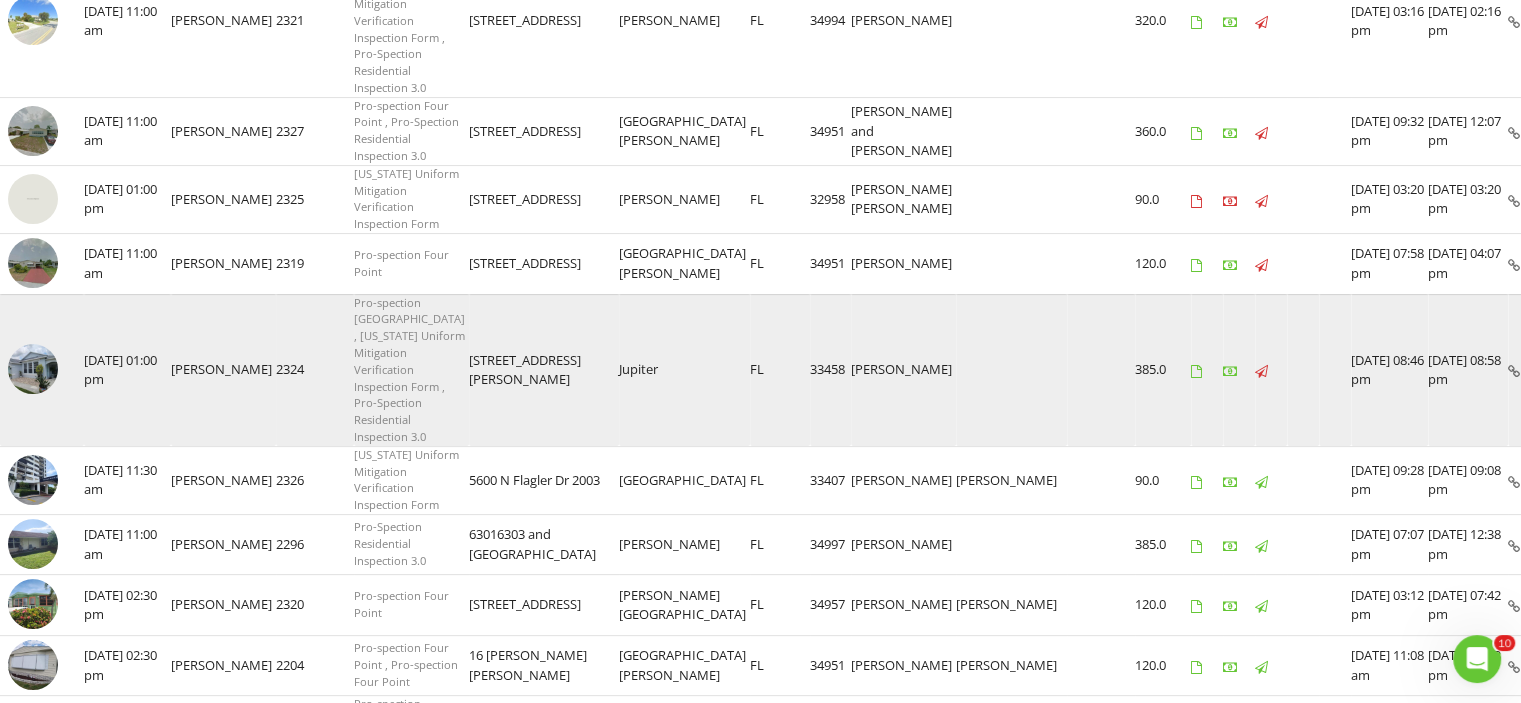 click at bounding box center [33, 369] 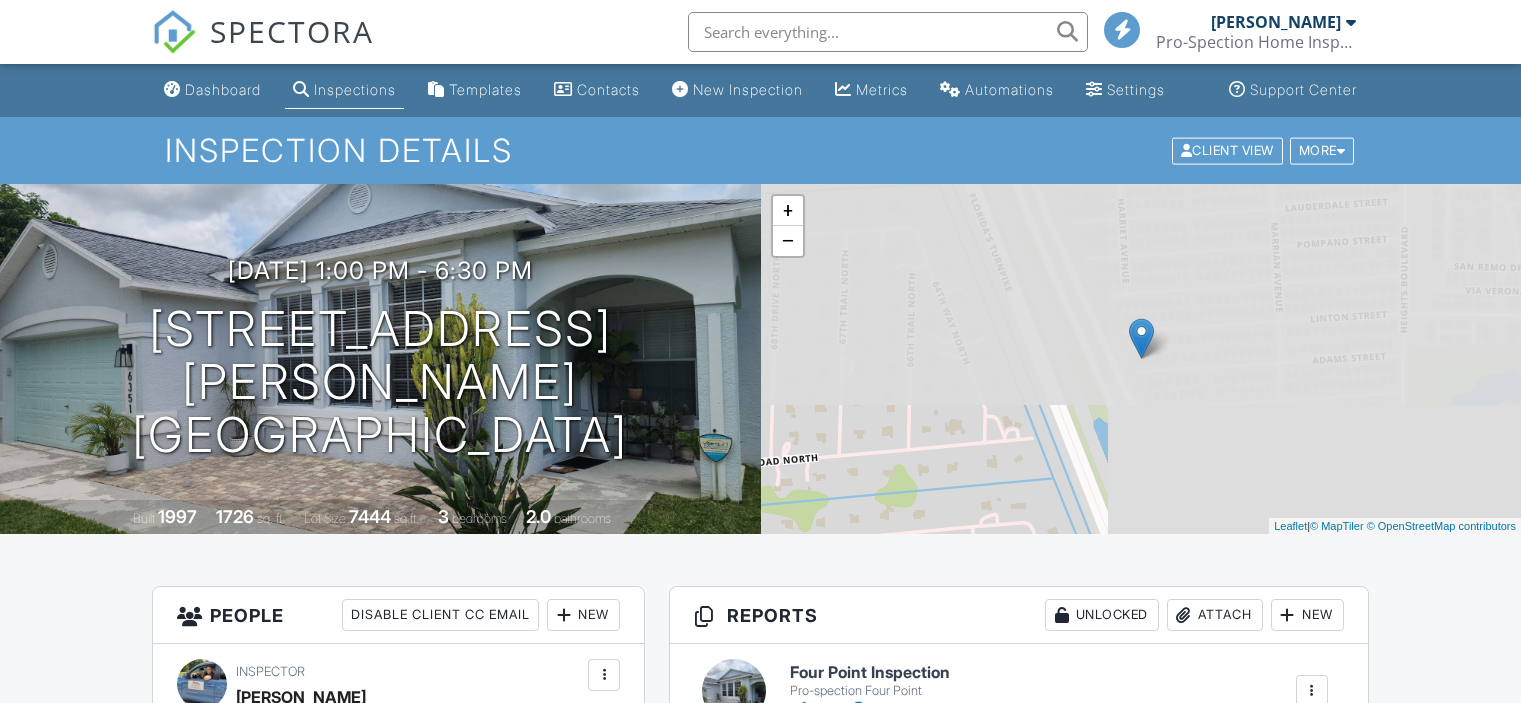 scroll, scrollTop: 323, scrollLeft: 0, axis: vertical 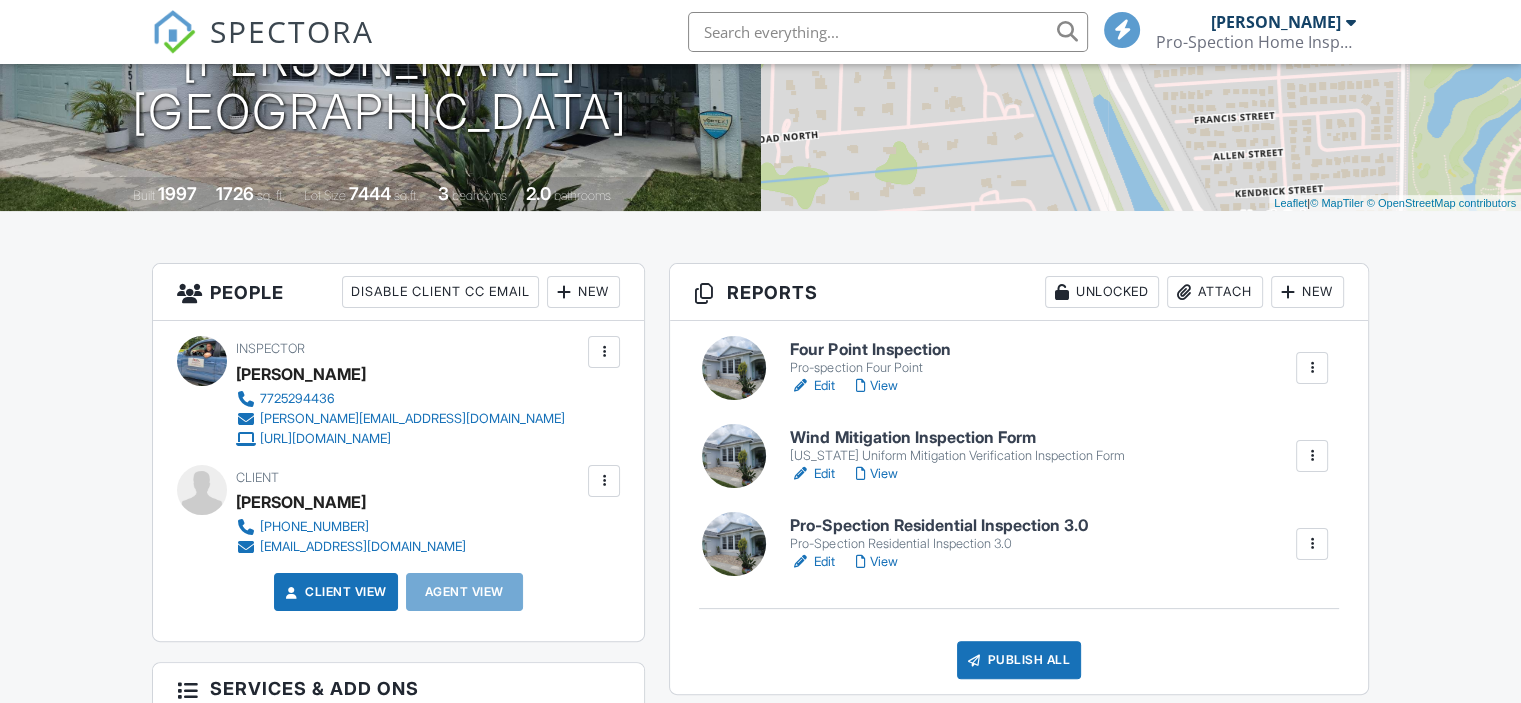 click on "New" at bounding box center (583, 292) 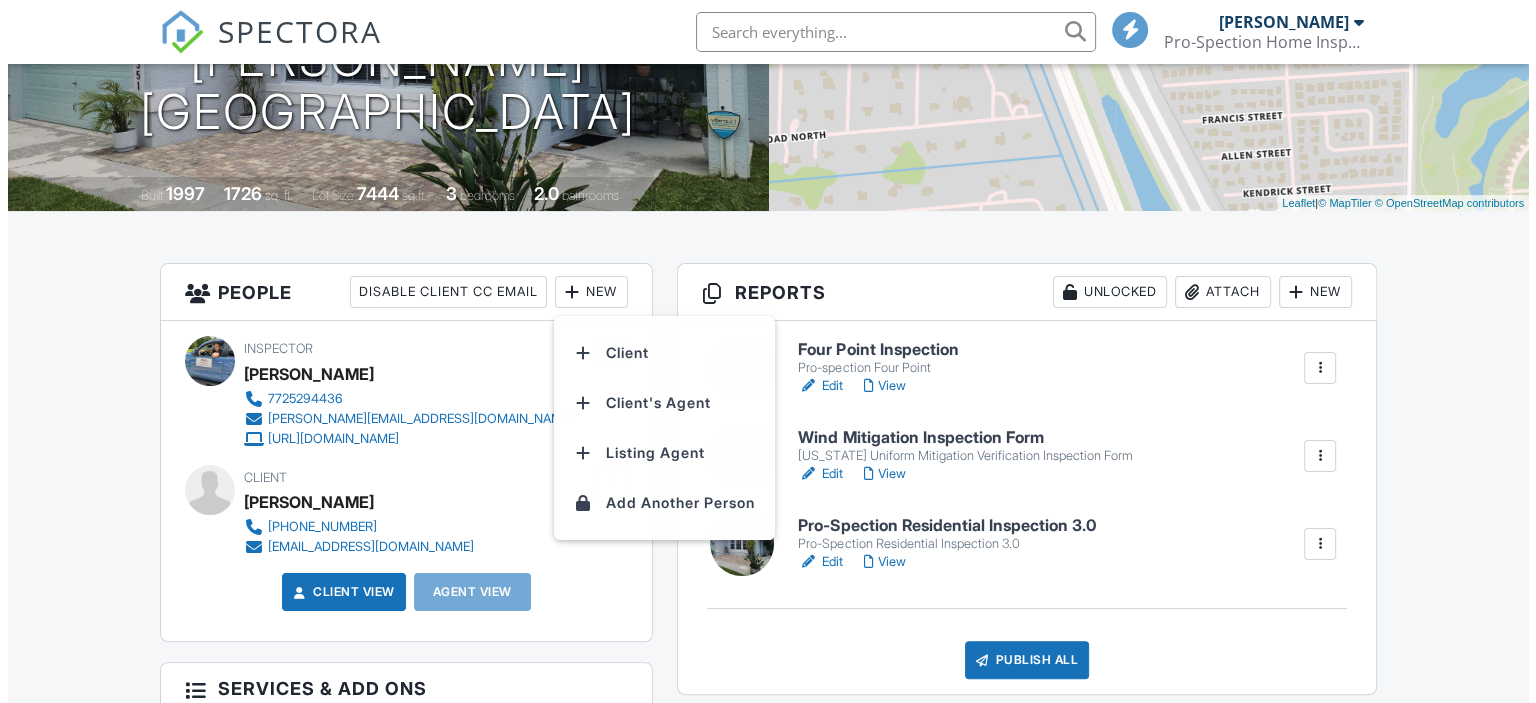 scroll, scrollTop: 0, scrollLeft: 0, axis: both 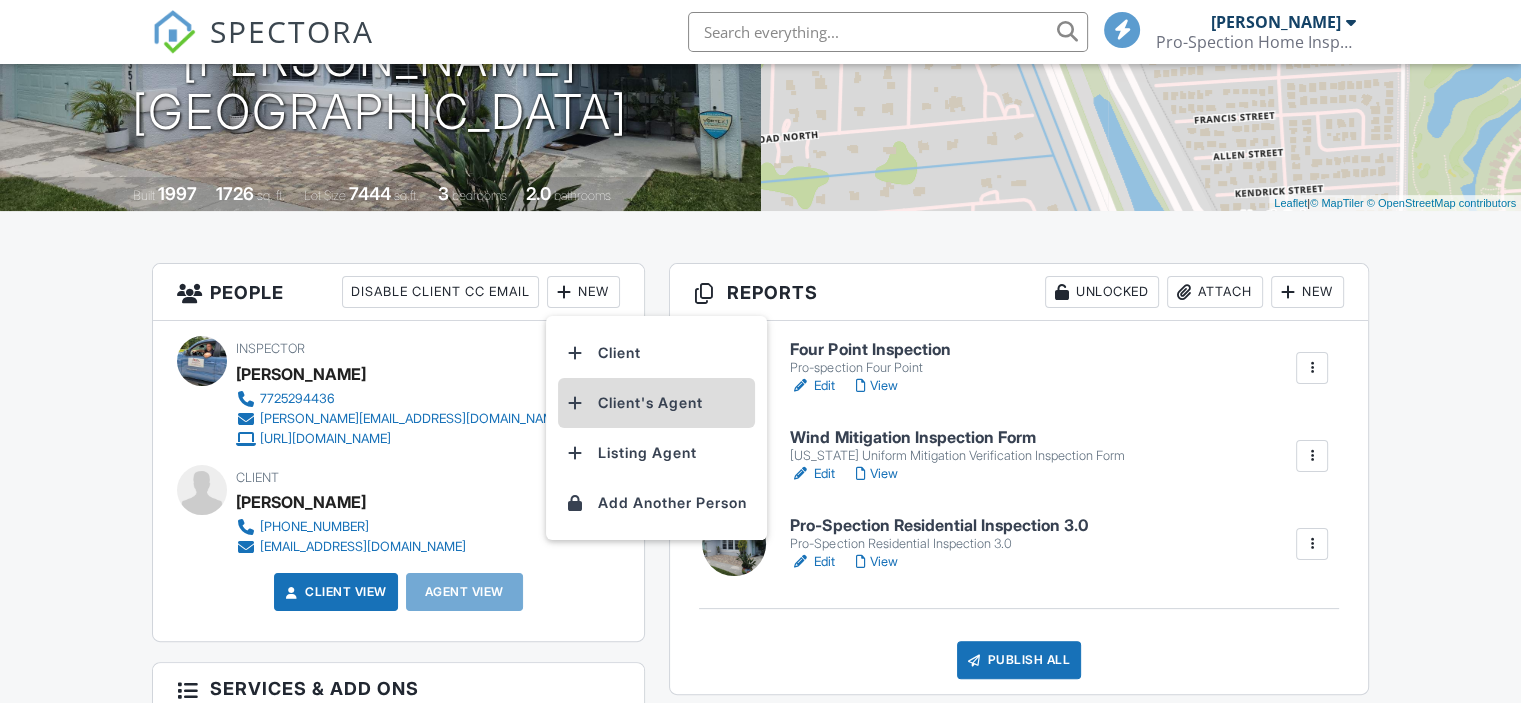 click on "Client's Agent" at bounding box center [656, 403] 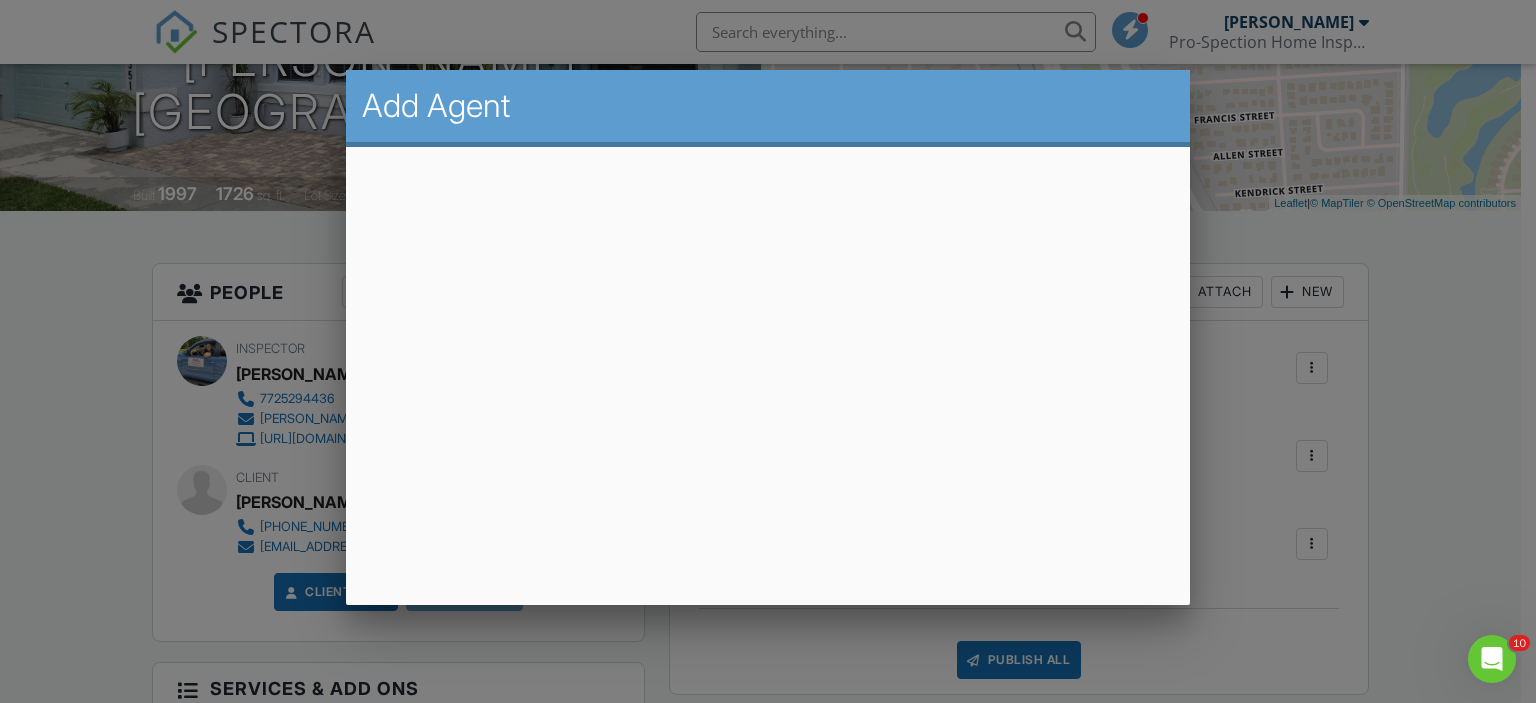 scroll, scrollTop: 0, scrollLeft: 0, axis: both 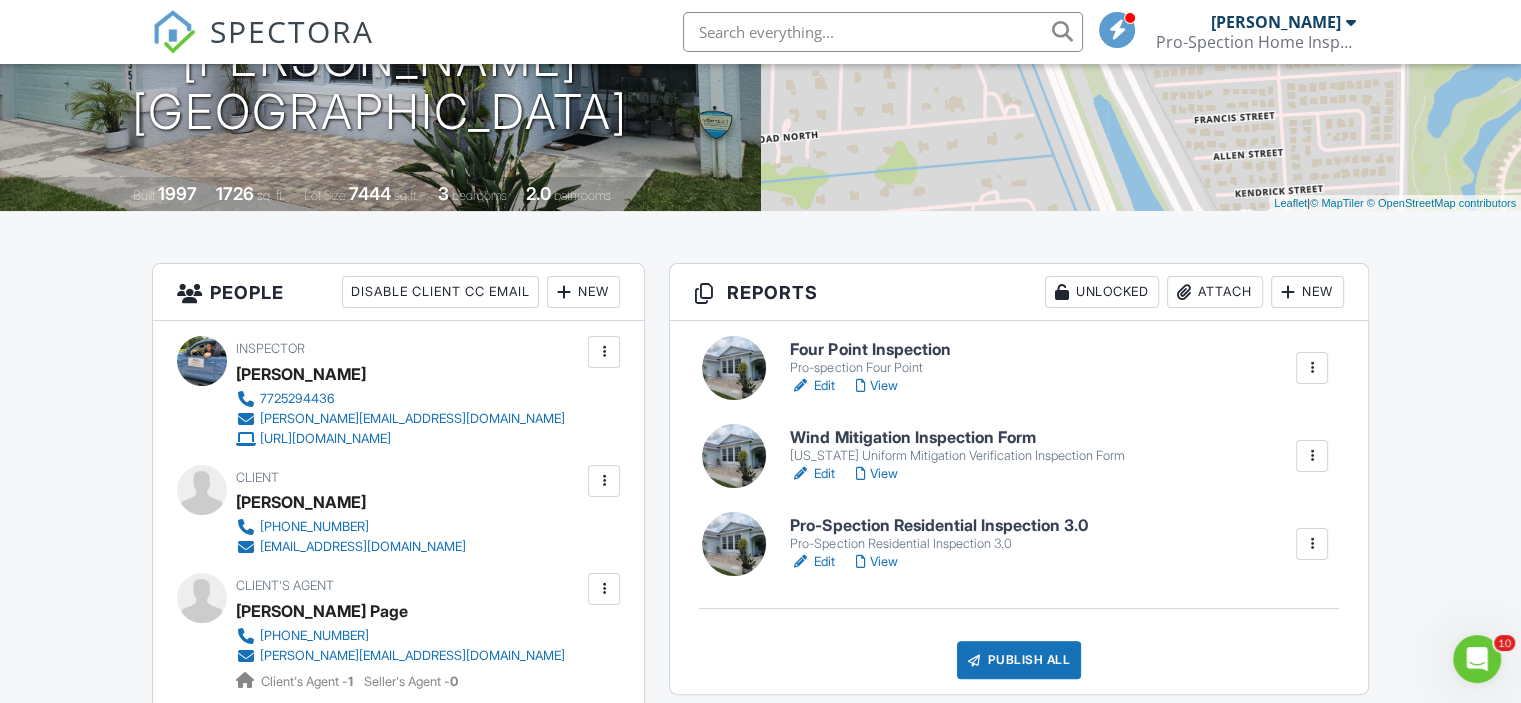 click on "View" at bounding box center (876, 386) 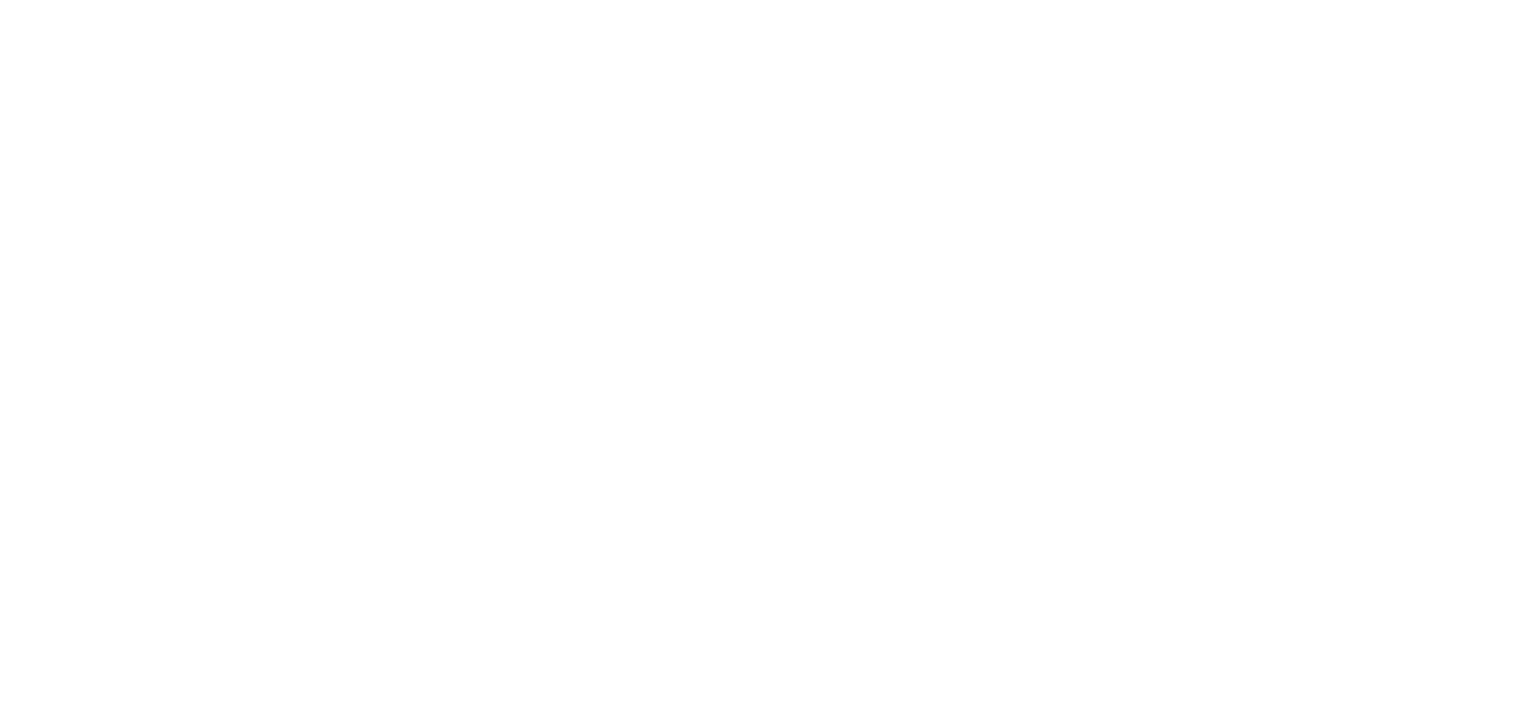 scroll, scrollTop: 0, scrollLeft: 0, axis: both 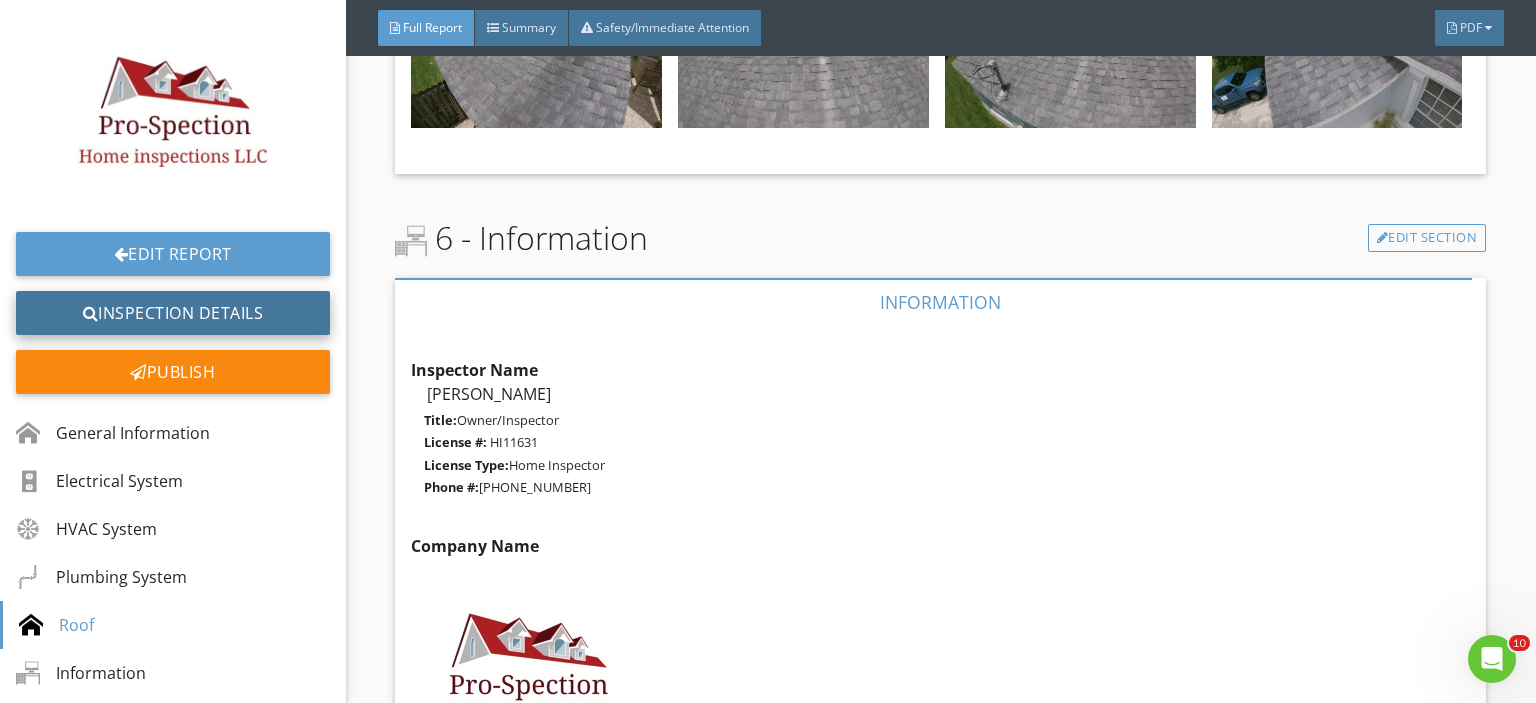click on "Inspection Details" at bounding box center [173, 313] 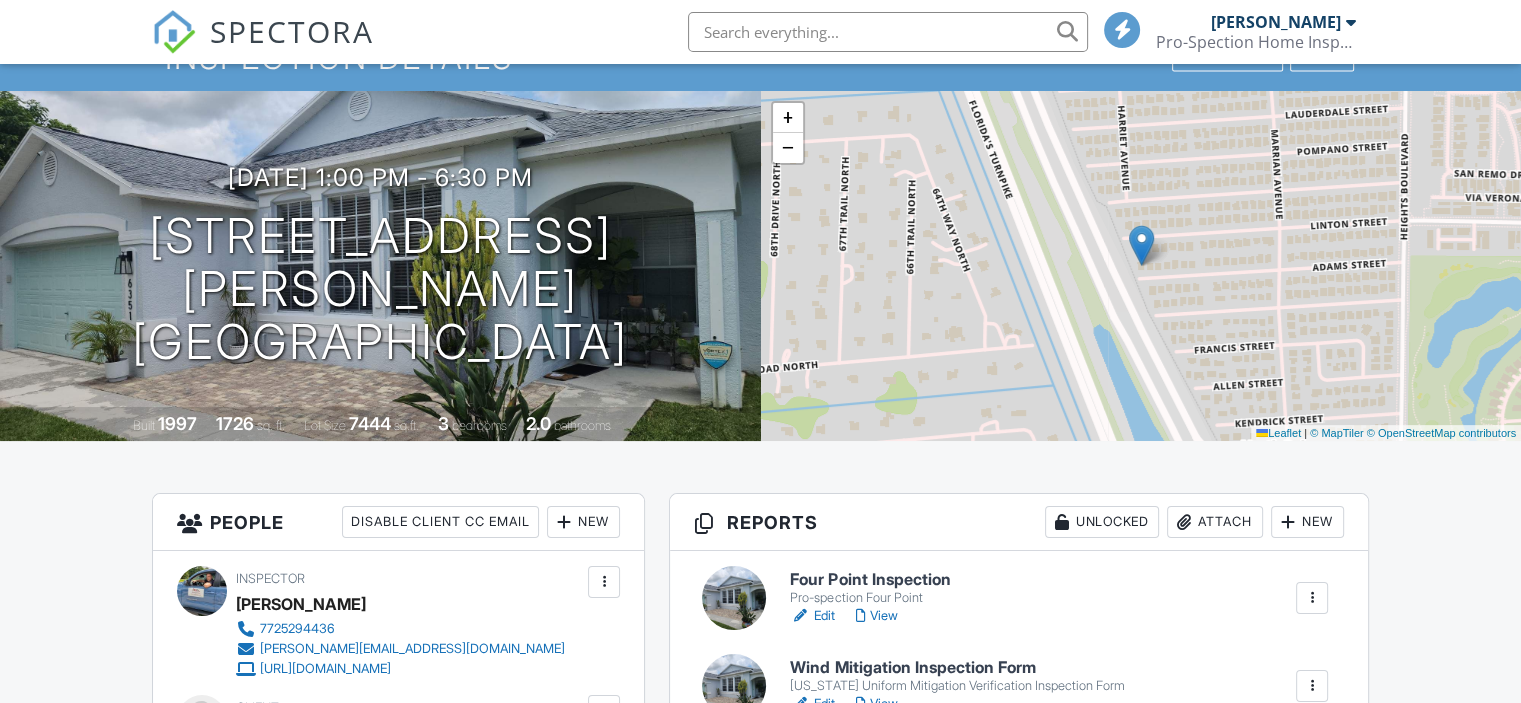 scroll, scrollTop: 386, scrollLeft: 0, axis: vertical 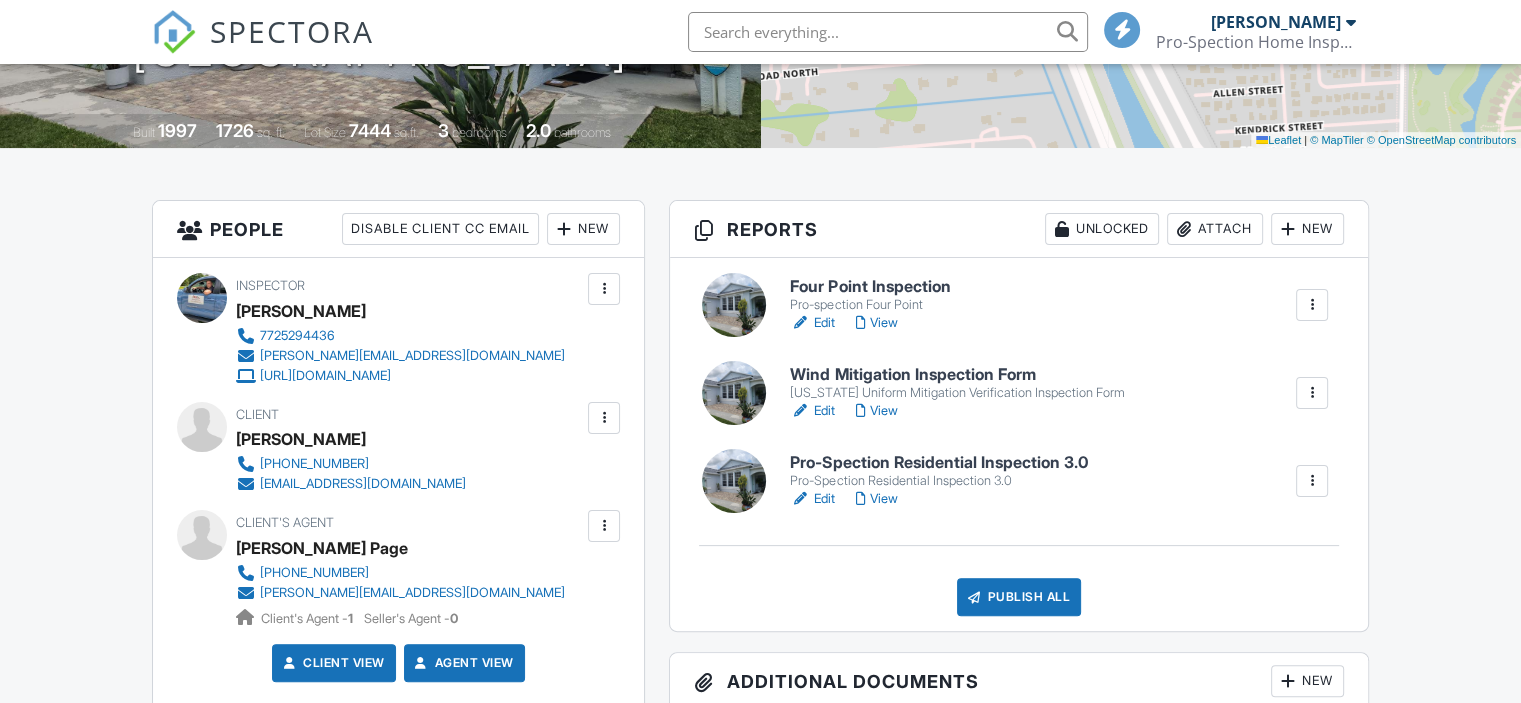 click on "View" at bounding box center (876, 411) 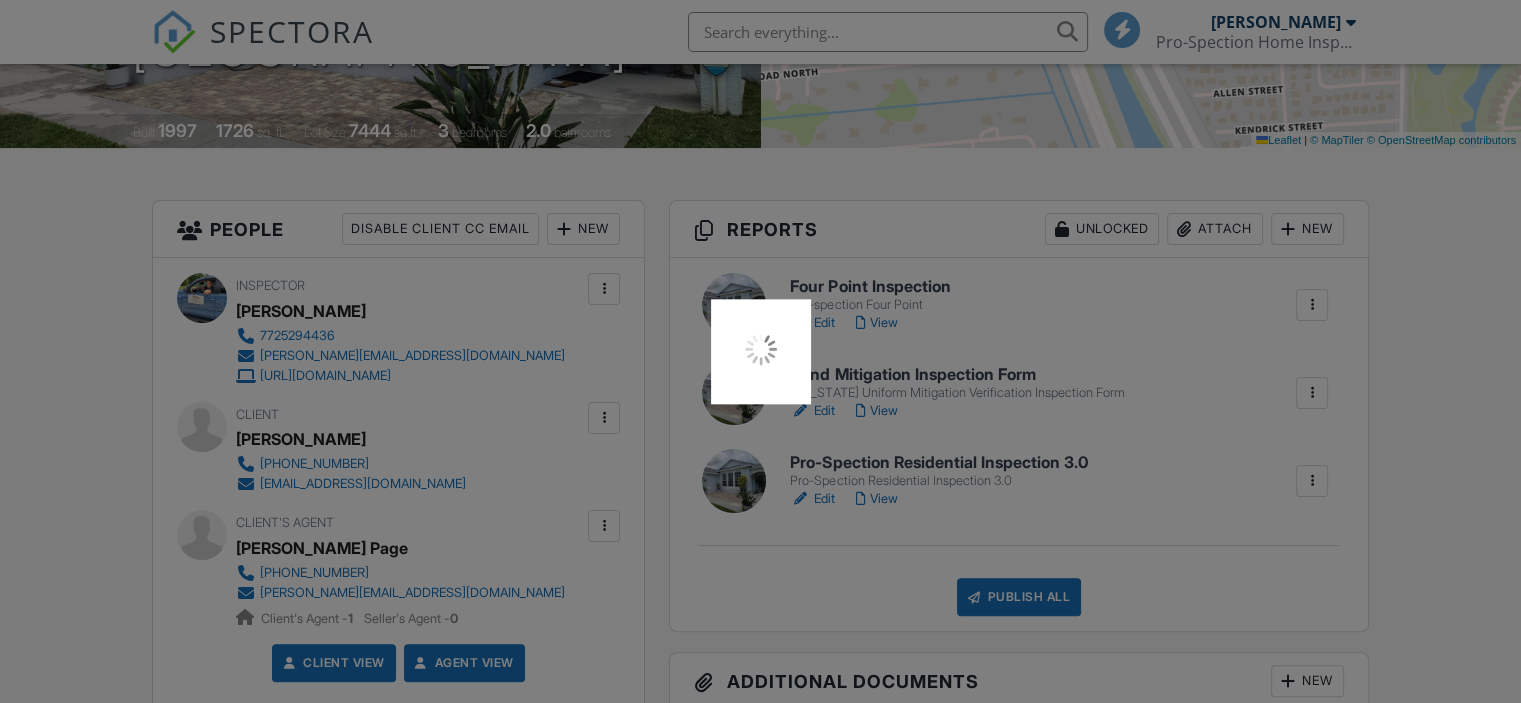 scroll, scrollTop: 386, scrollLeft: 0, axis: vertical 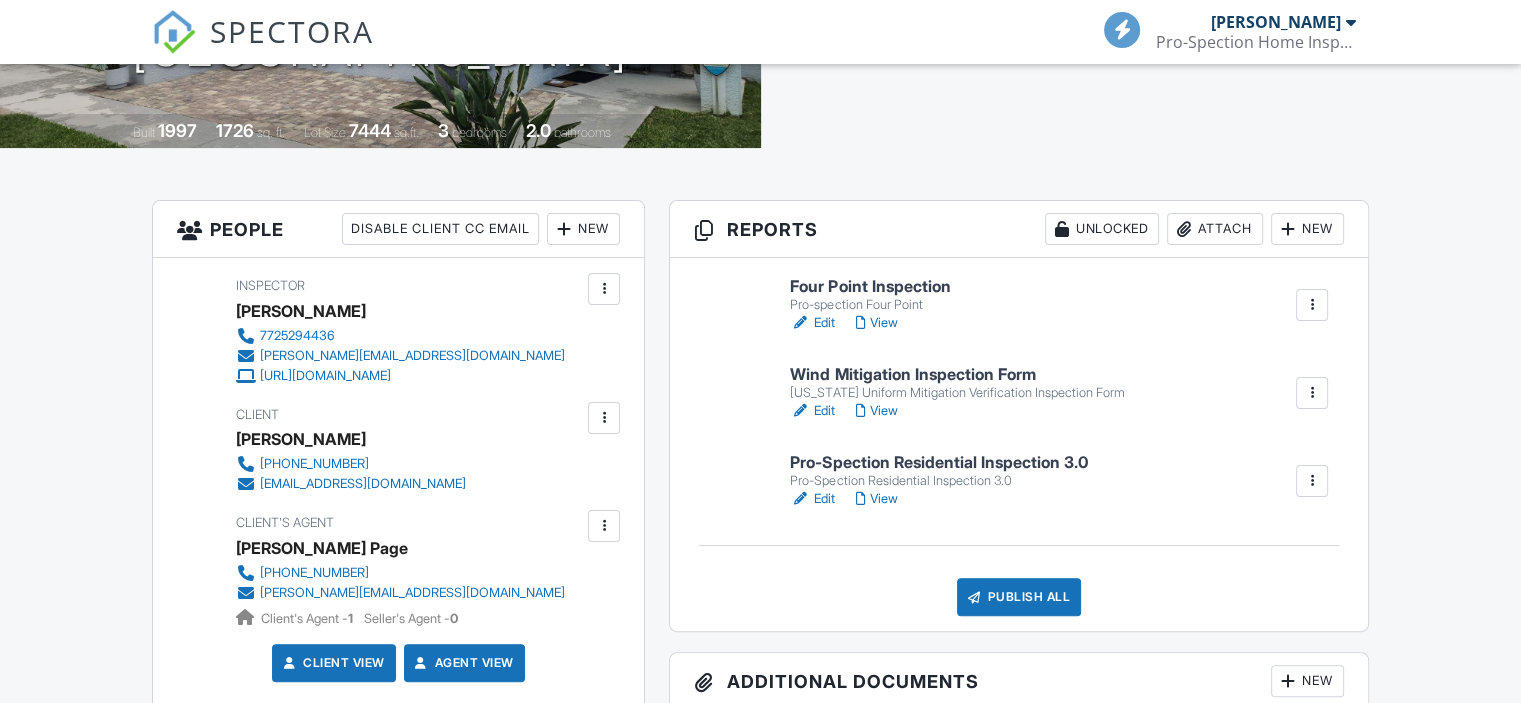 click on "Edit" at bounding box center (812, 499) 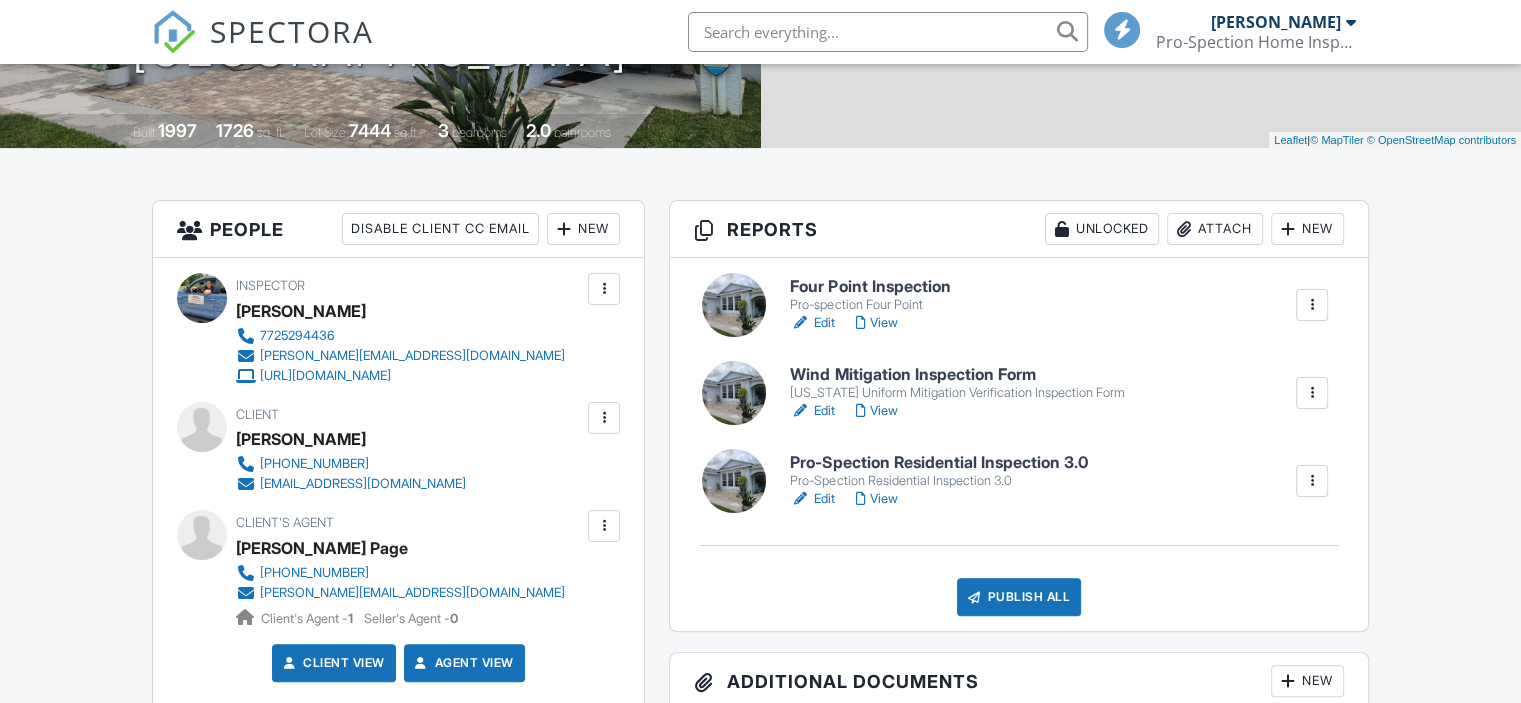 scroll, scrollTop: 386, scrollLeft: 0, axis: vertical 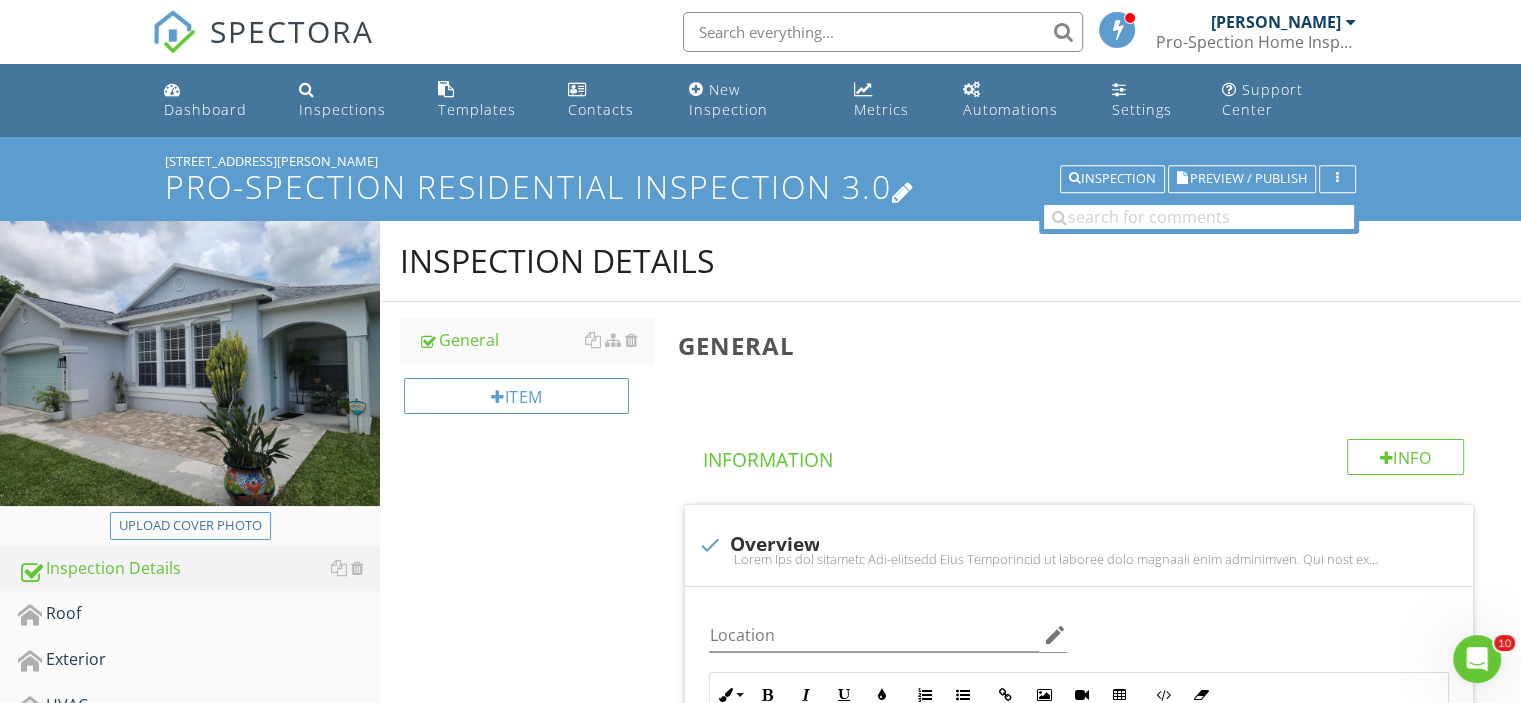 click at bounding box center [903, 190] 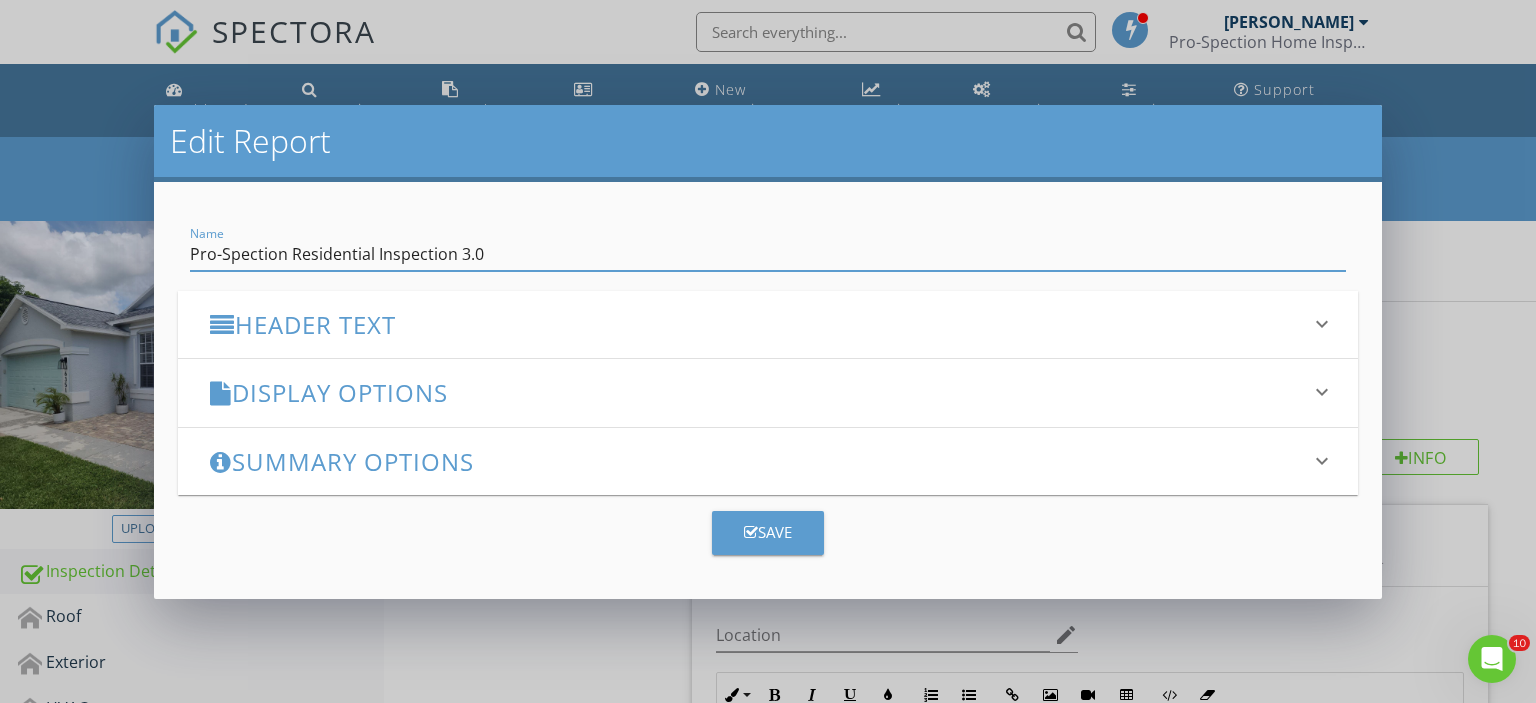 click on "keyboard_arrow_down" at bounding box center (1322, 392) 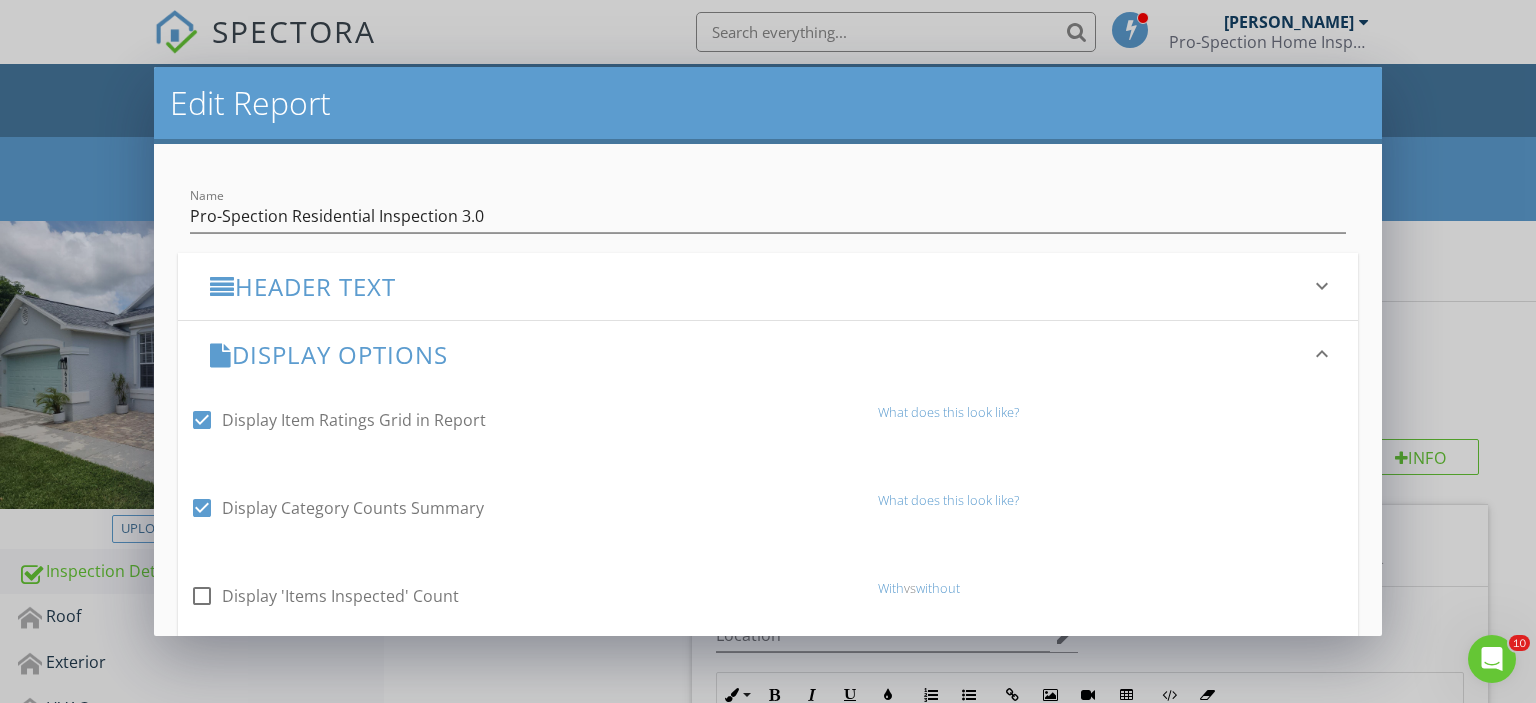 click at bounding box center (202, 420) 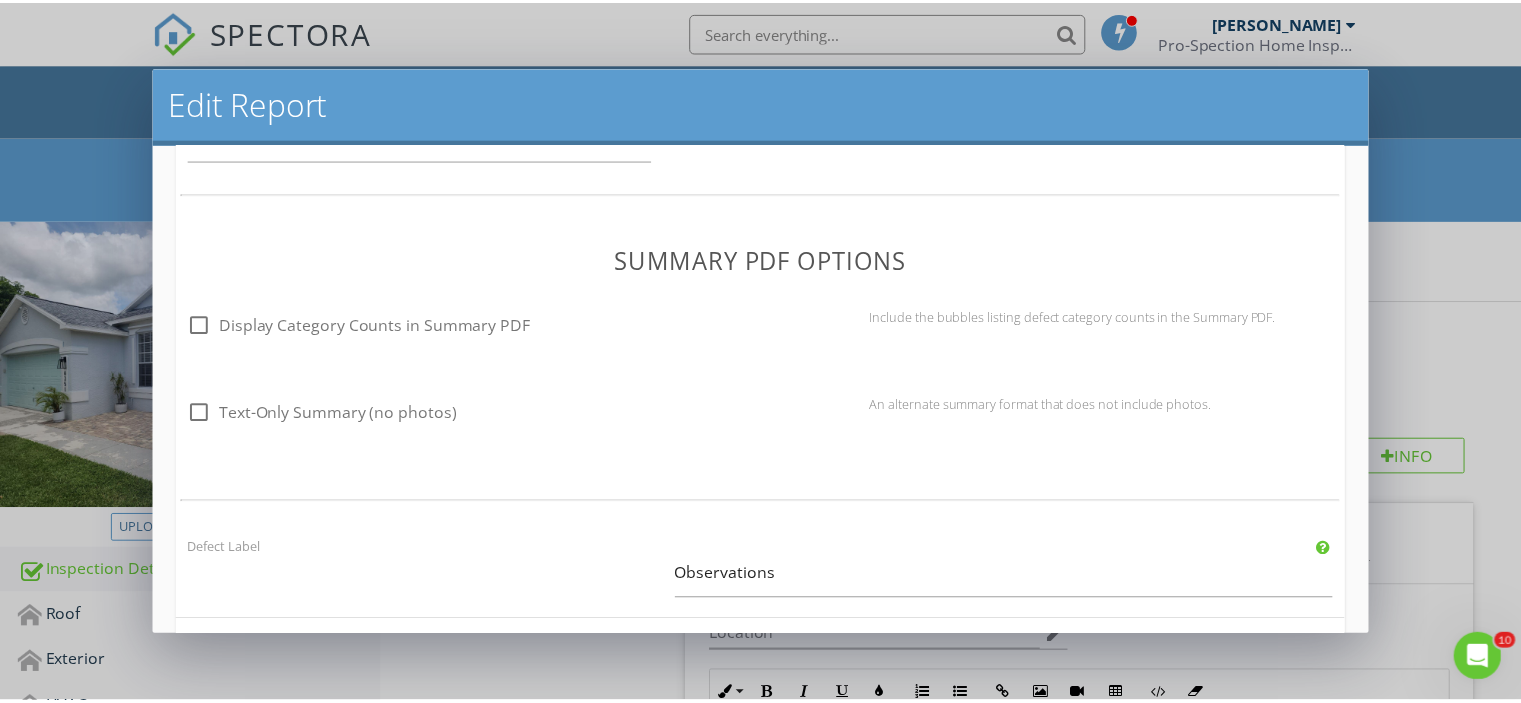 scroll, scrollTop: 1513, scrollLeft: 0, axis: vertical 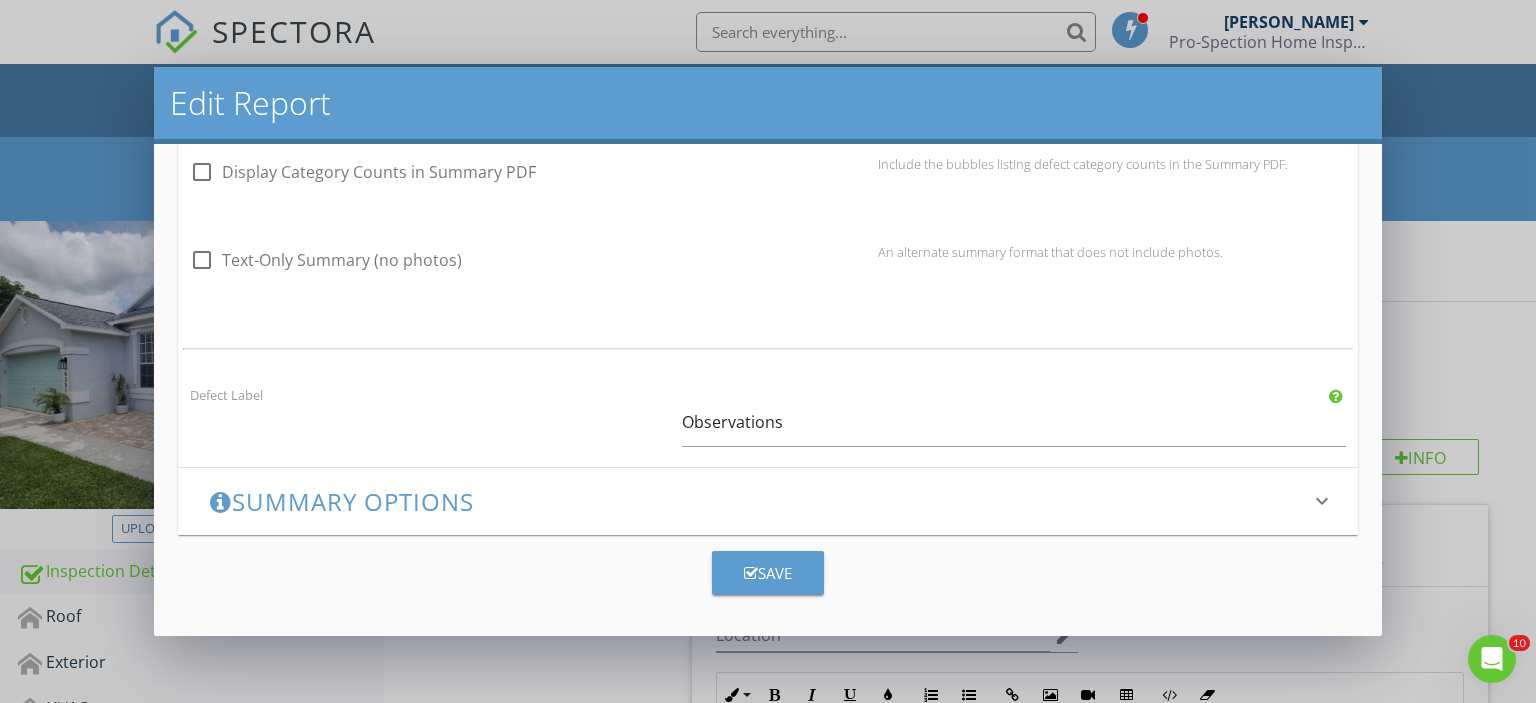 click on "Save" at bounding box center [768, 573] 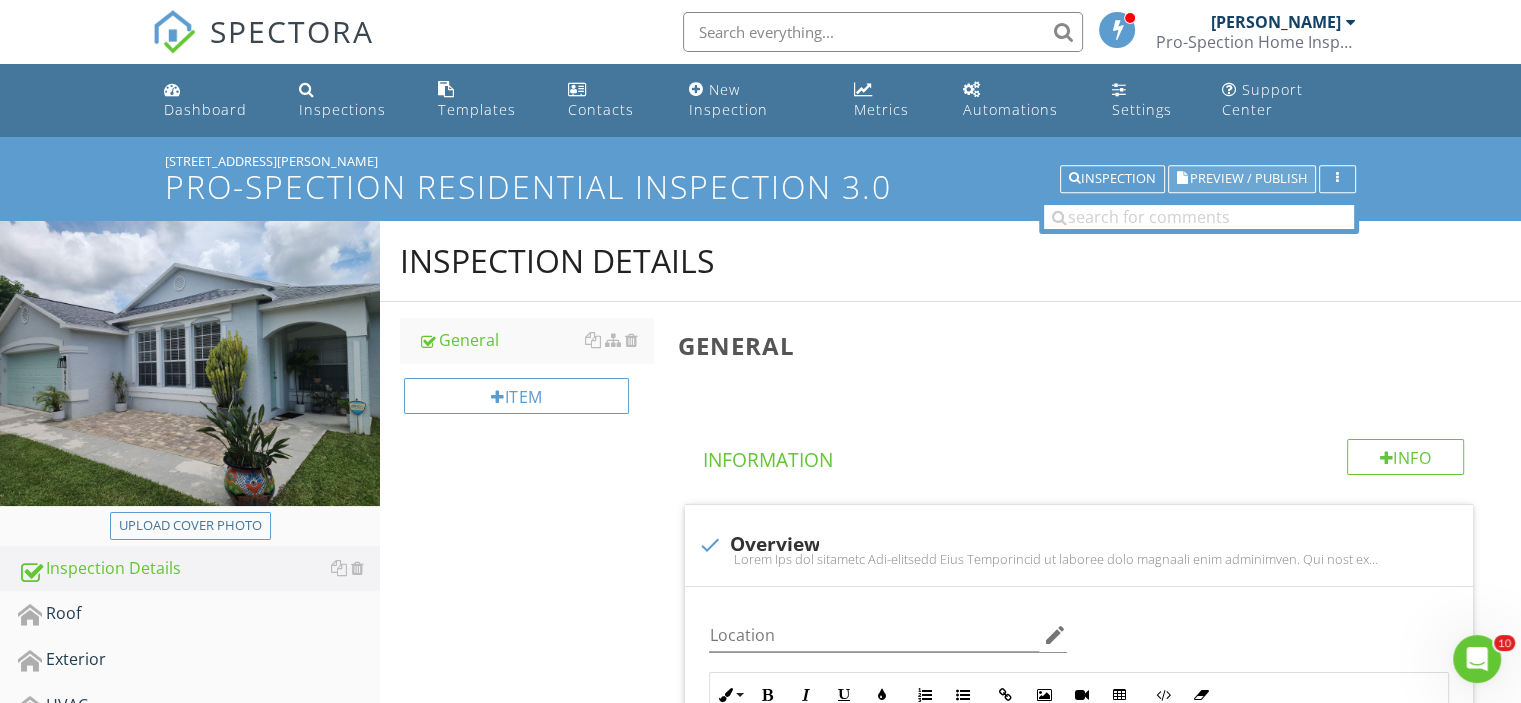 click on "Preview / Publish" at bounding box center [1248, 179] 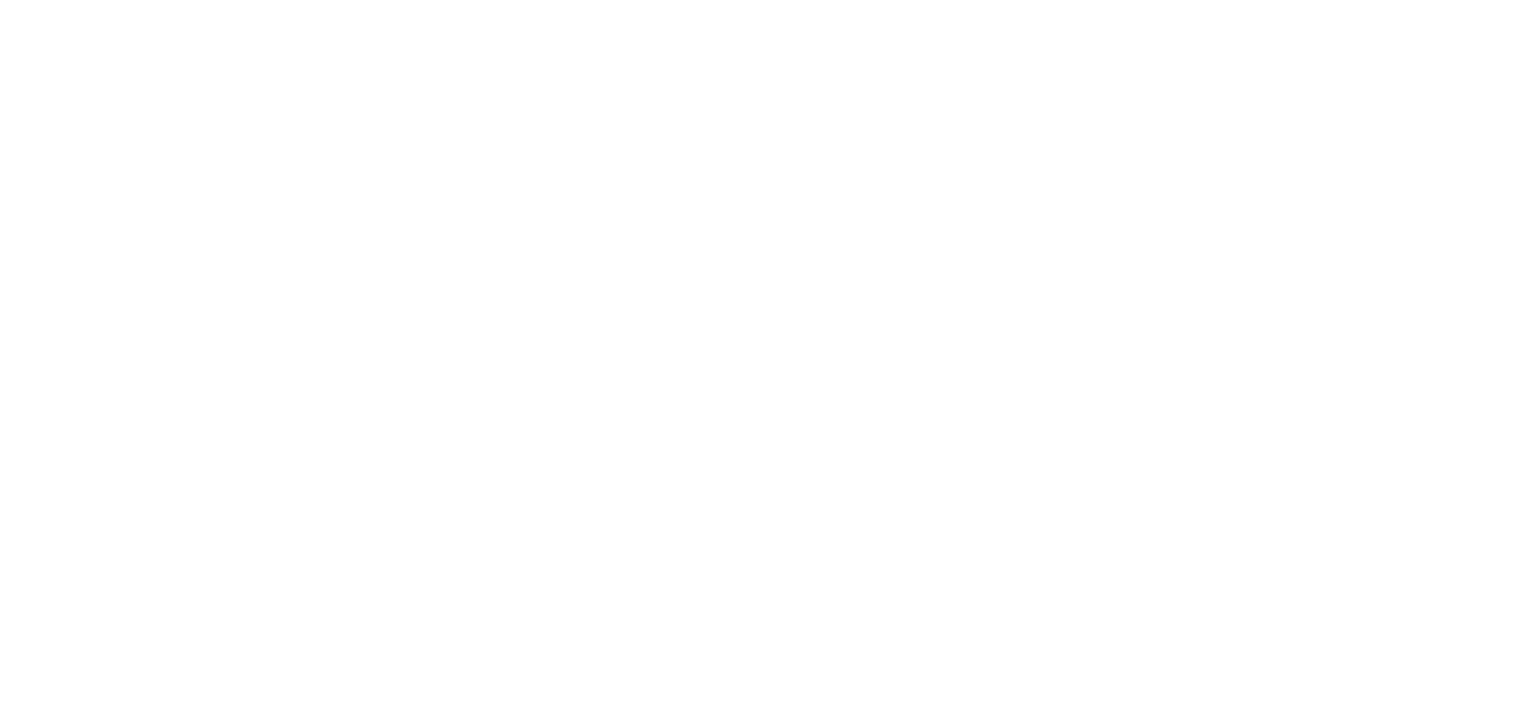 scroll, scrollTop: 0, scrollLeft: 0, axis: both 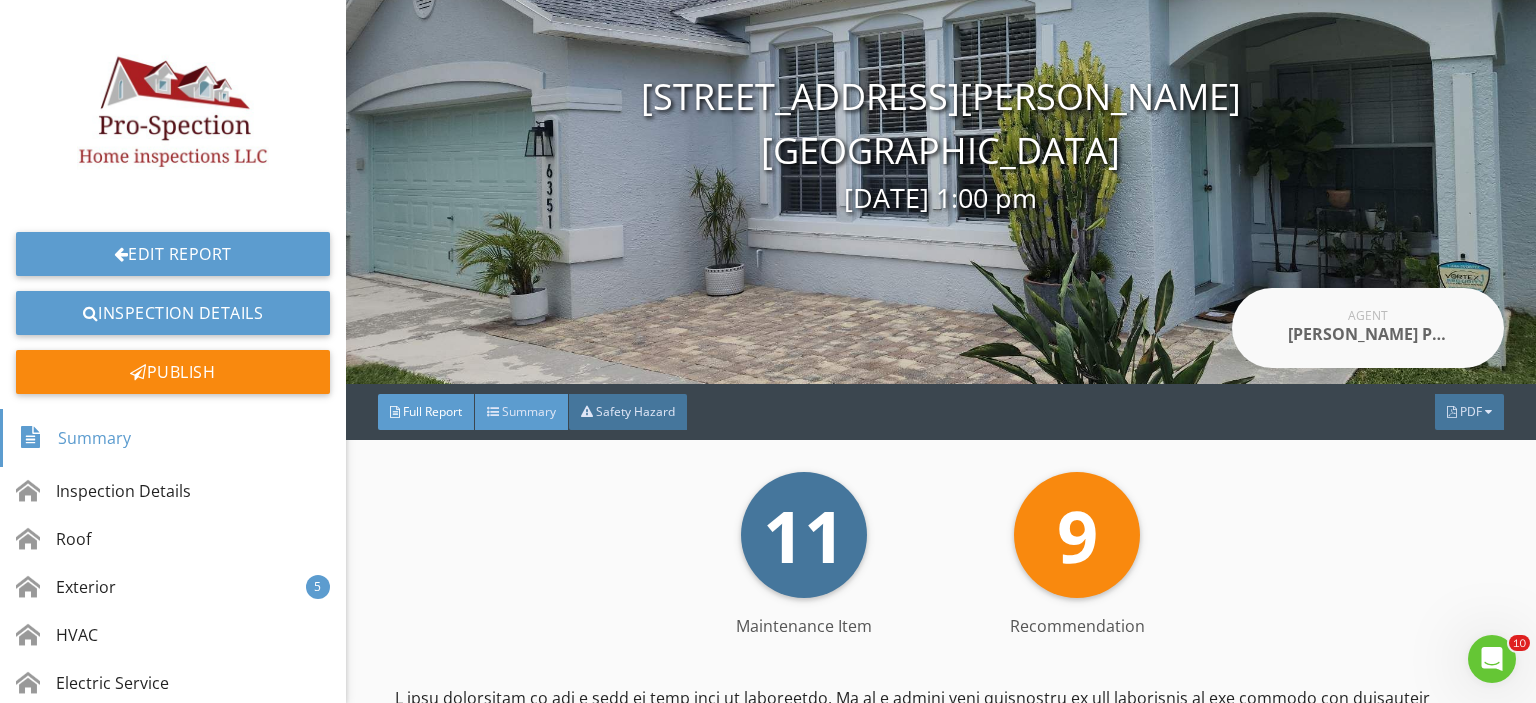 click on "Summary" at bounding box center [529, 411] 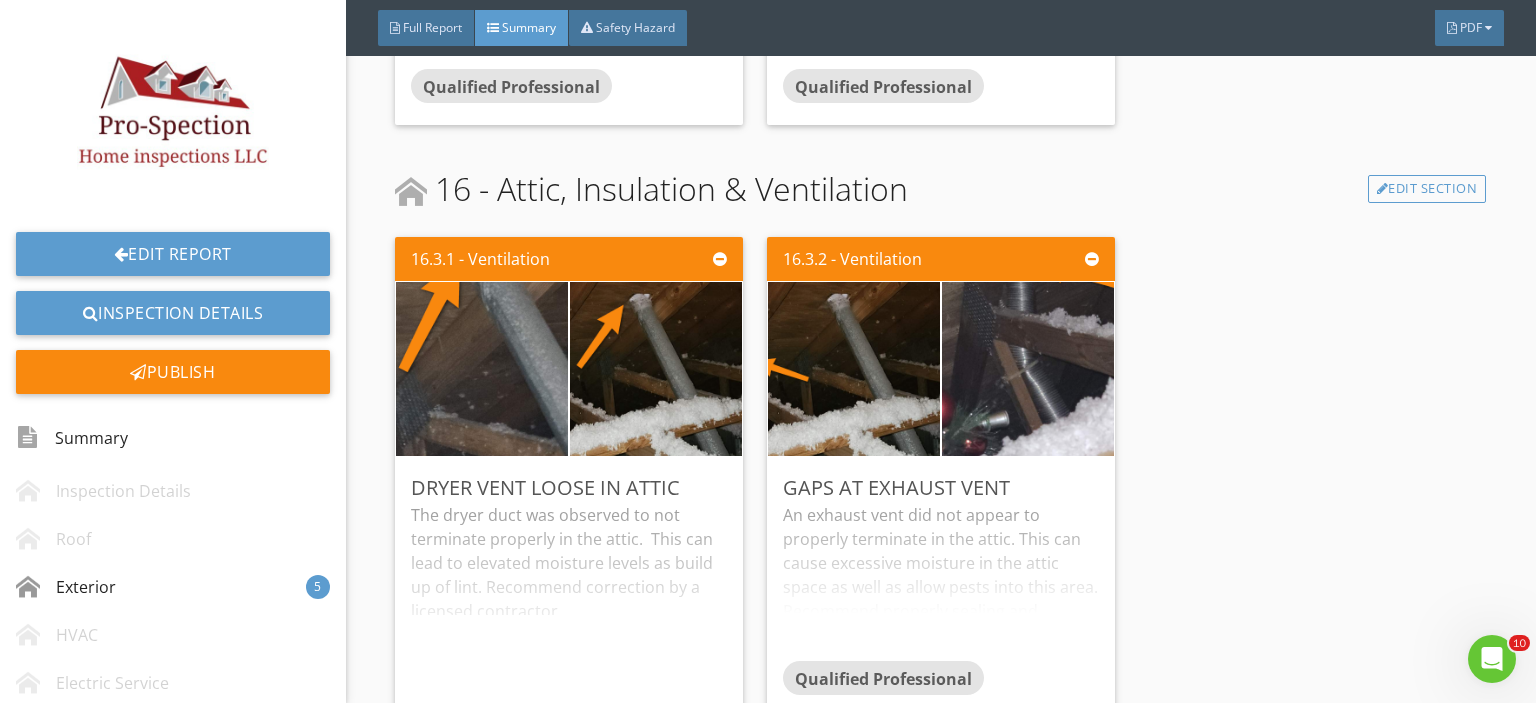 scroll, scrollTop: 5024, scrollLeft: 0, axis: vertical 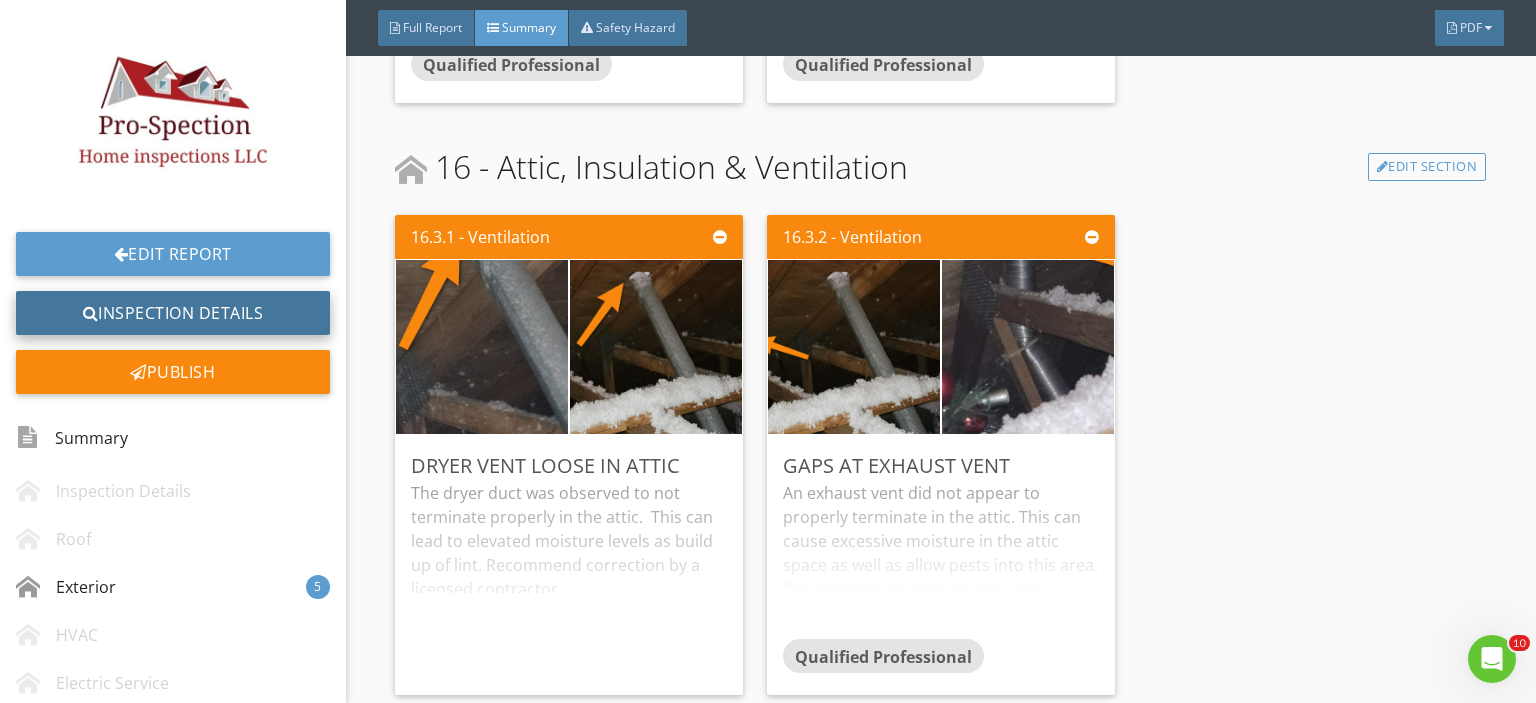 click on "Inspection Details" at bounding box center [173, 313] 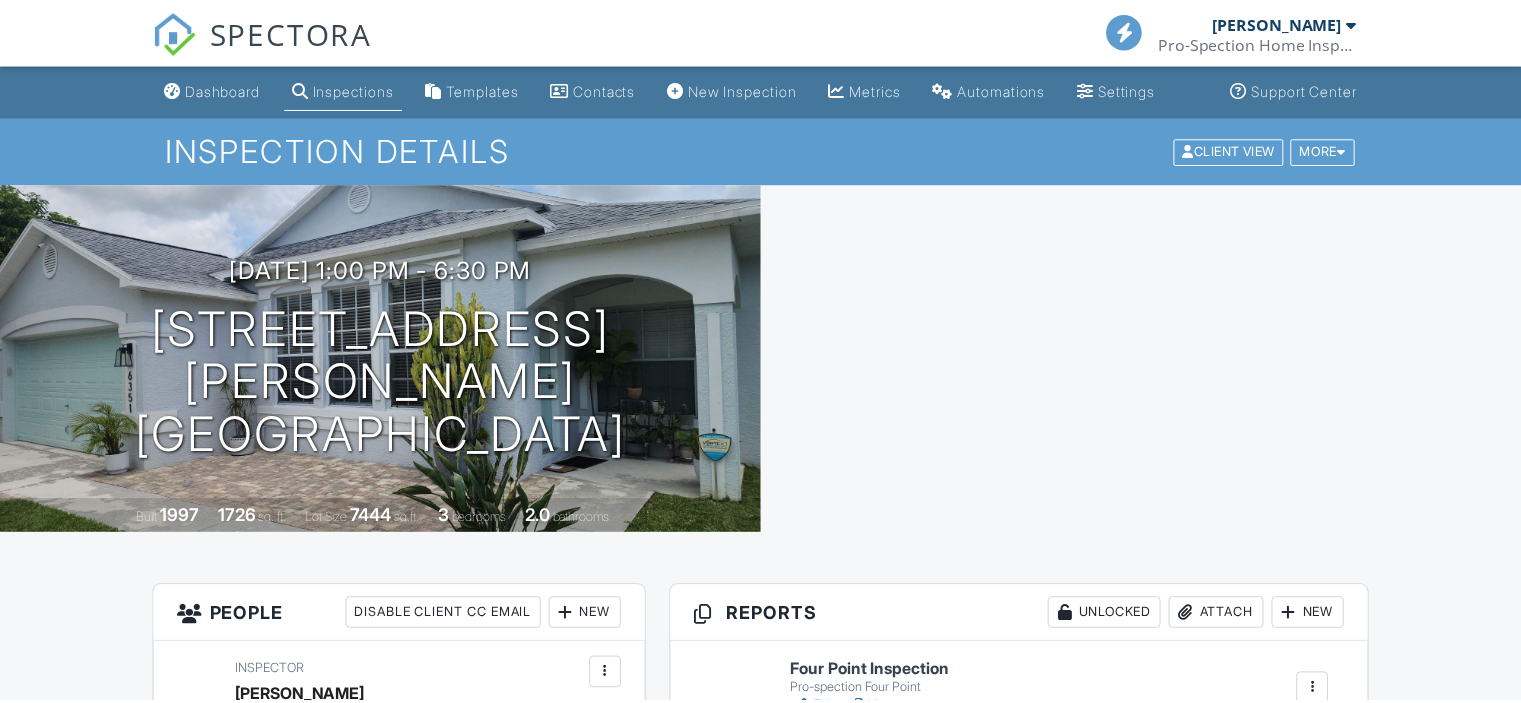 scroll, scrollTop: 40, scrollLeft: 0, axis: vertical 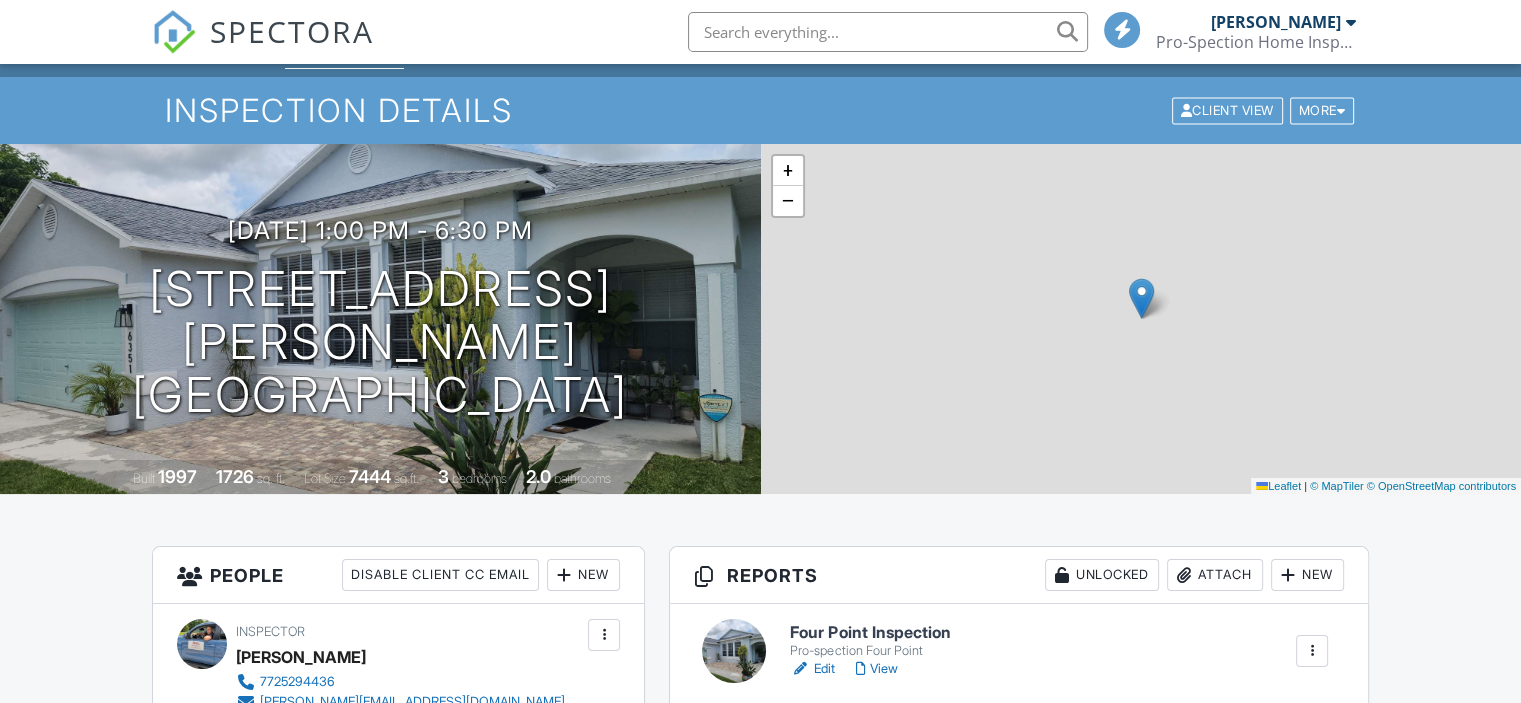 click on "Publish All" at bounding box center [1019, 943] 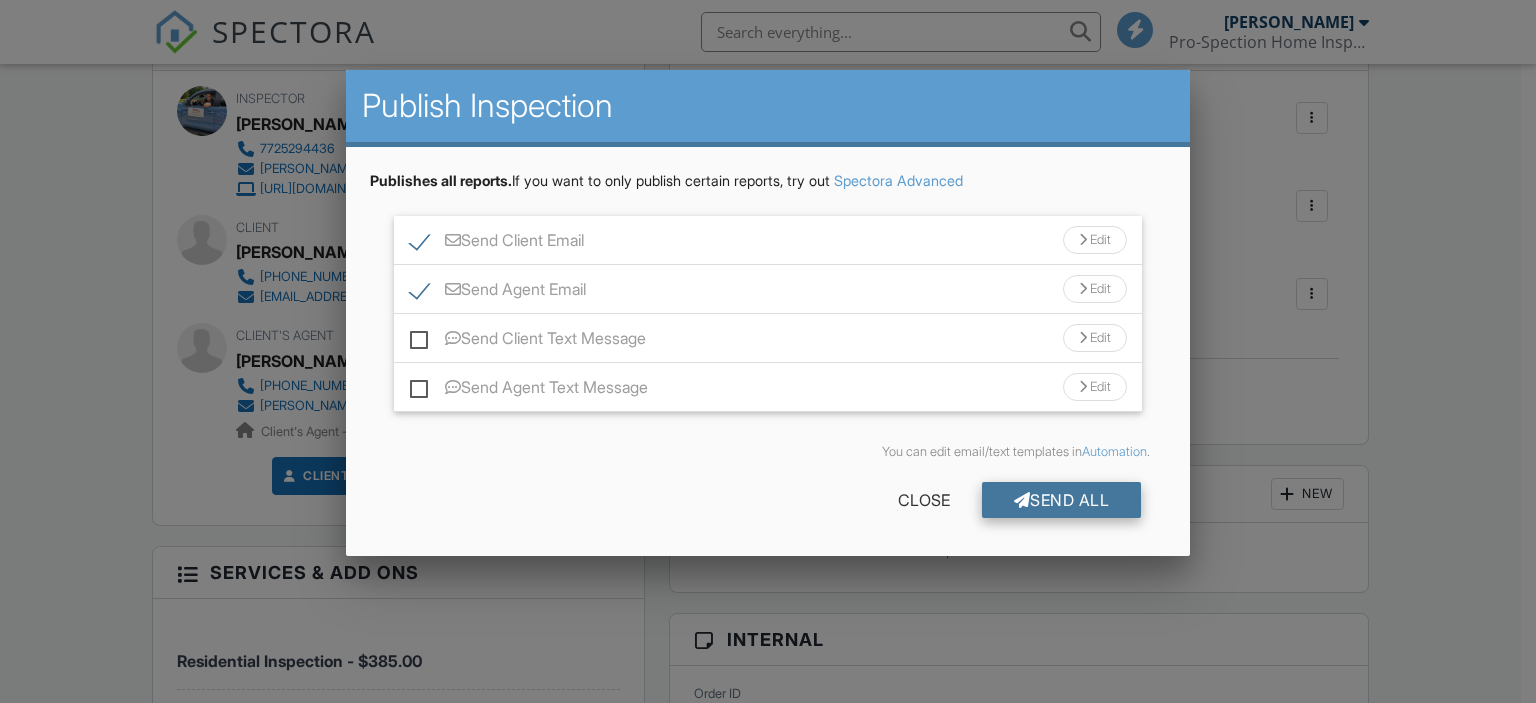 scroll, scrollTop: 573, scrollLeft: 0, axis: vertical 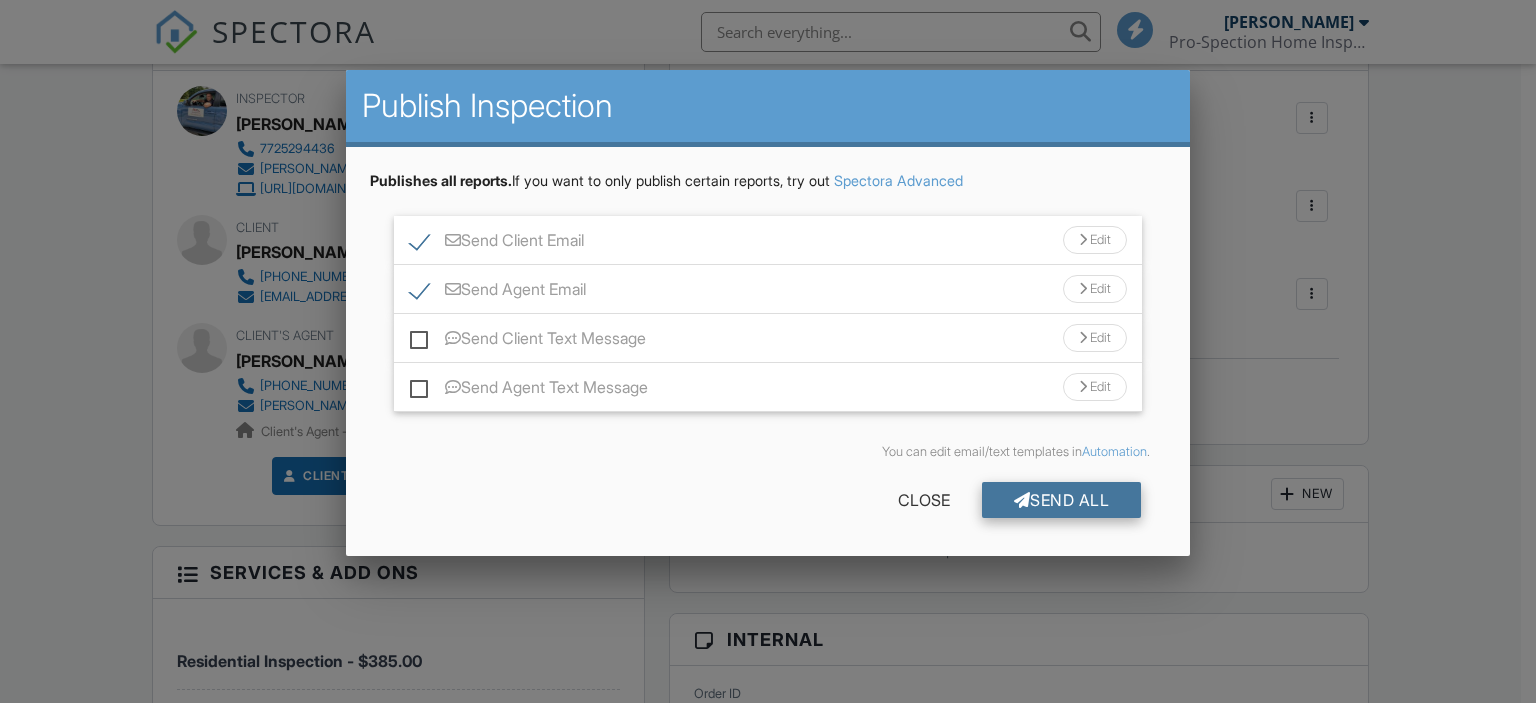 click on "Send All" at bounding box center [1062, 500] 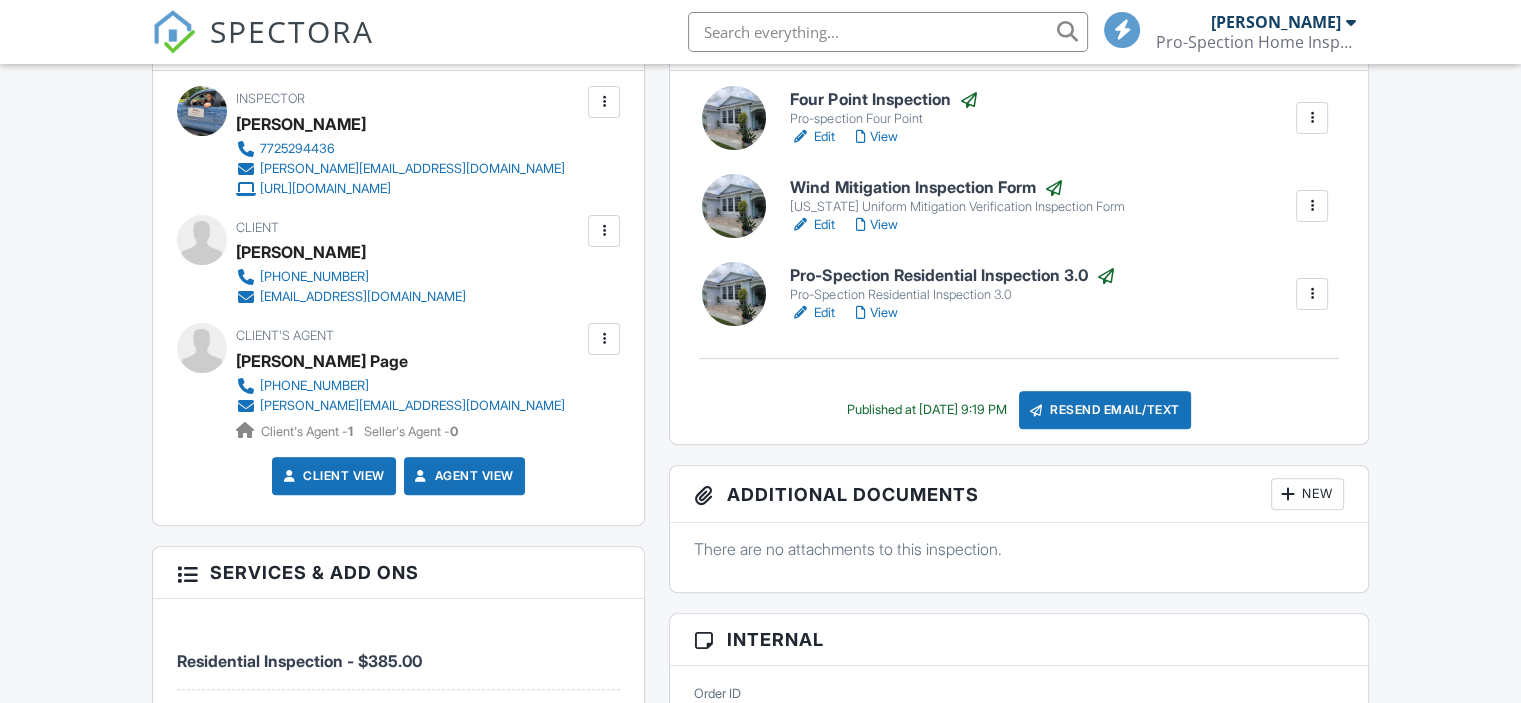 scroll, scrollTop: 573, scrollLeft: 0, axis: vertical 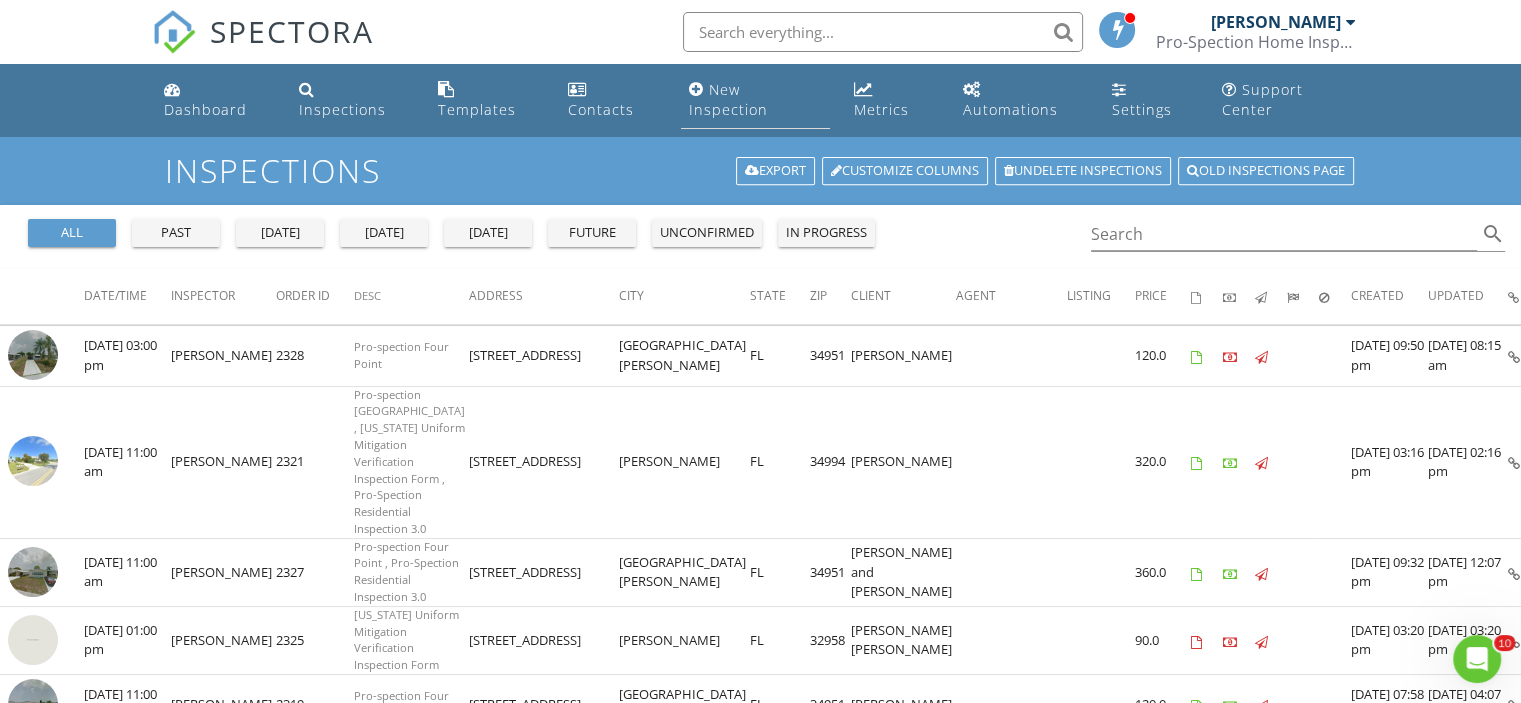 click on "New Inspection" at bounding box center (728, 99) 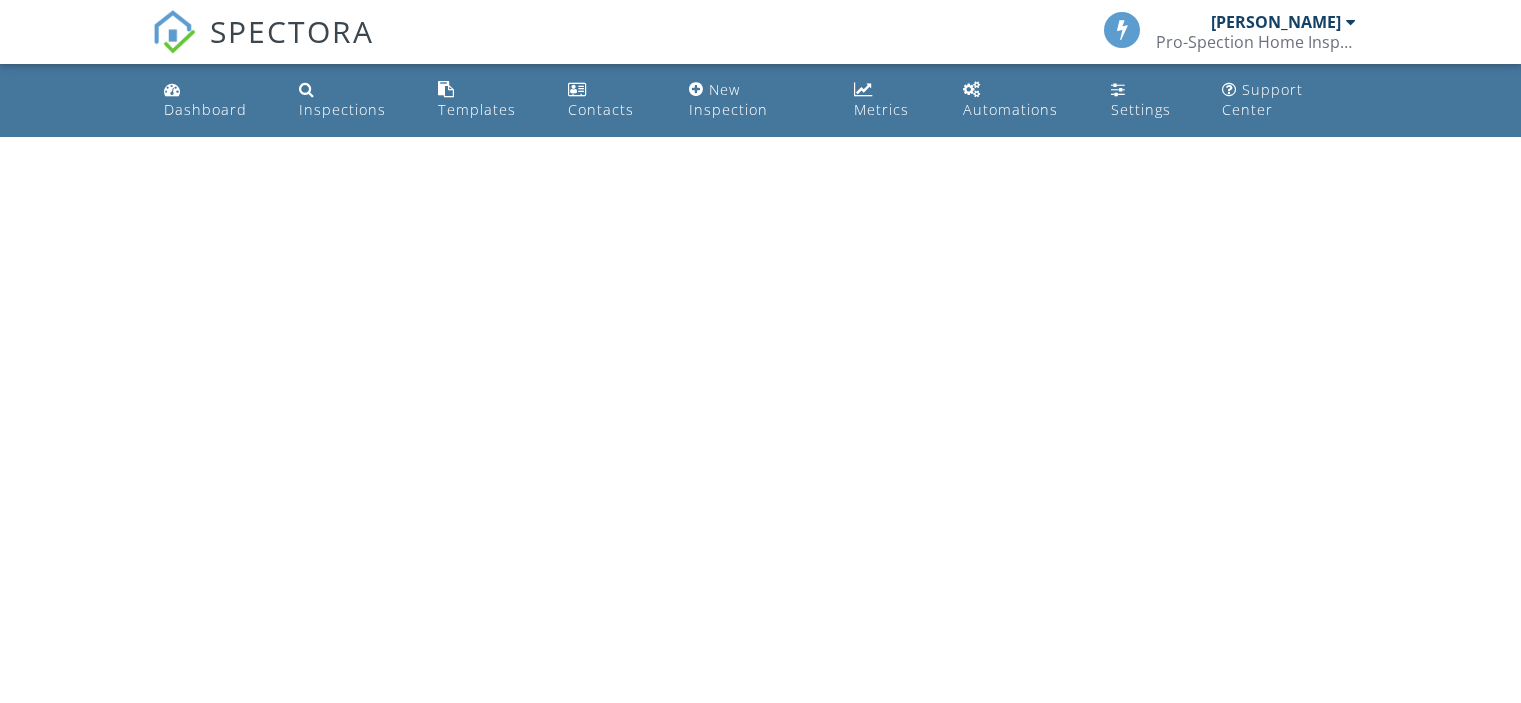 scroll, scrollTop: 0, scrollLeft: 0, axis: both 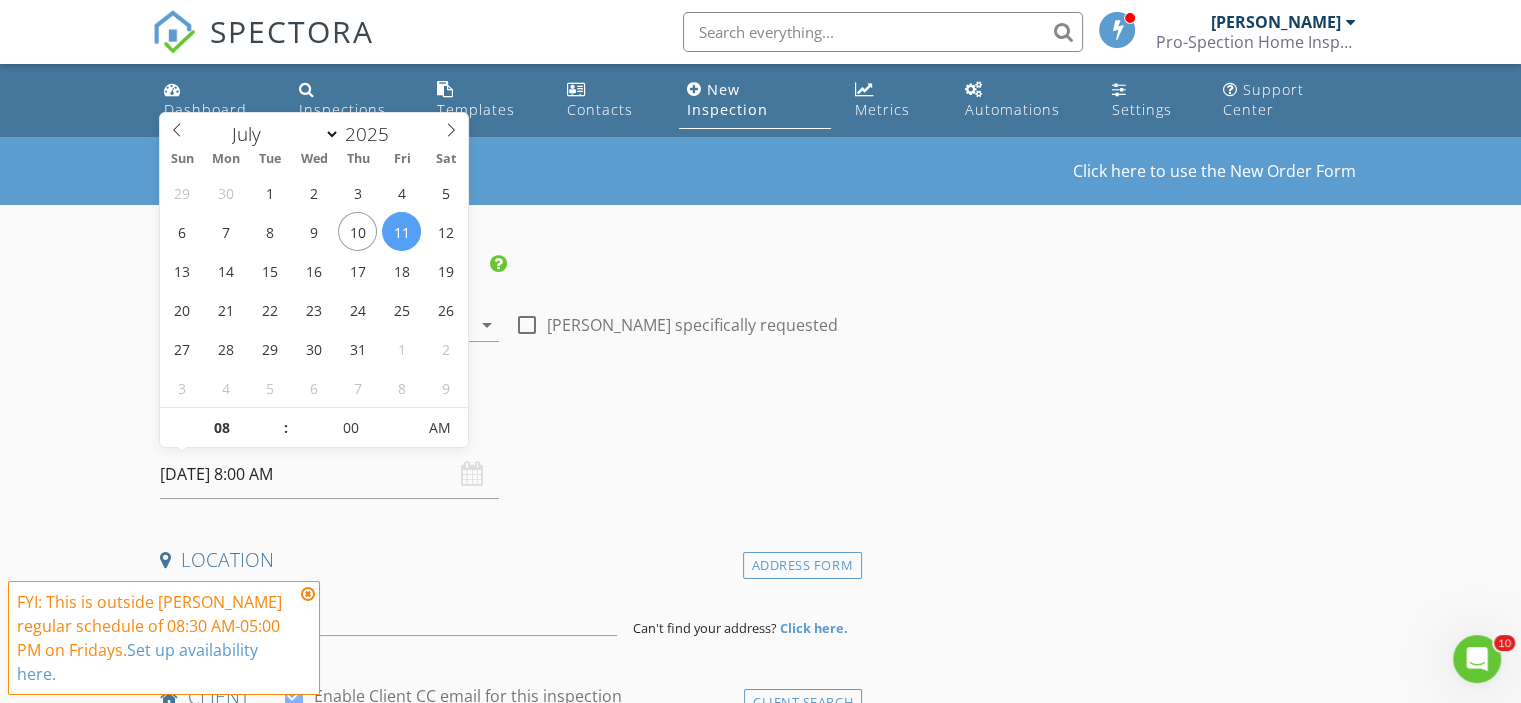click on "07/11/2025 8:00 AM" at bounding box center [329, 474] 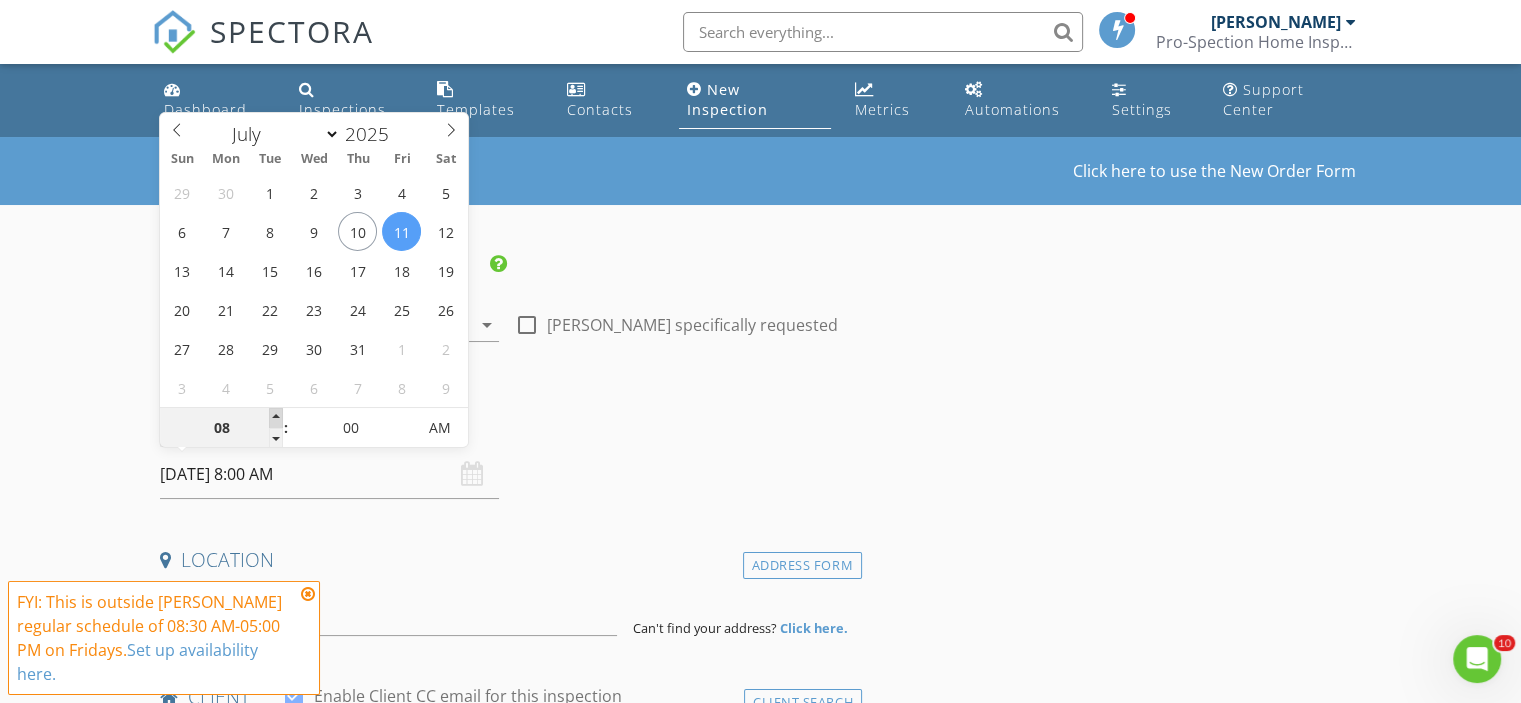 click at bounding box center (276, 418) 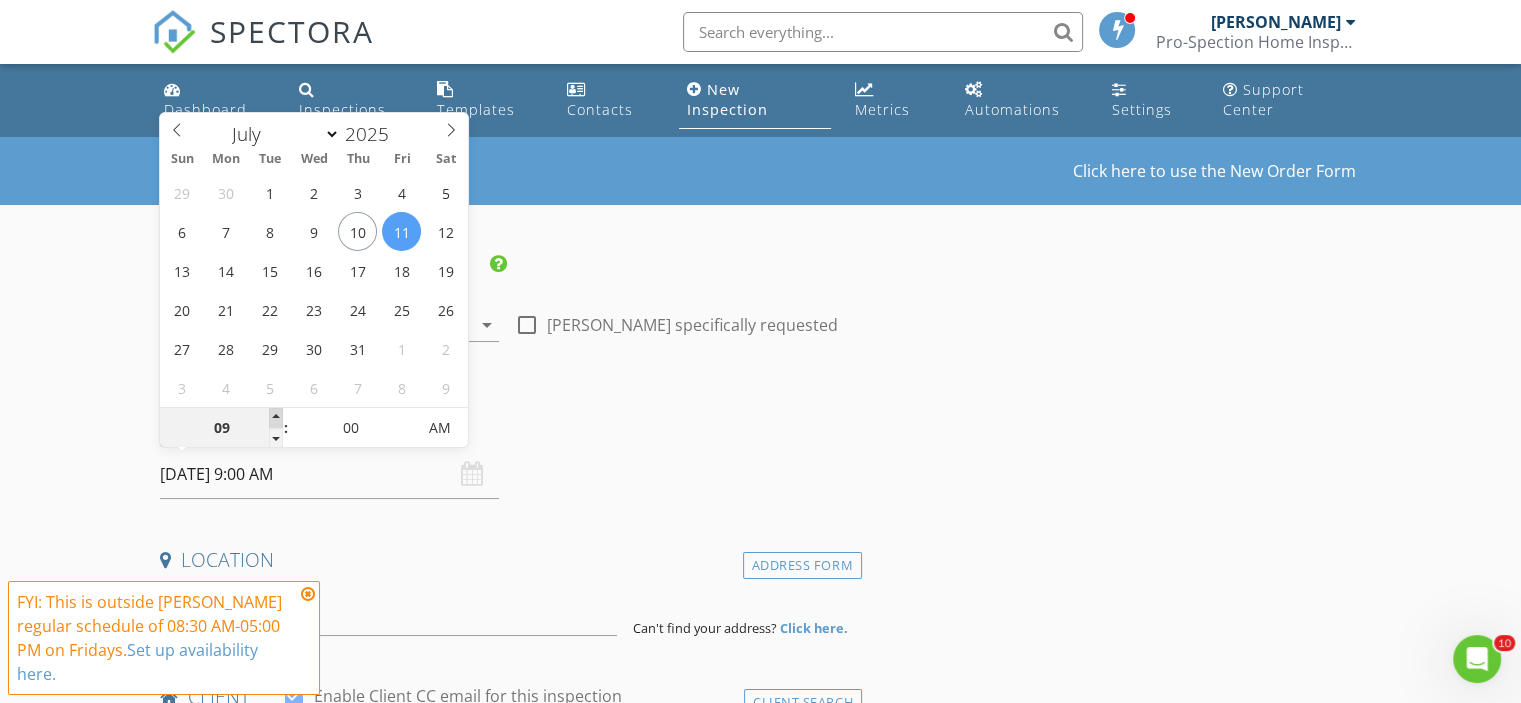 click at bounding box center [276, 418] 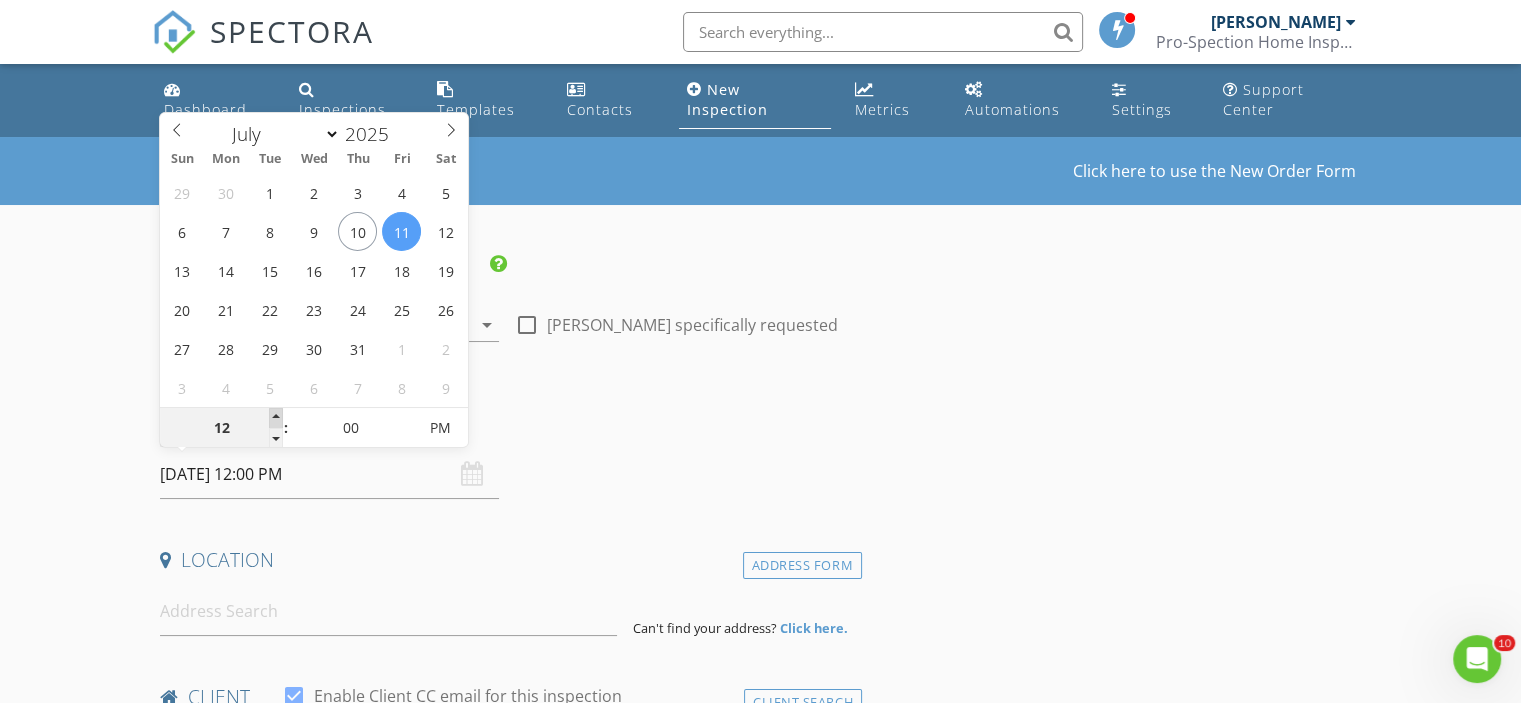 type on "01" 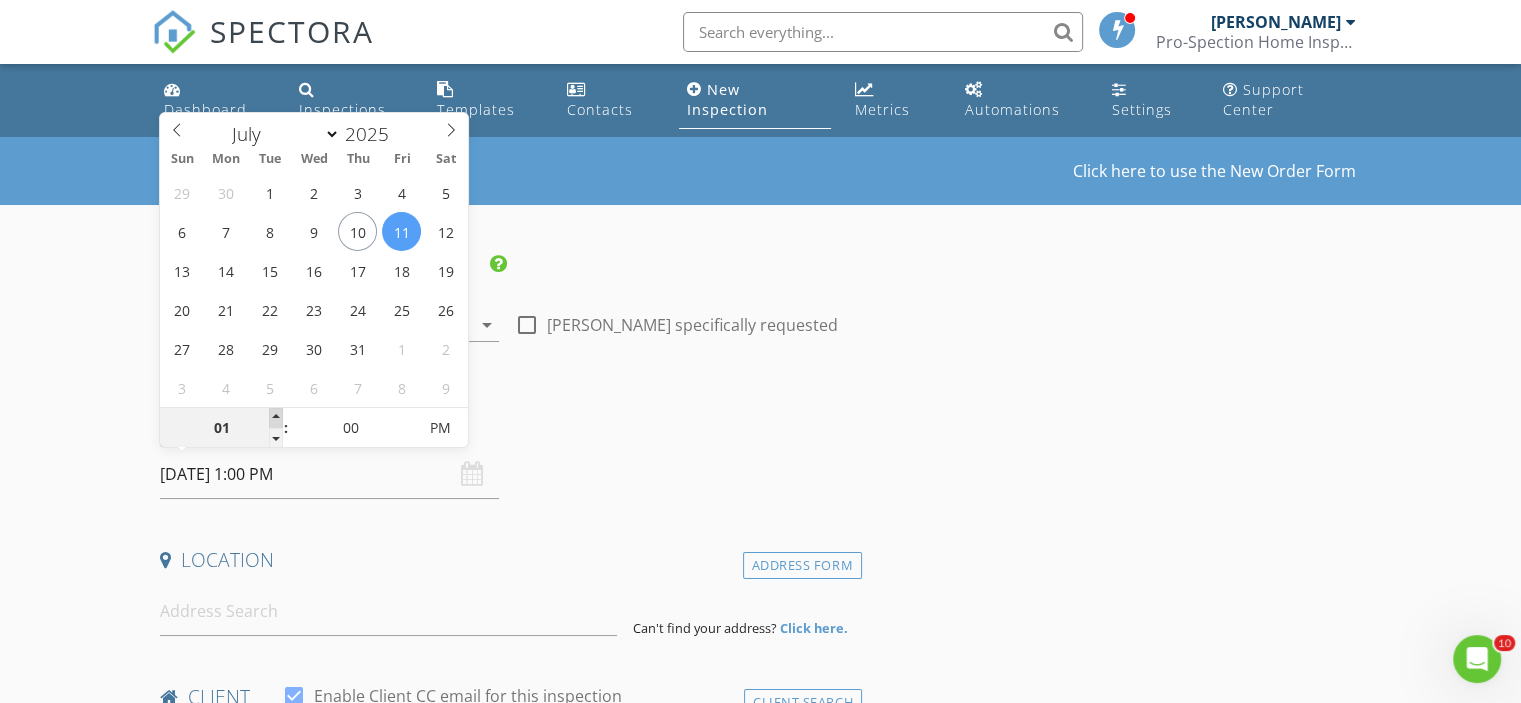 click at bounding box center [276, 418] 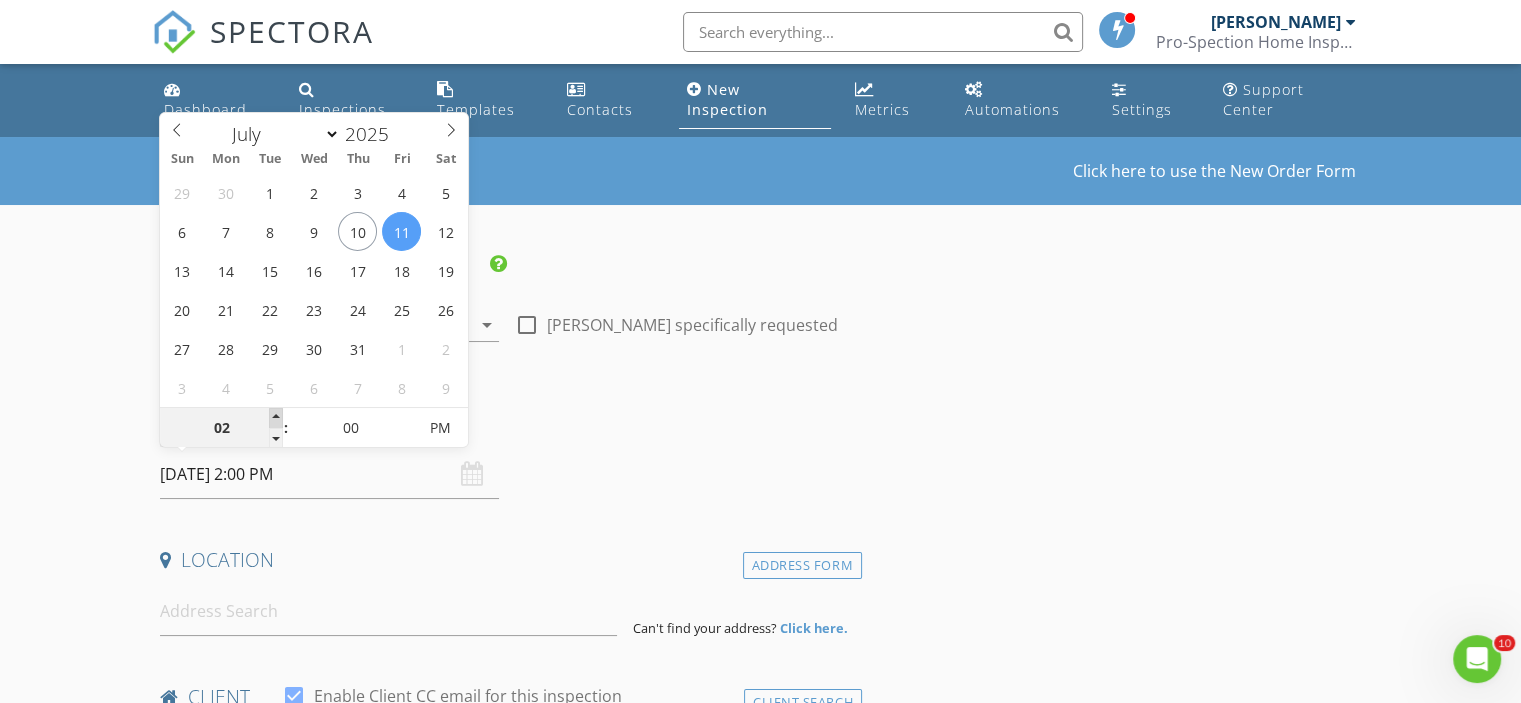 click at bounding box center (276, 418) 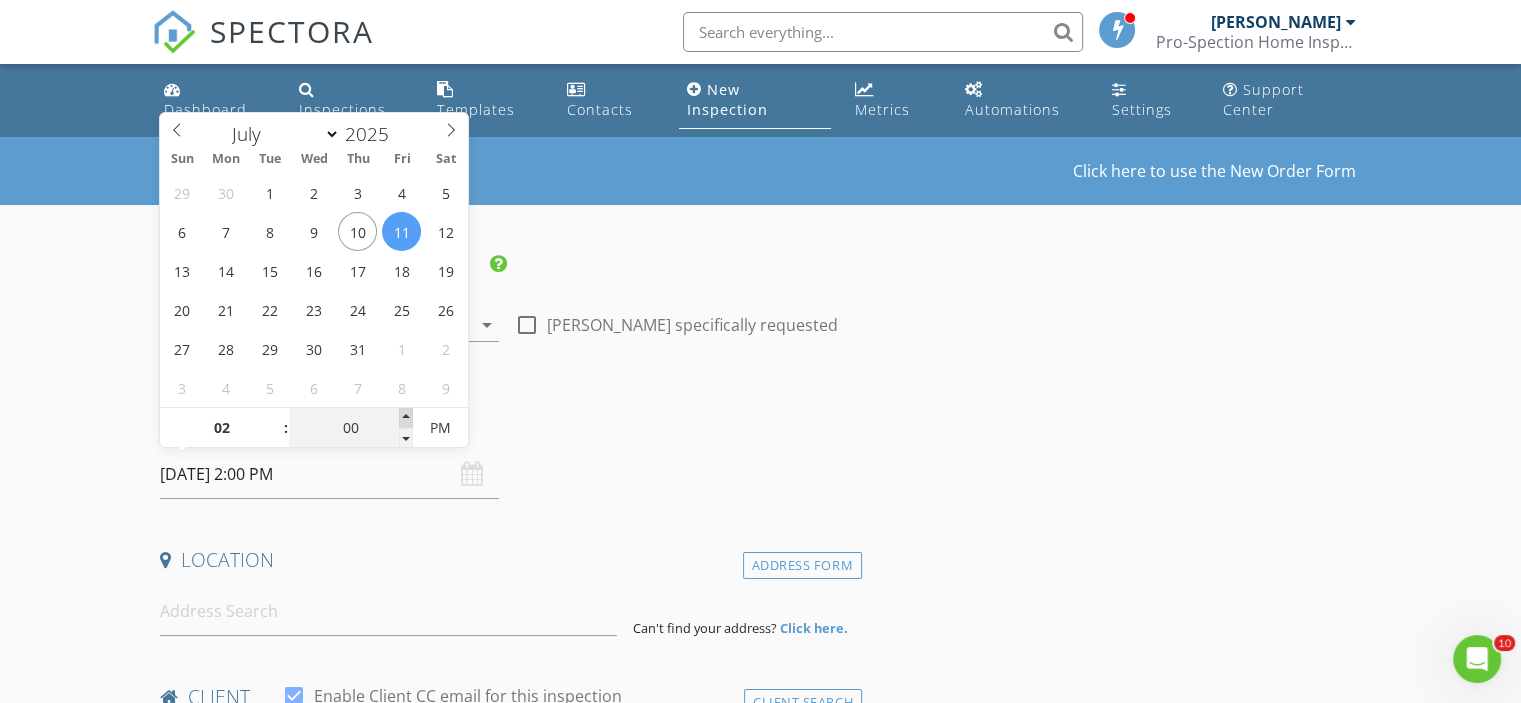 type on "05" 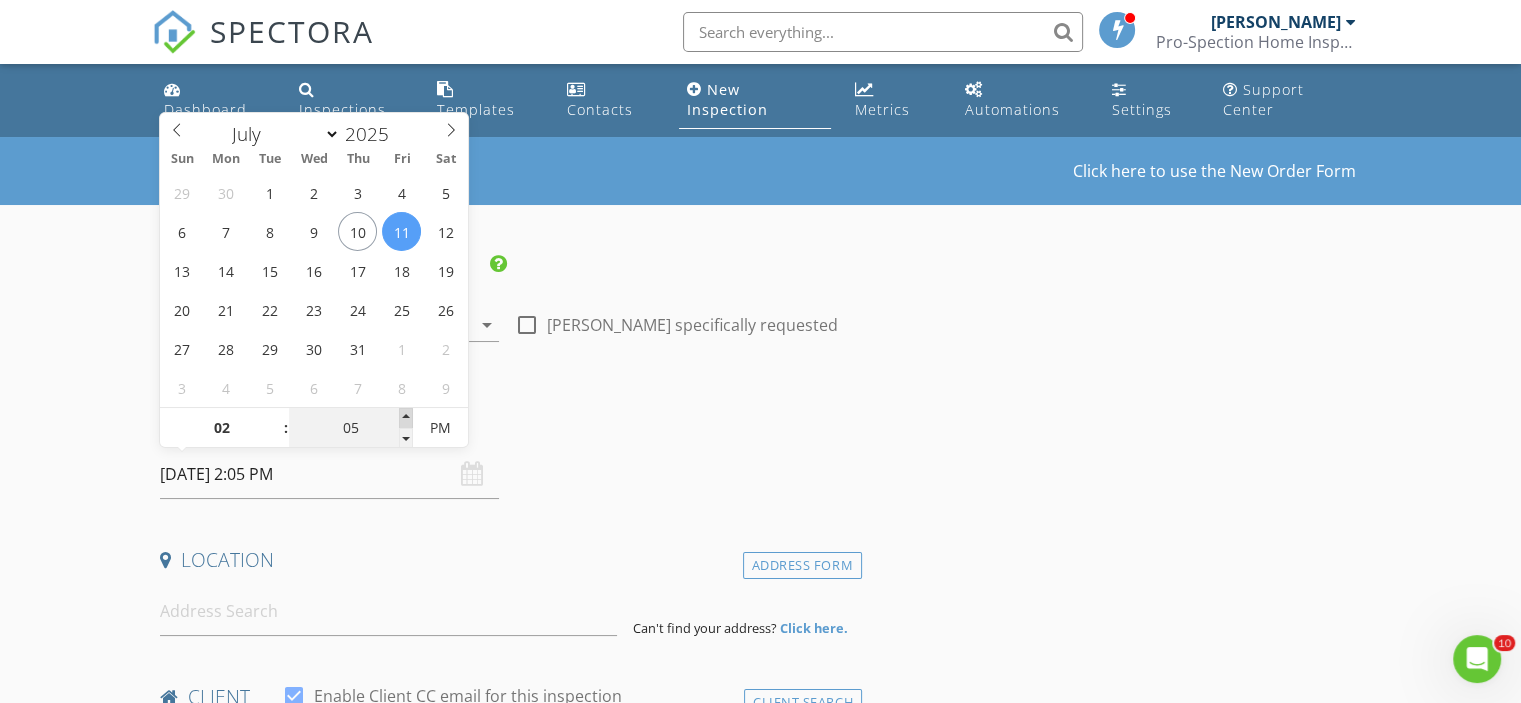click at bounding box center (406, 418) 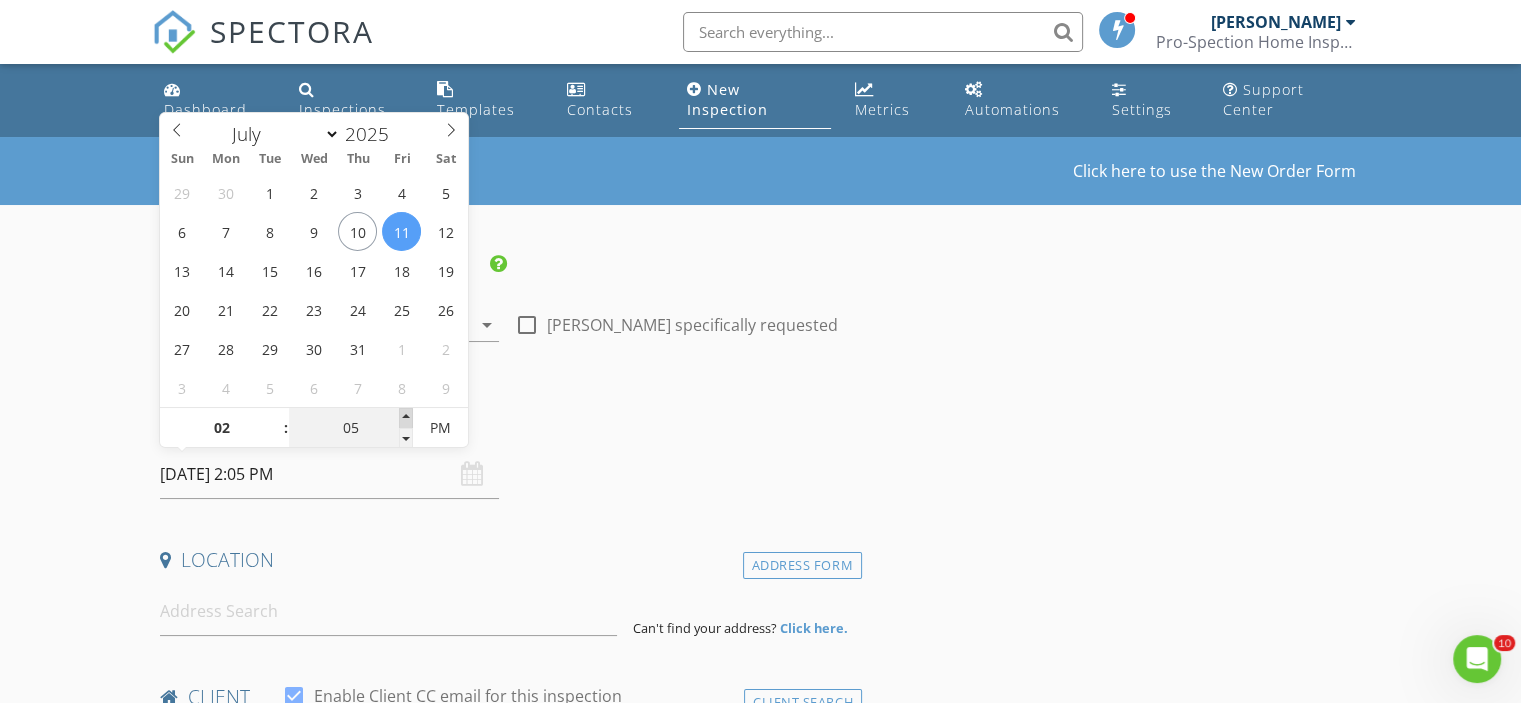 type on "10" 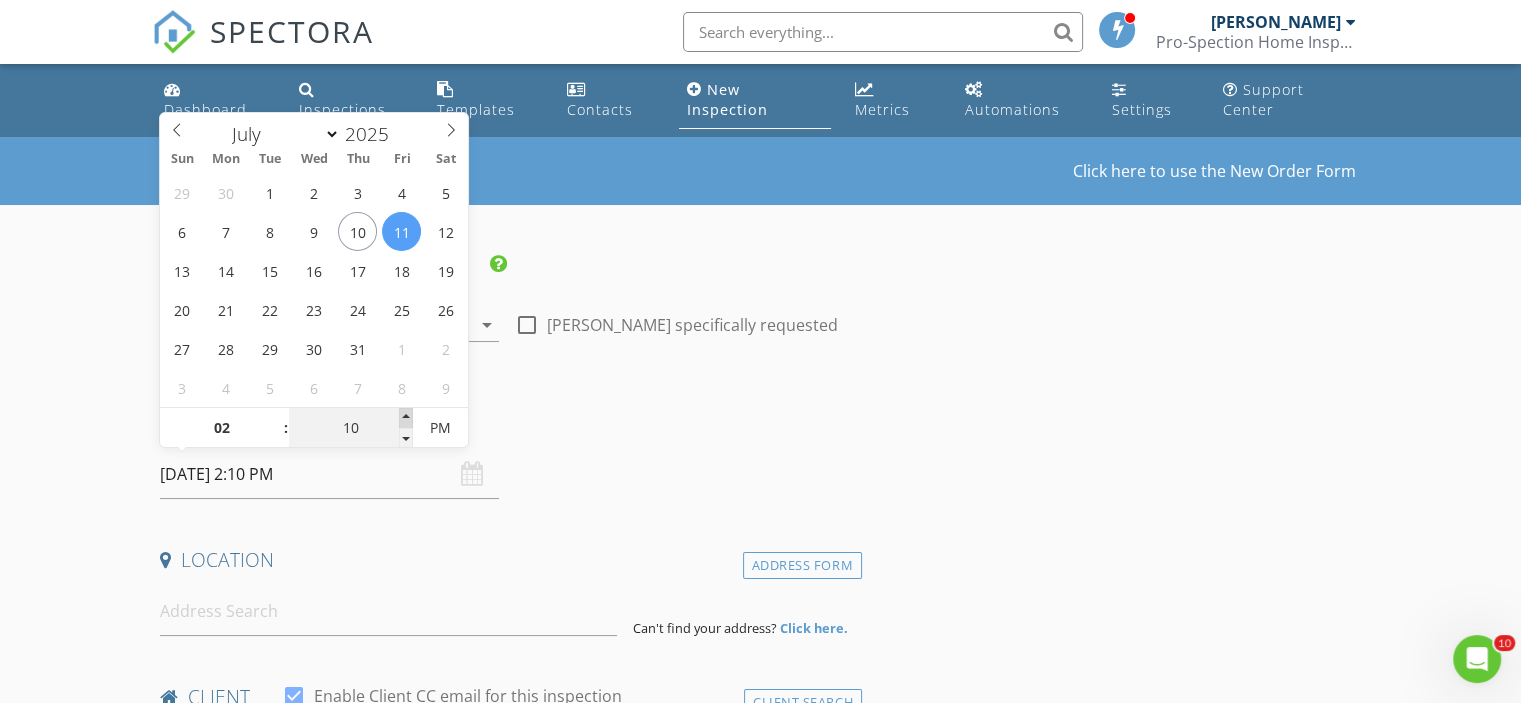 click at bounding box center (406, 418) 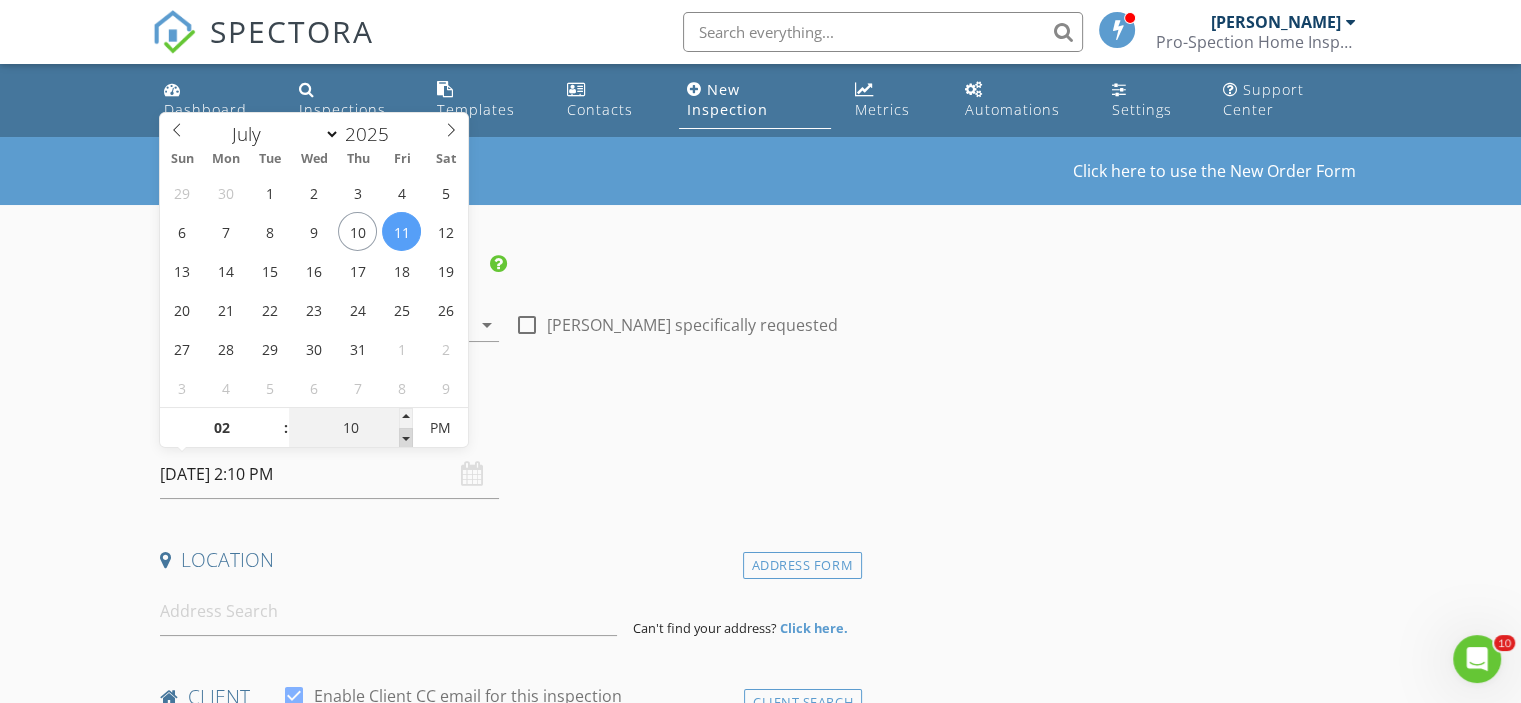 type on "05" 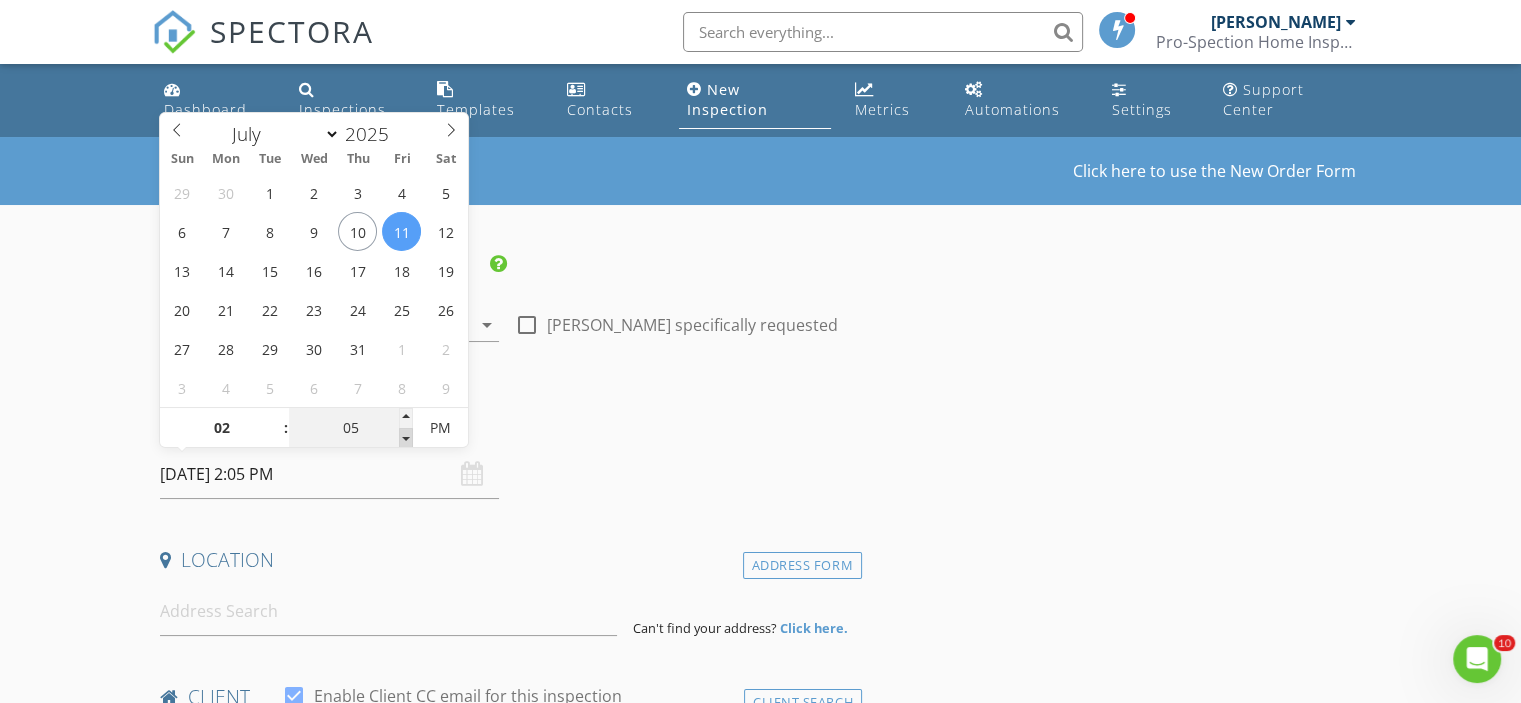click at bounding box center [406, 438] 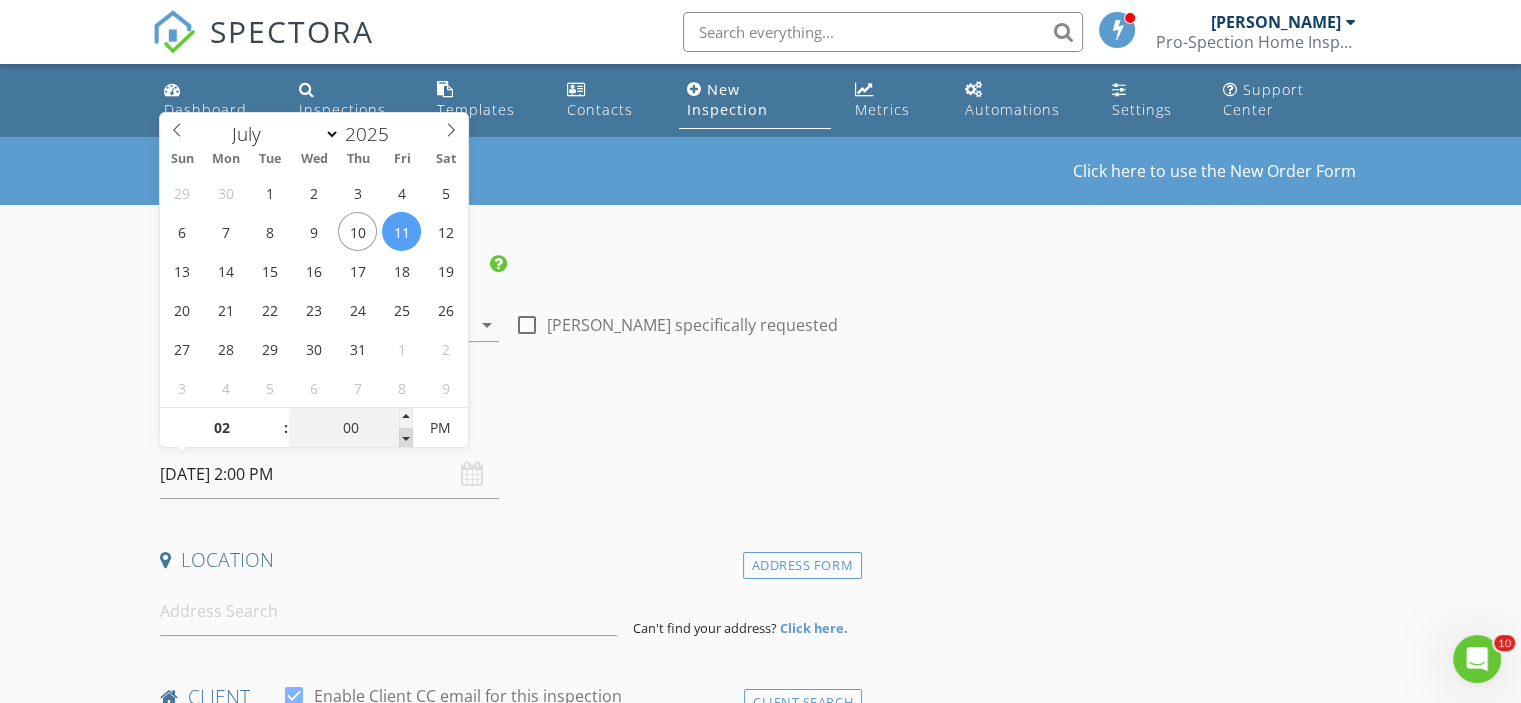 click at bounding box center (406, 438) 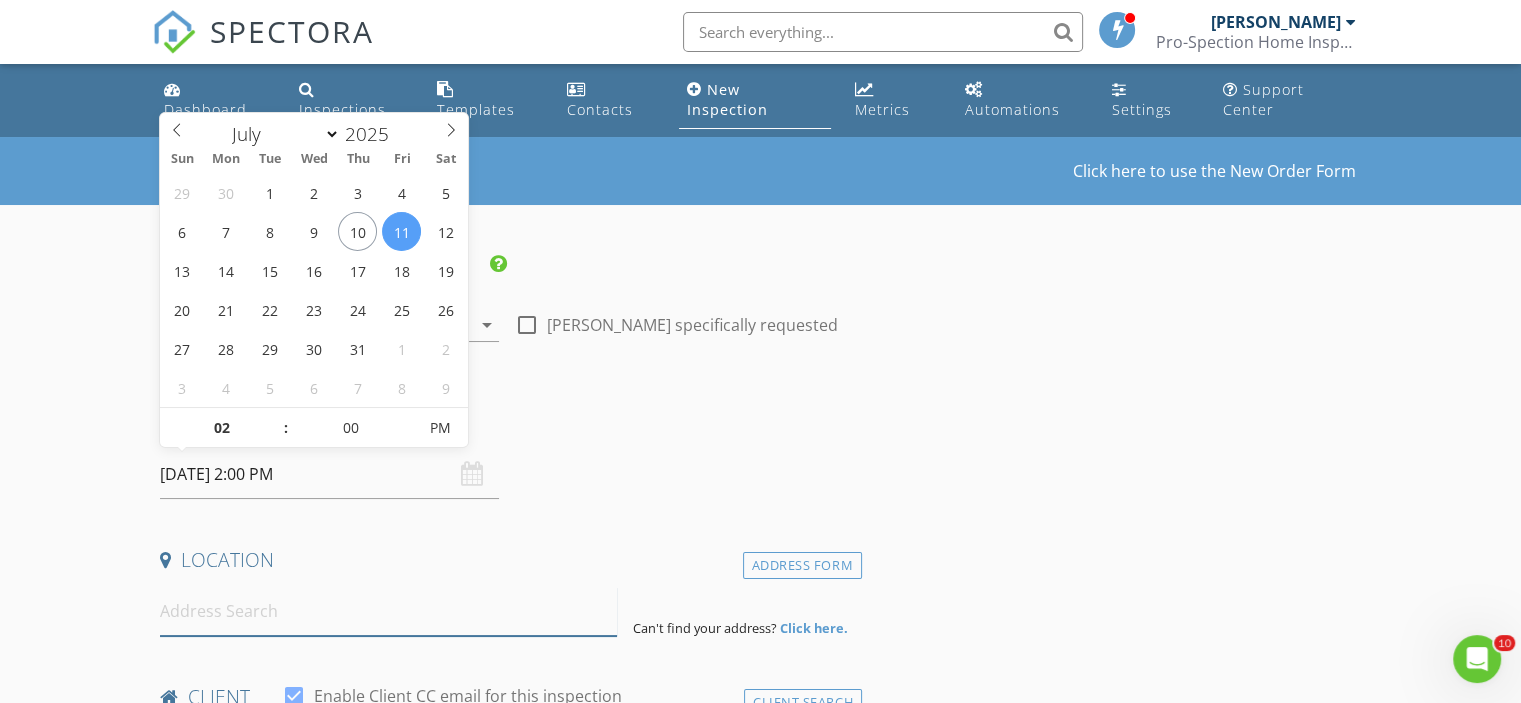 click at bounding box center [388, 611] 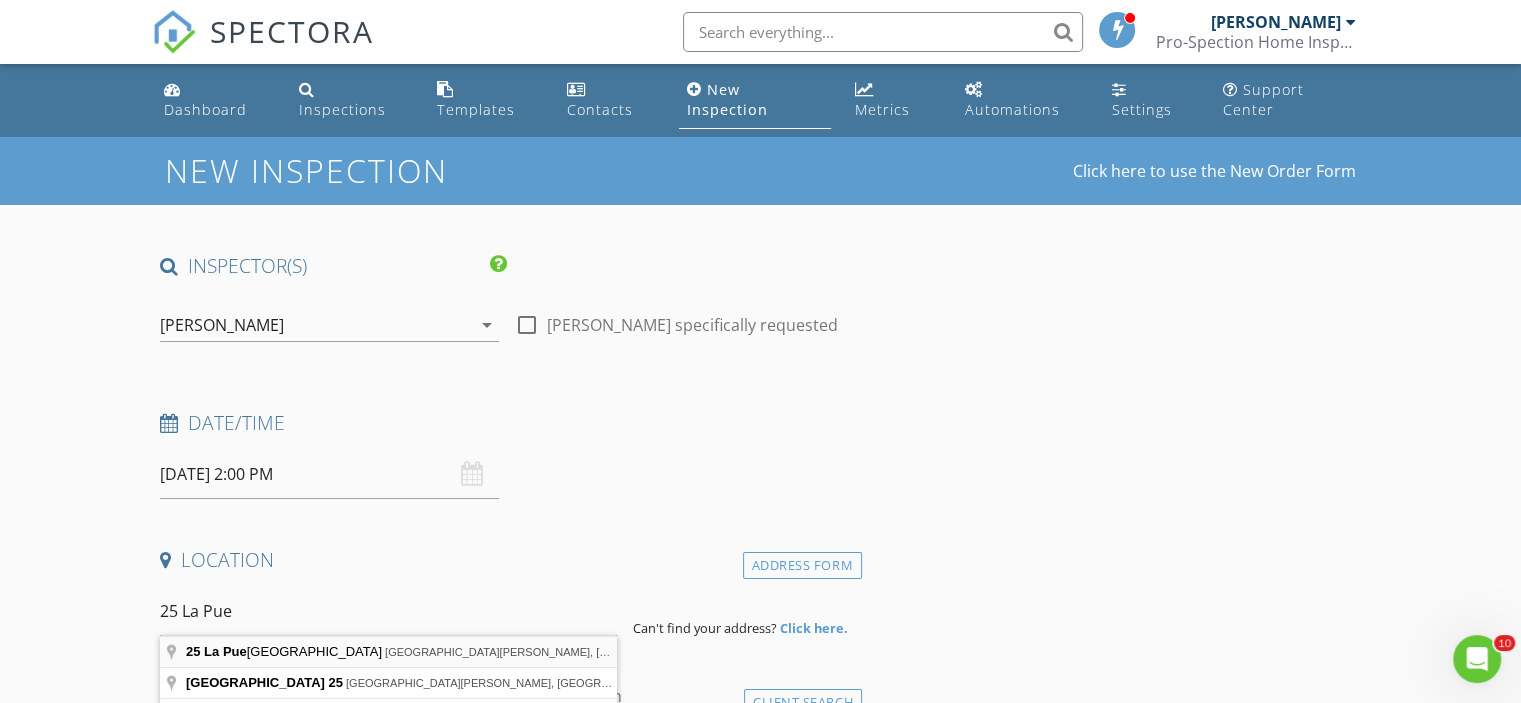 type on "25 La Puerta Del Norte, Fort Pierce, FL, USA" 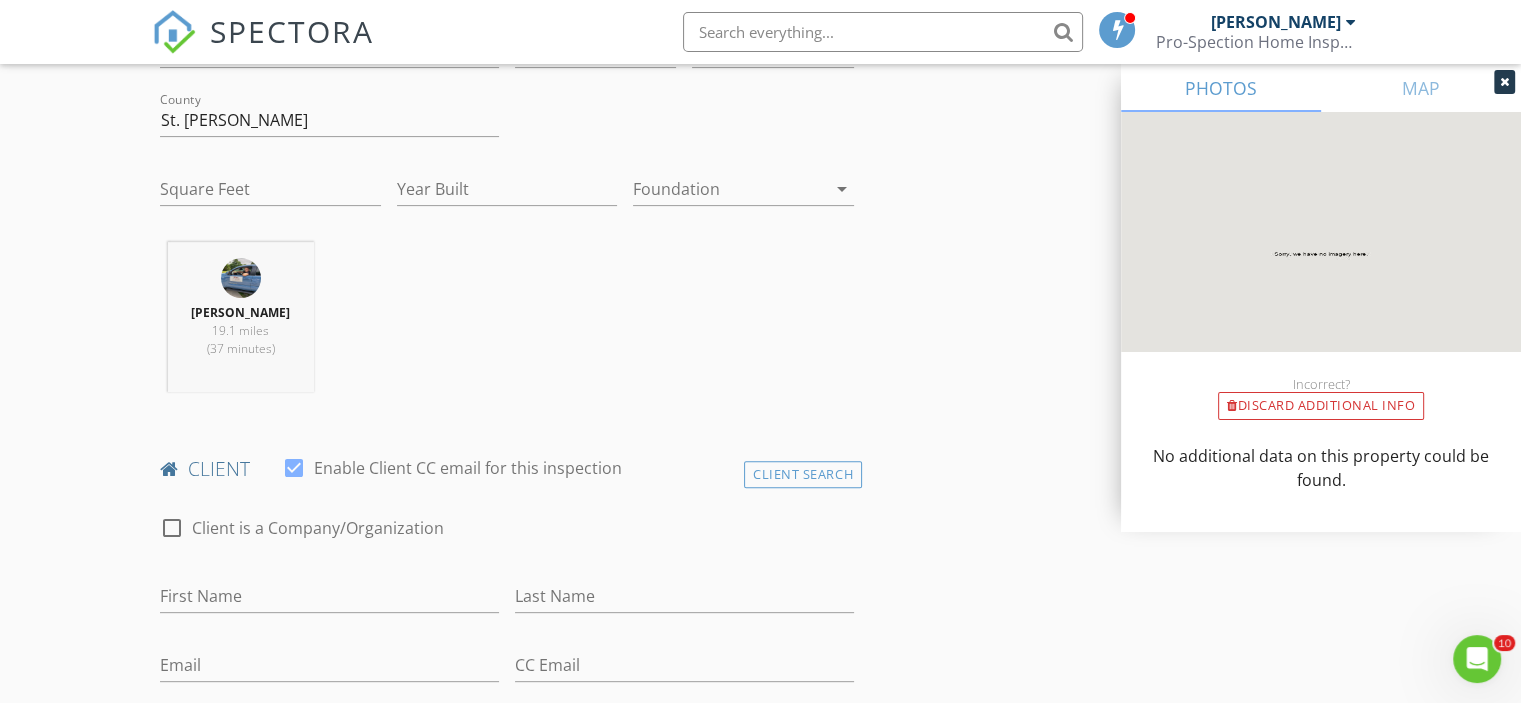 scroll, scrollTop: 672, scrollLeft: 0, axis: vertical 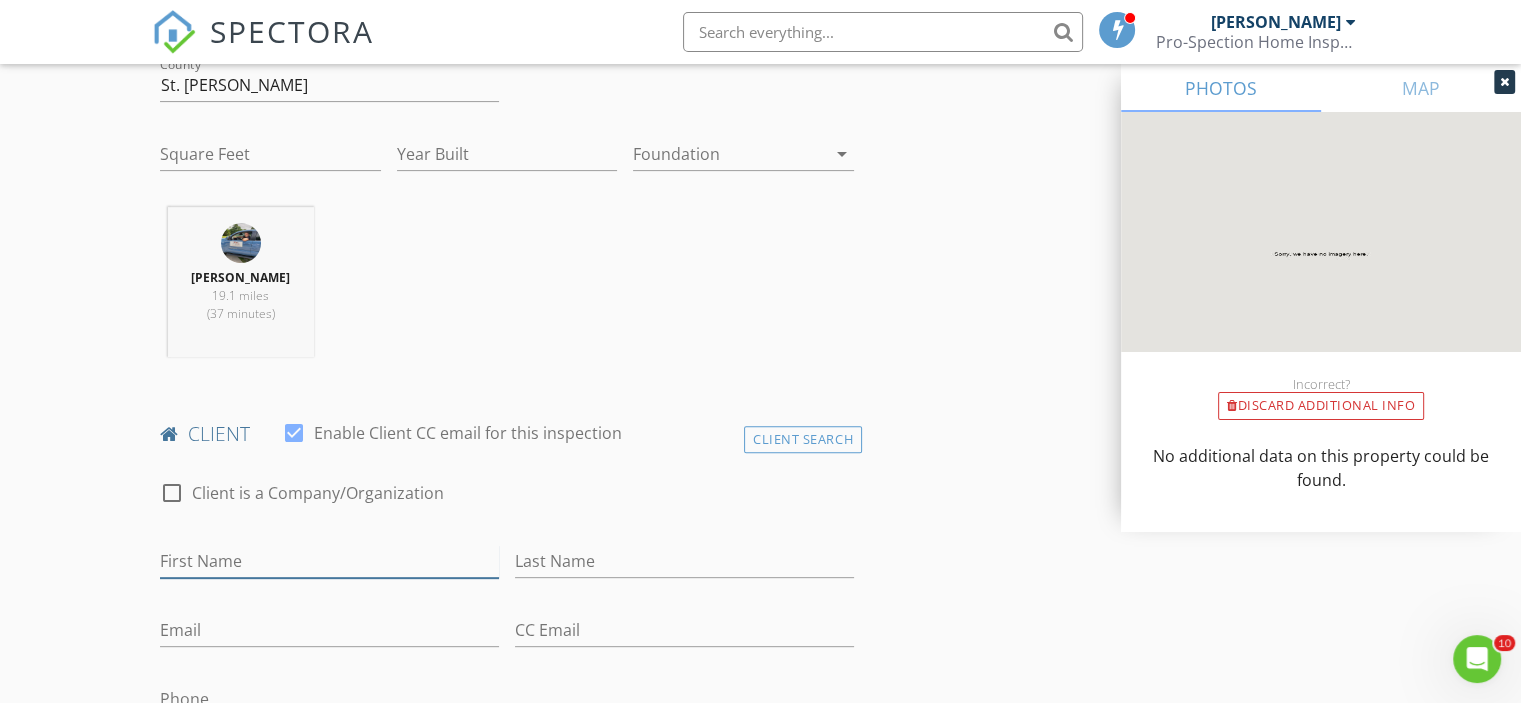 click on "First Name" at bounding box center [329, 561] 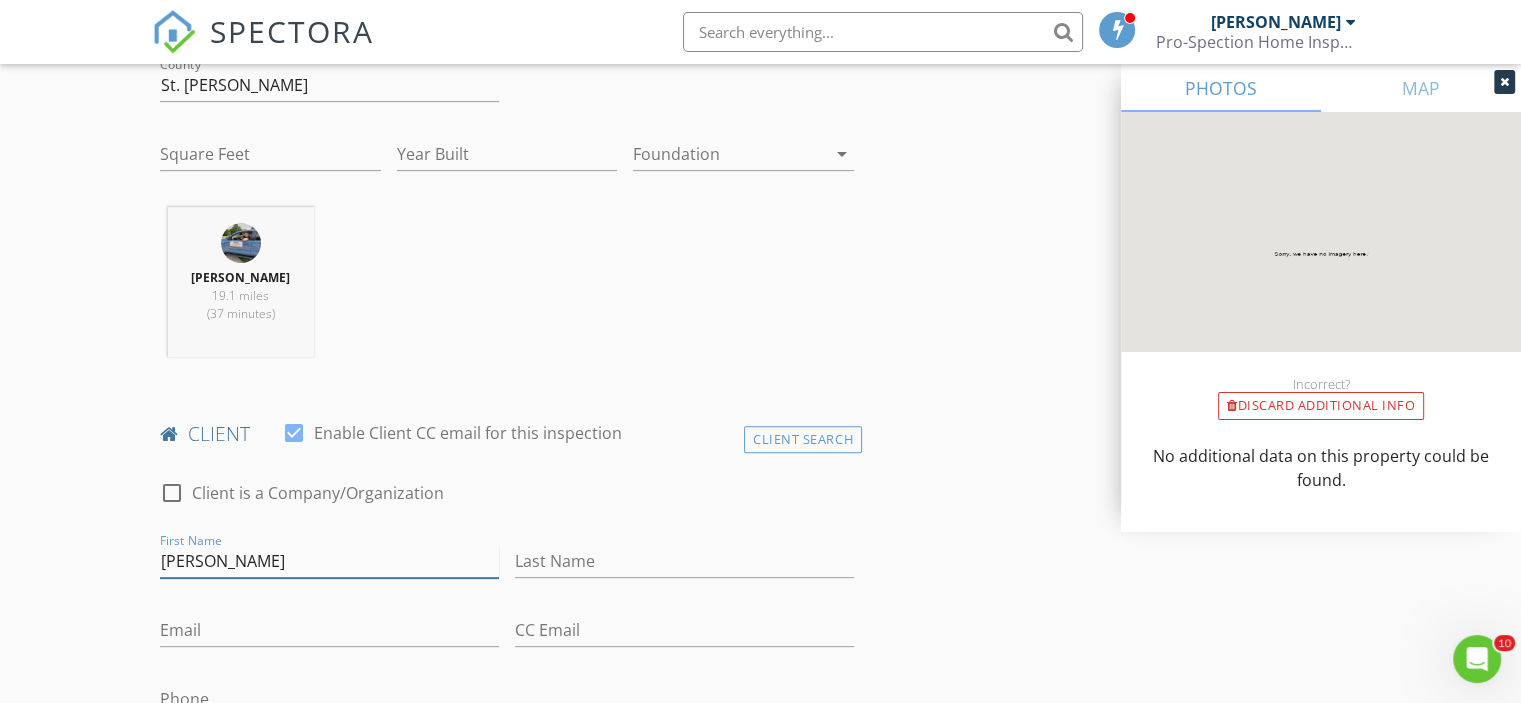 type on "Jerry" 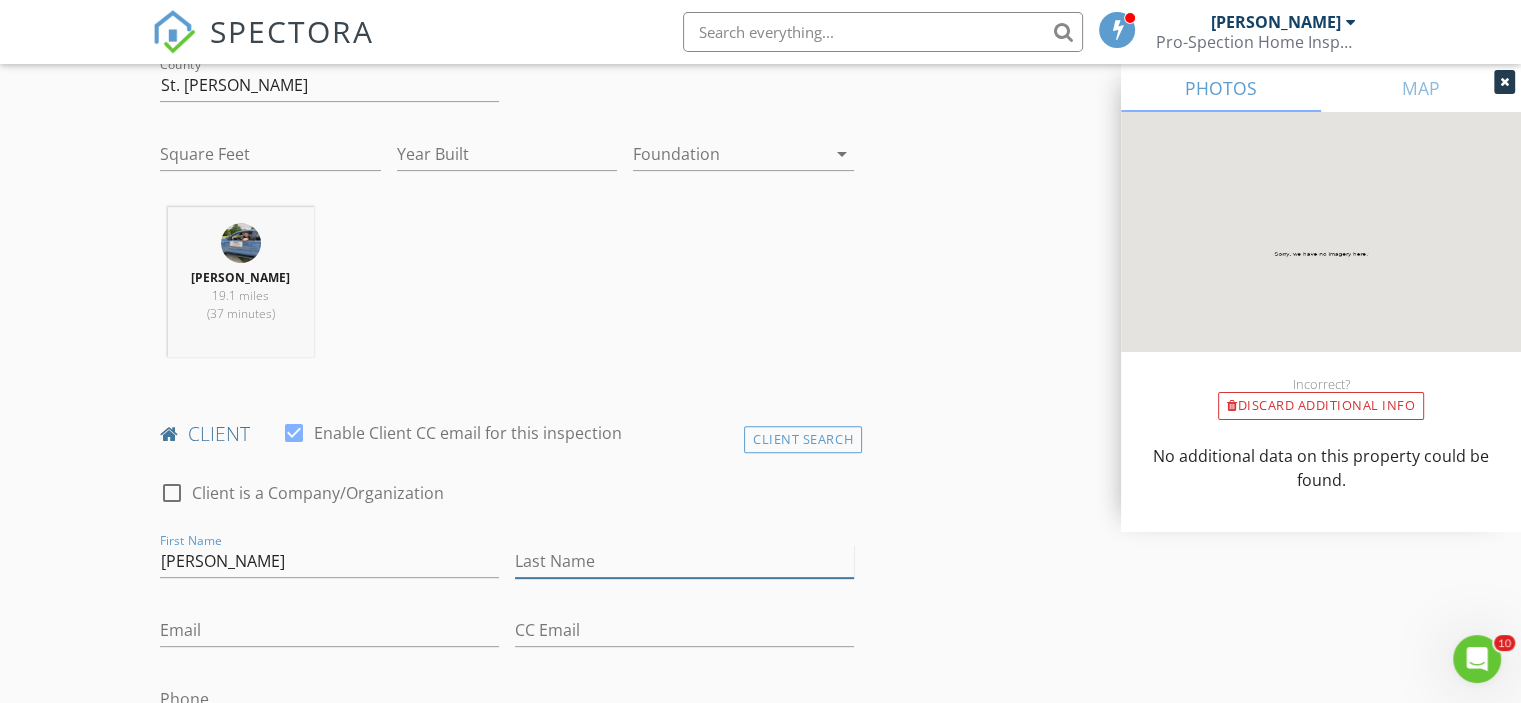 click on "Last Name" at bounding box center [684, 561] 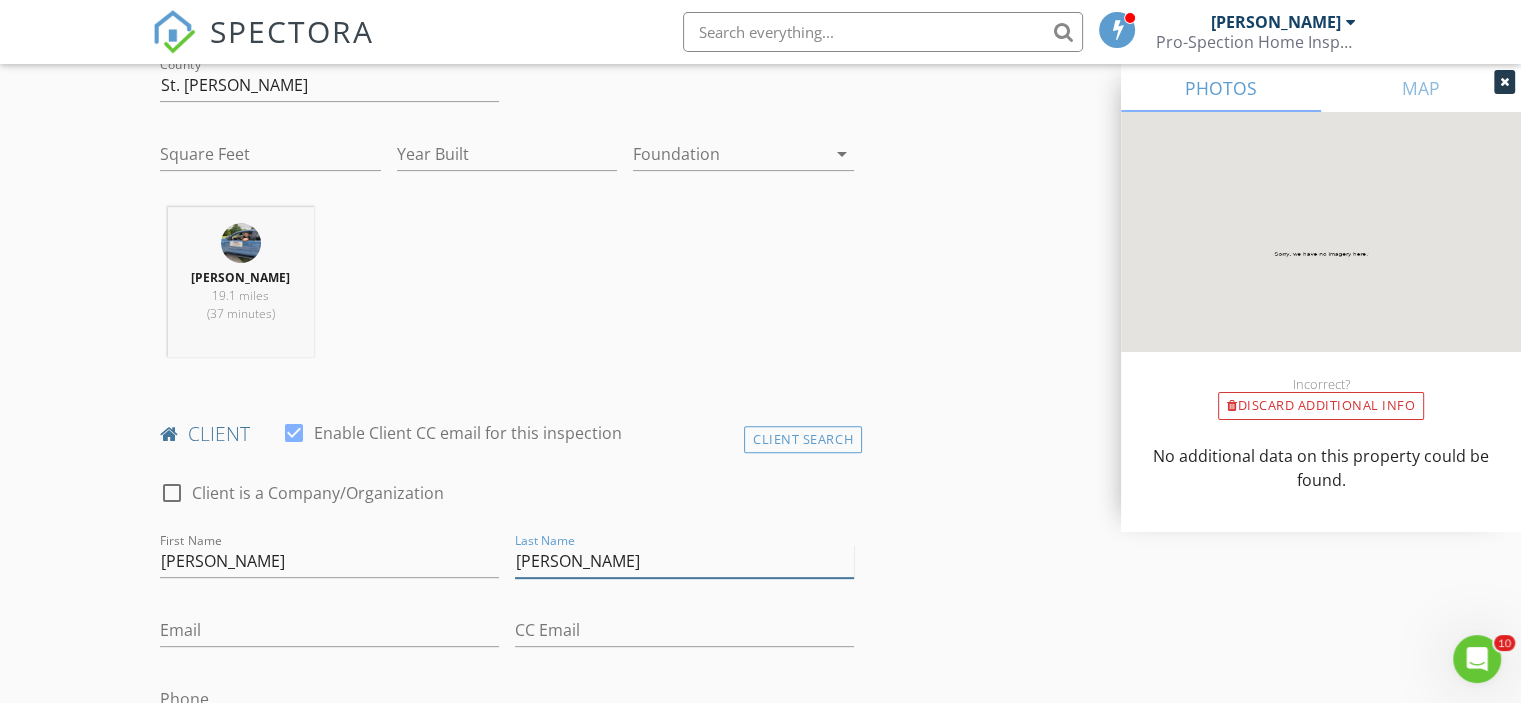 type on "Boutot" 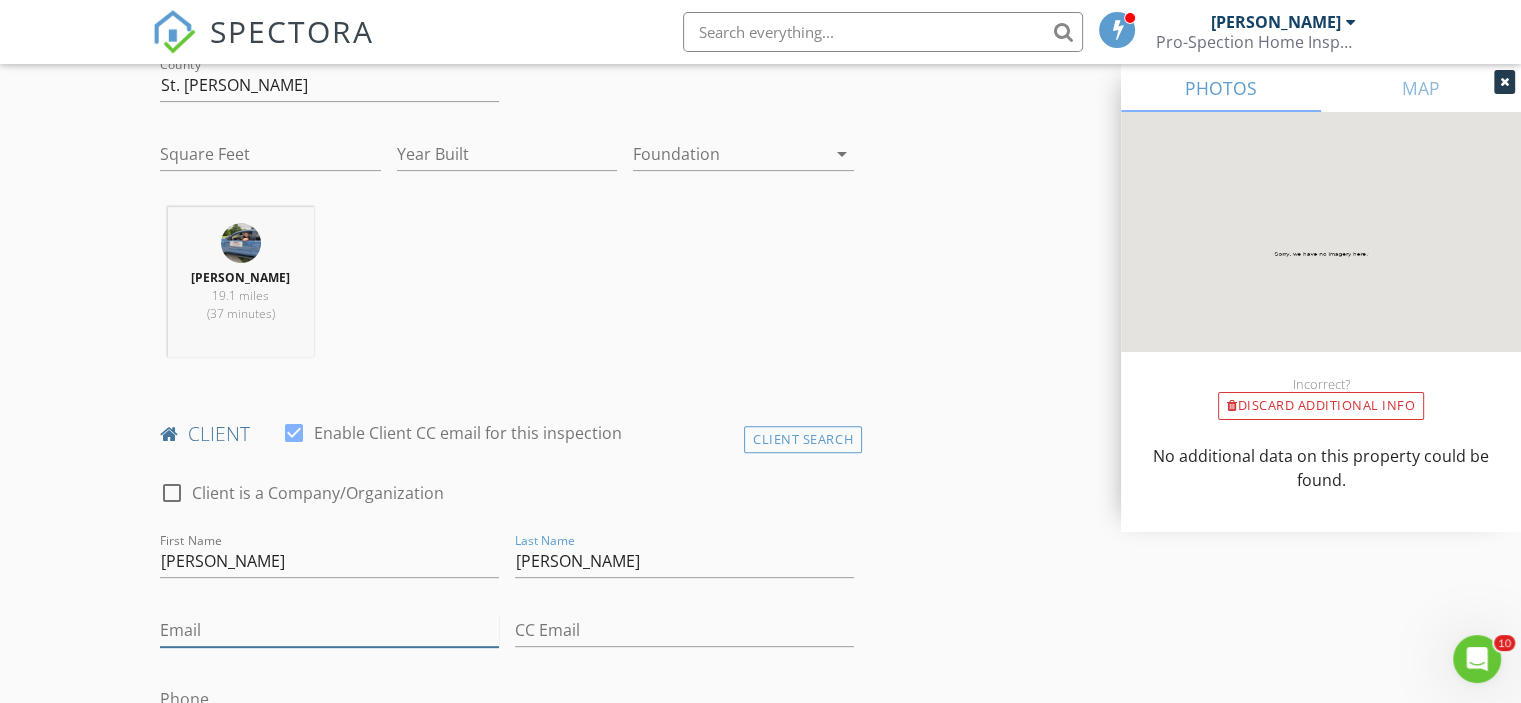 click on "Email" at bounding box center [329, 630] 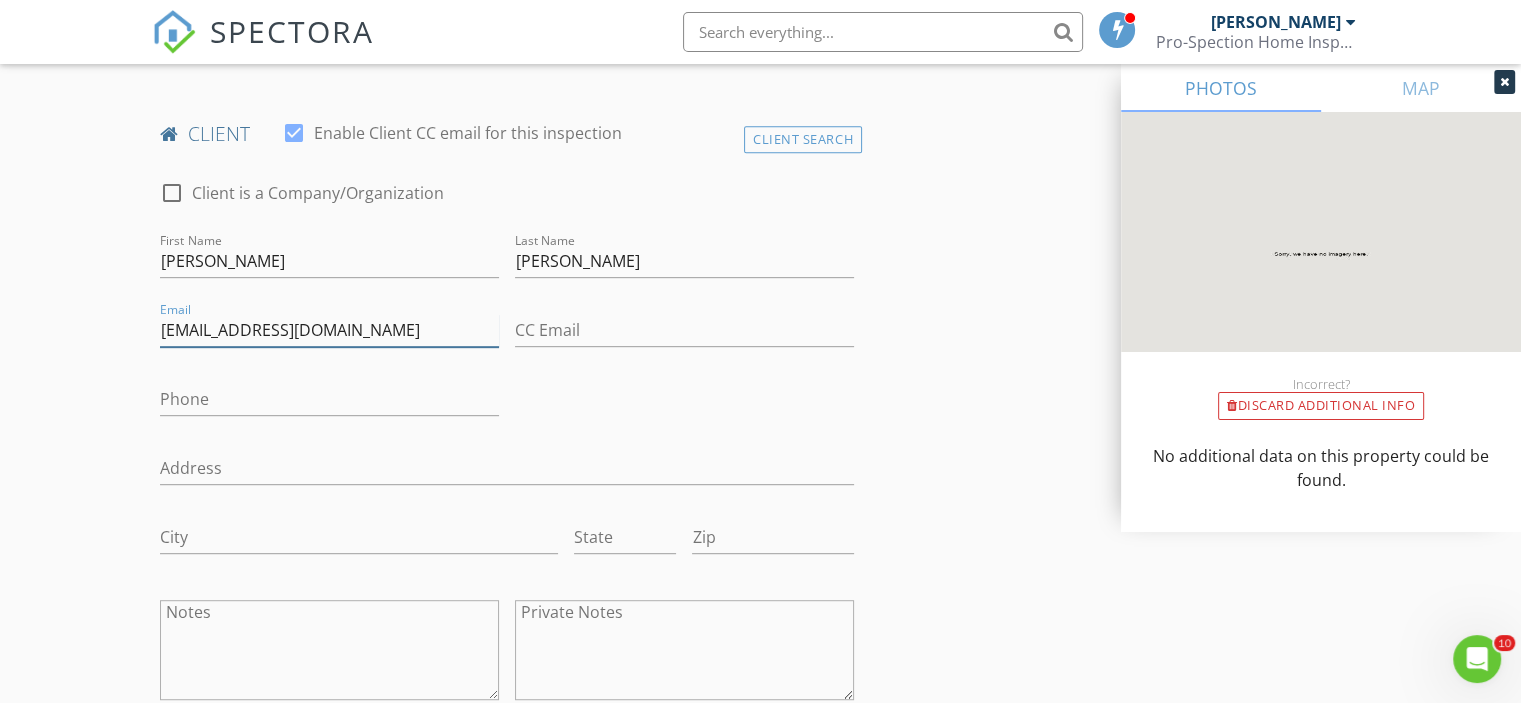 scroll, scrollTop: 995, scrollLeft: 0, axis: vertical 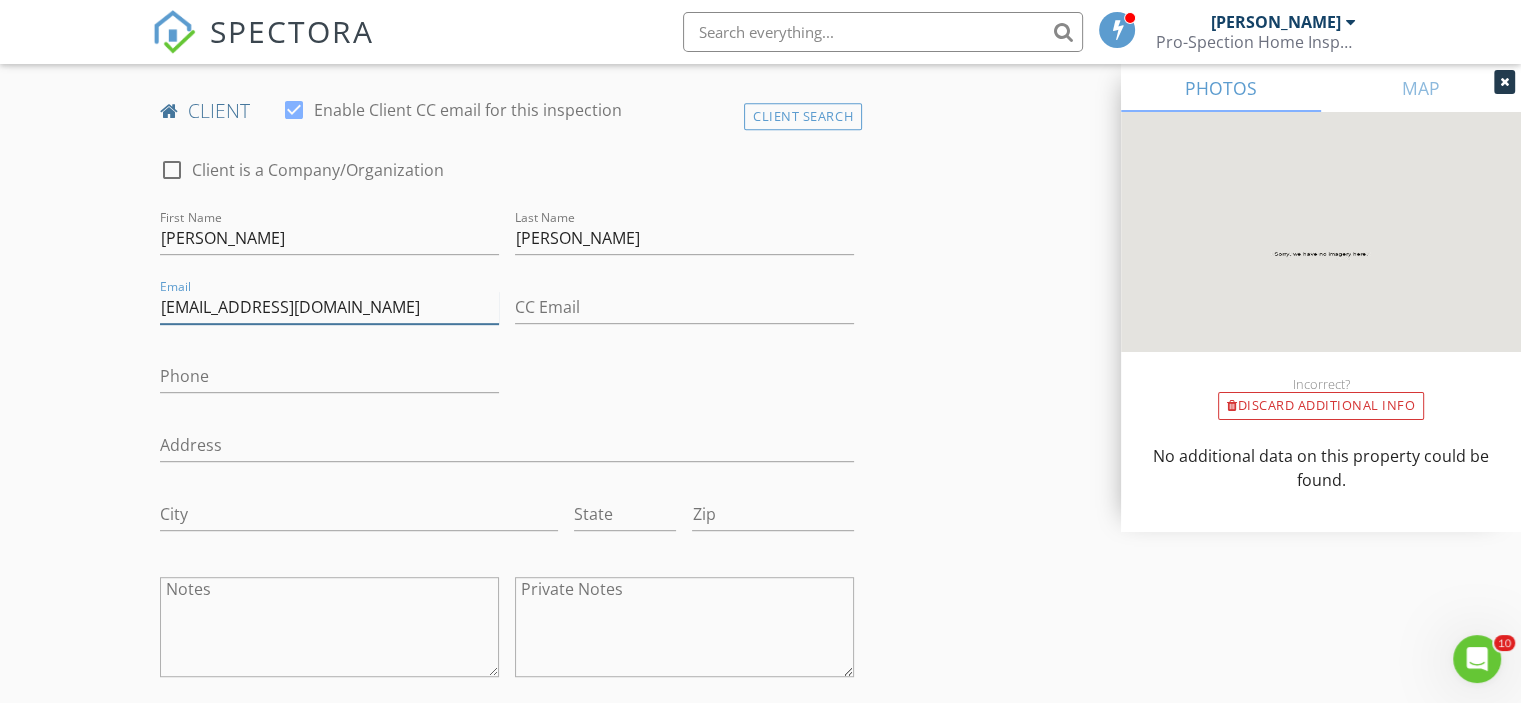 type on "jerryboutot@gmail.com" 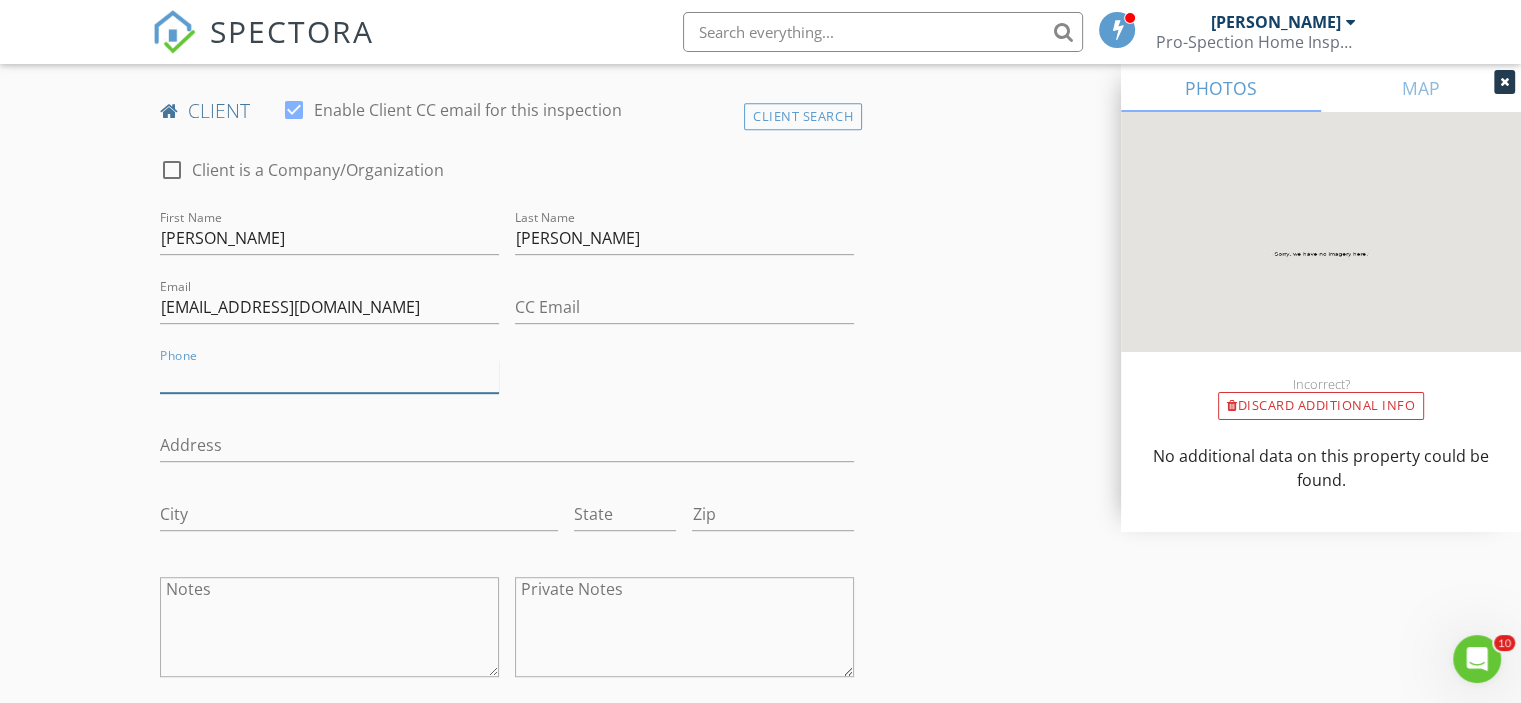 click on "Phone" at bounding box center (329, 376) 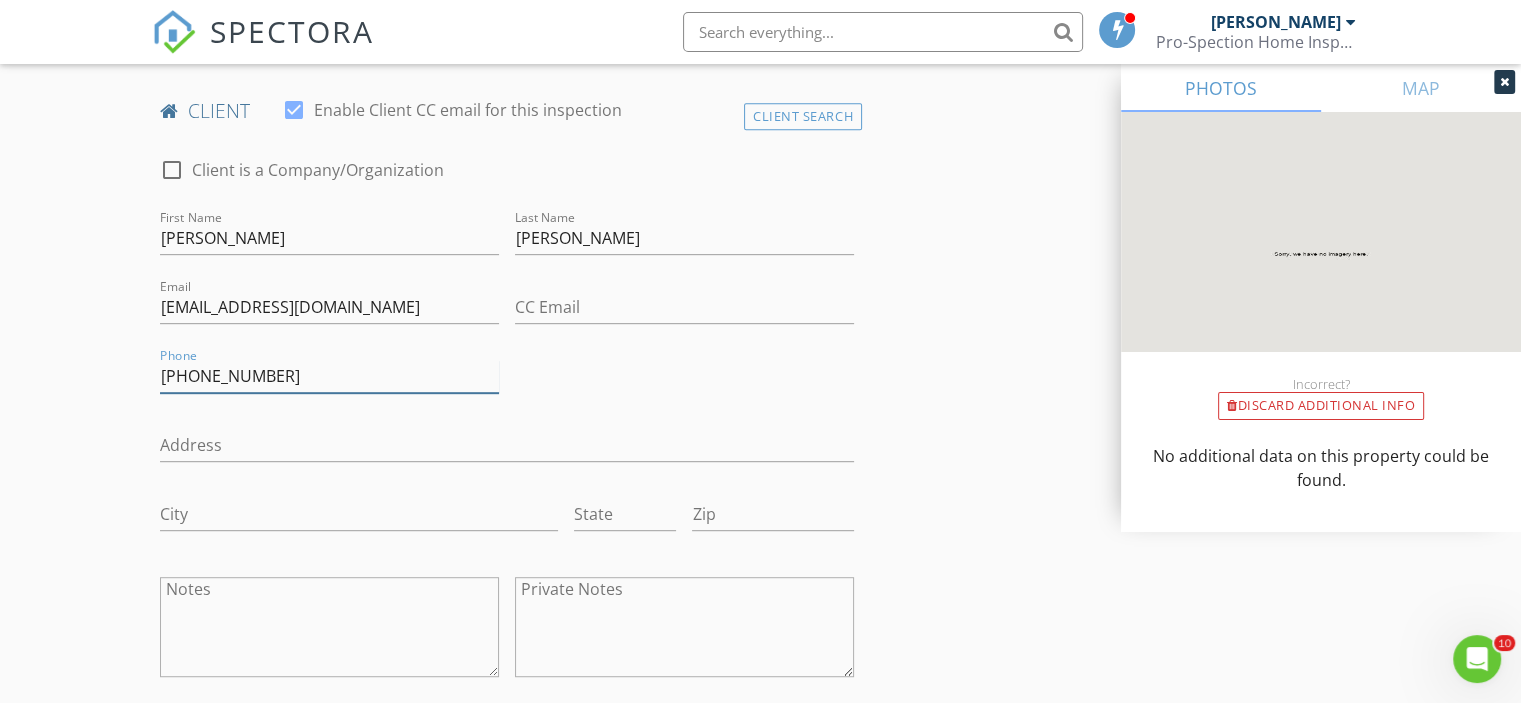 type on "352-428-4199" 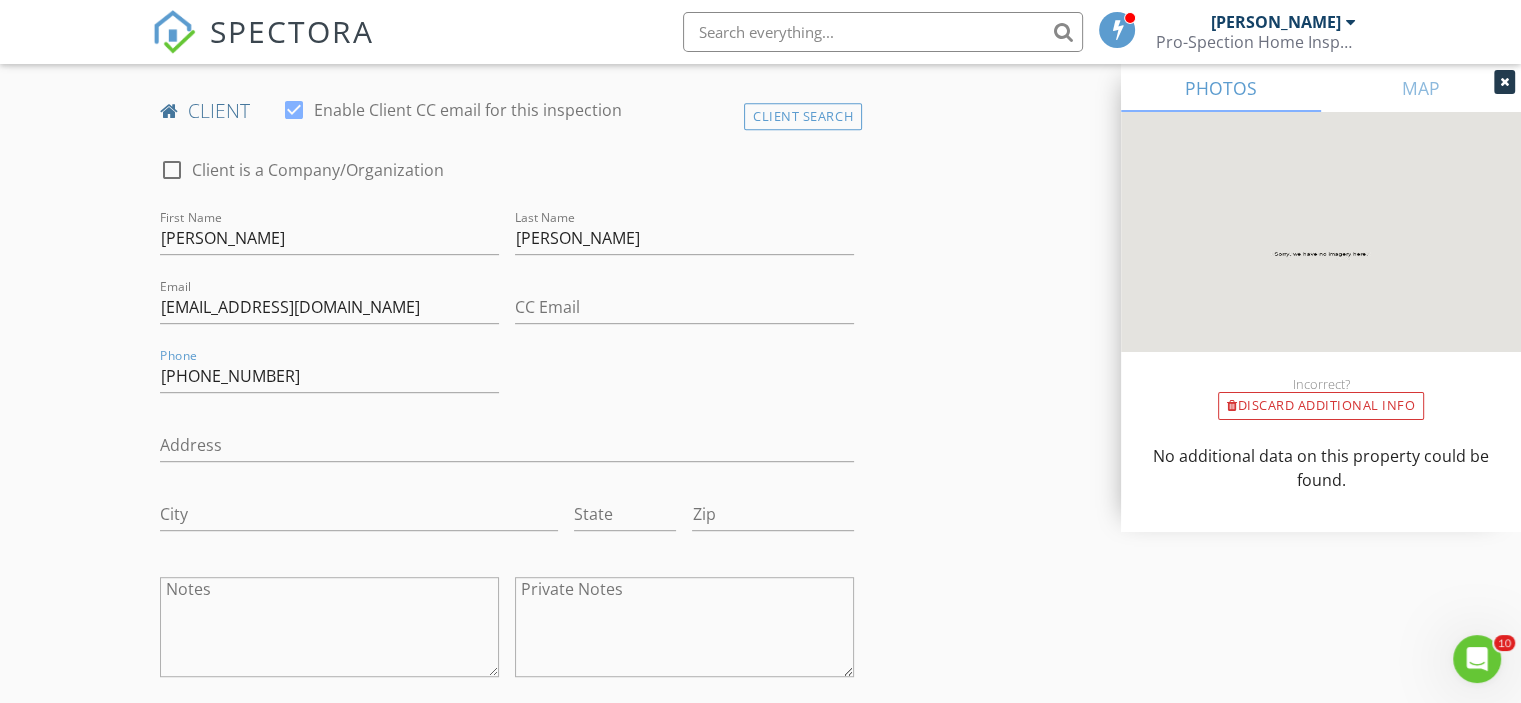 click on "New Inspection
Click here to use the New Order Form
INSPECTOR(S)
check_box   Justin Kirch   PRIMARY   Justin Kirch arrow_drop_down   check_box_outline_blank Justin Kirch specifically requested
Date/Time
07/11/2025 2:00 PM
Location
Address Search       Address 25 La Puerta Del Norte   Unit   City Fort Pierce   State FL   Zip 34951   County St. Lucie     Square Feet   Year Built   Foundation arrow_drop_down     Justin Kirch     19.1 miles     (37 minutes)
client
check_box Enable Client CC email for this inspection   Client Search     check_box_outline_blank Client is a Company/Organization     First Name Jerry   Last Name Boutot   Email jerryboutot@gmail.com   CC Email   Phone 352-428-4199   Address   City   State   Zip       Notes   Private Notes
ADD ADDITIONAL client
check_box_outline_blank" at bounding box center [760, 922] 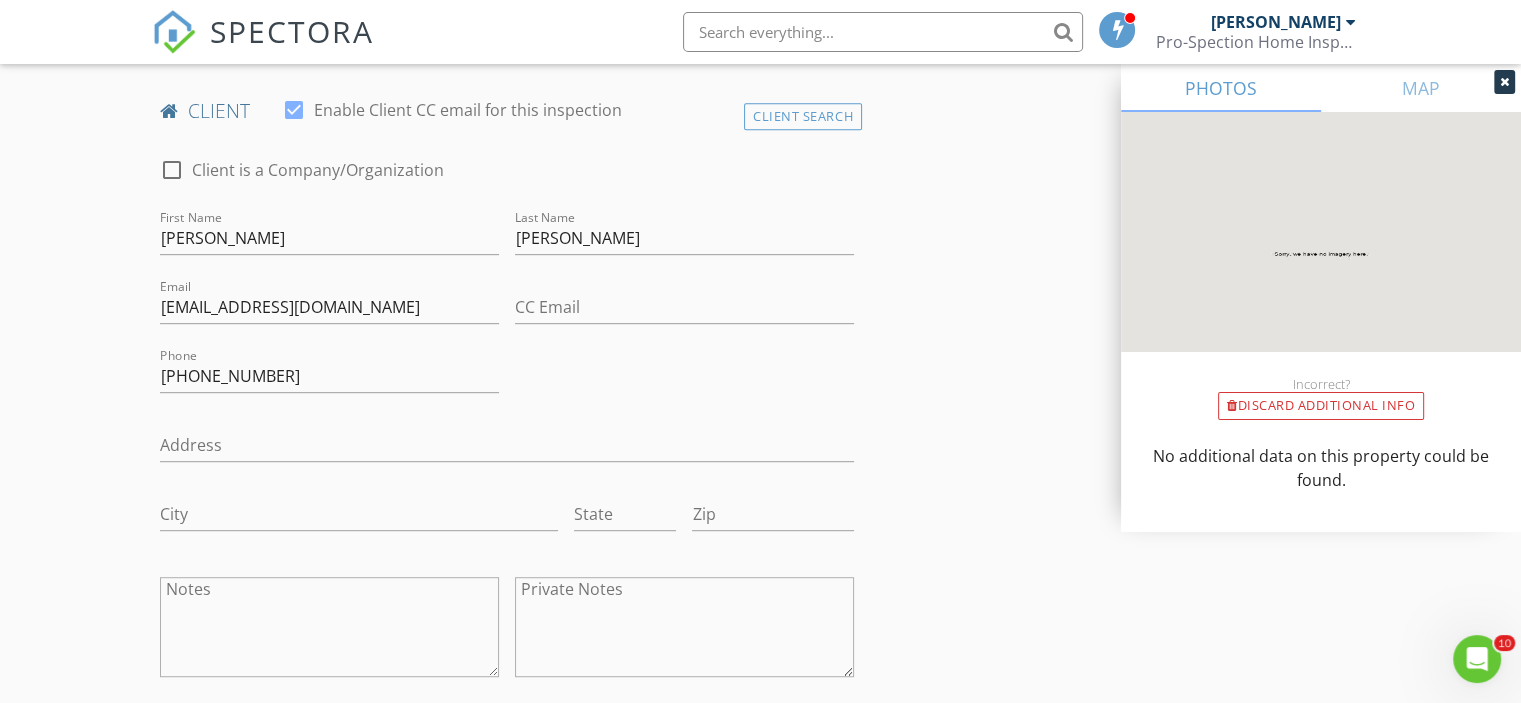 click on "Email jerryboutot@gmail.com" at bounding box center (329, 311) 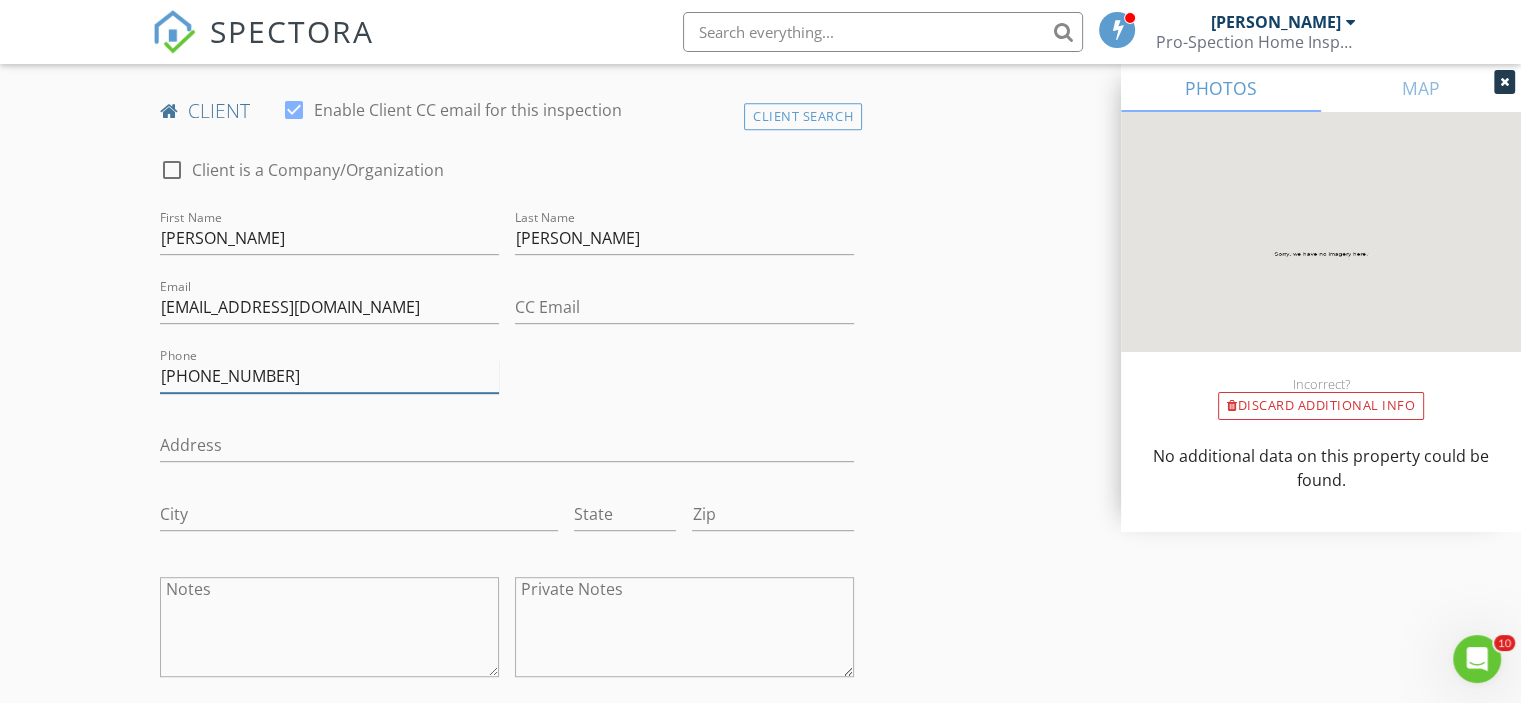 click on "352-428-4199" at bounding box center (329, 376) 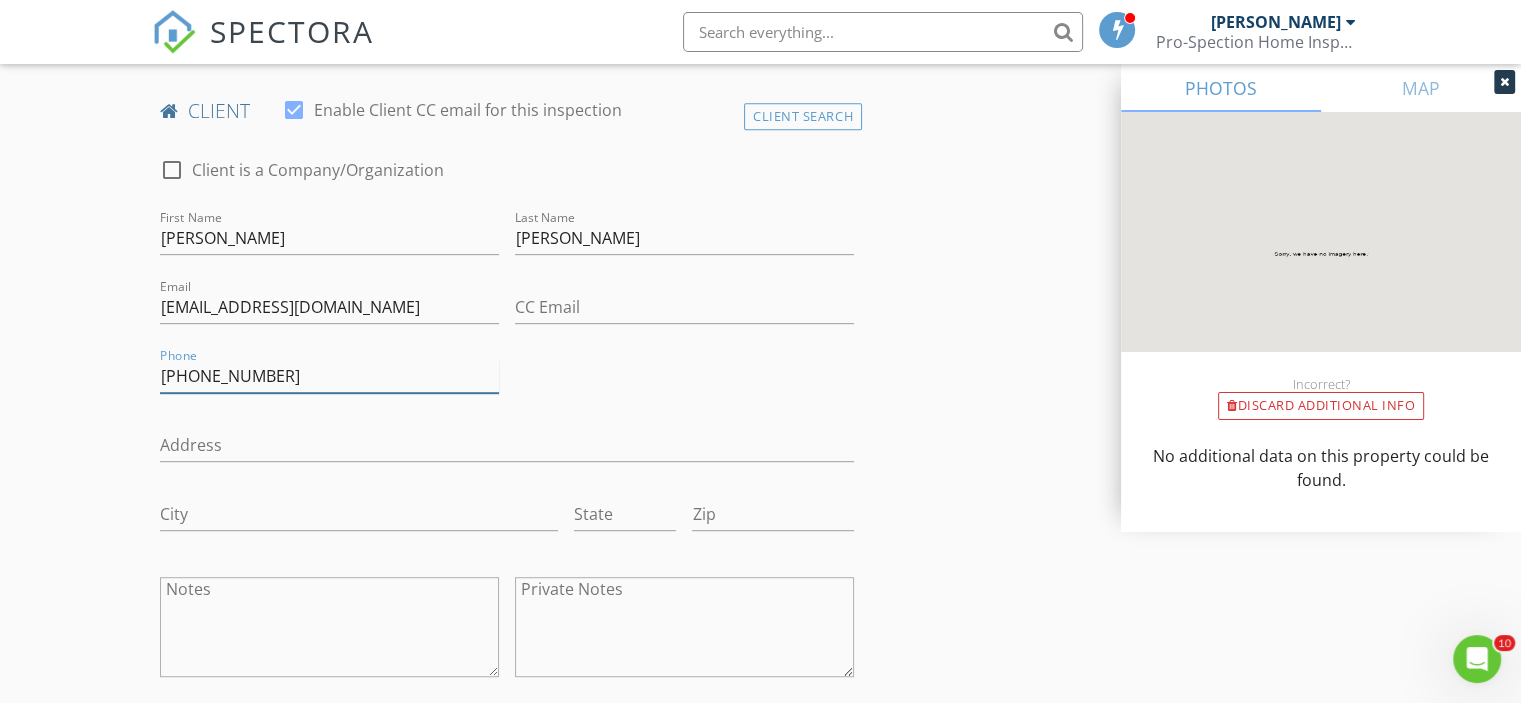 click on "352-428-4199" at bounding box center (329, 376) 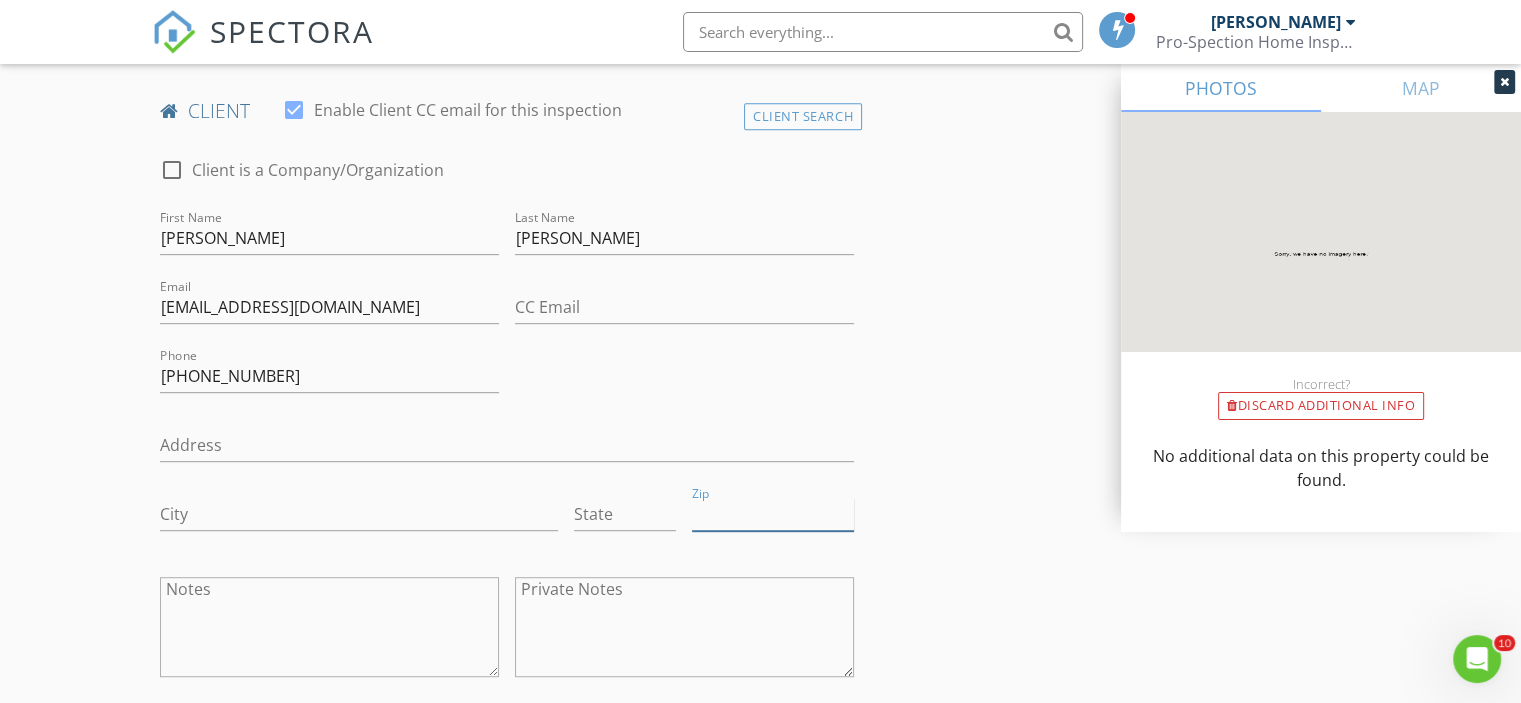 drag, startPoint x: 1527, startPoint y: 685, endPoint x: 184, endPoint y: 365, distance: 1380.5973 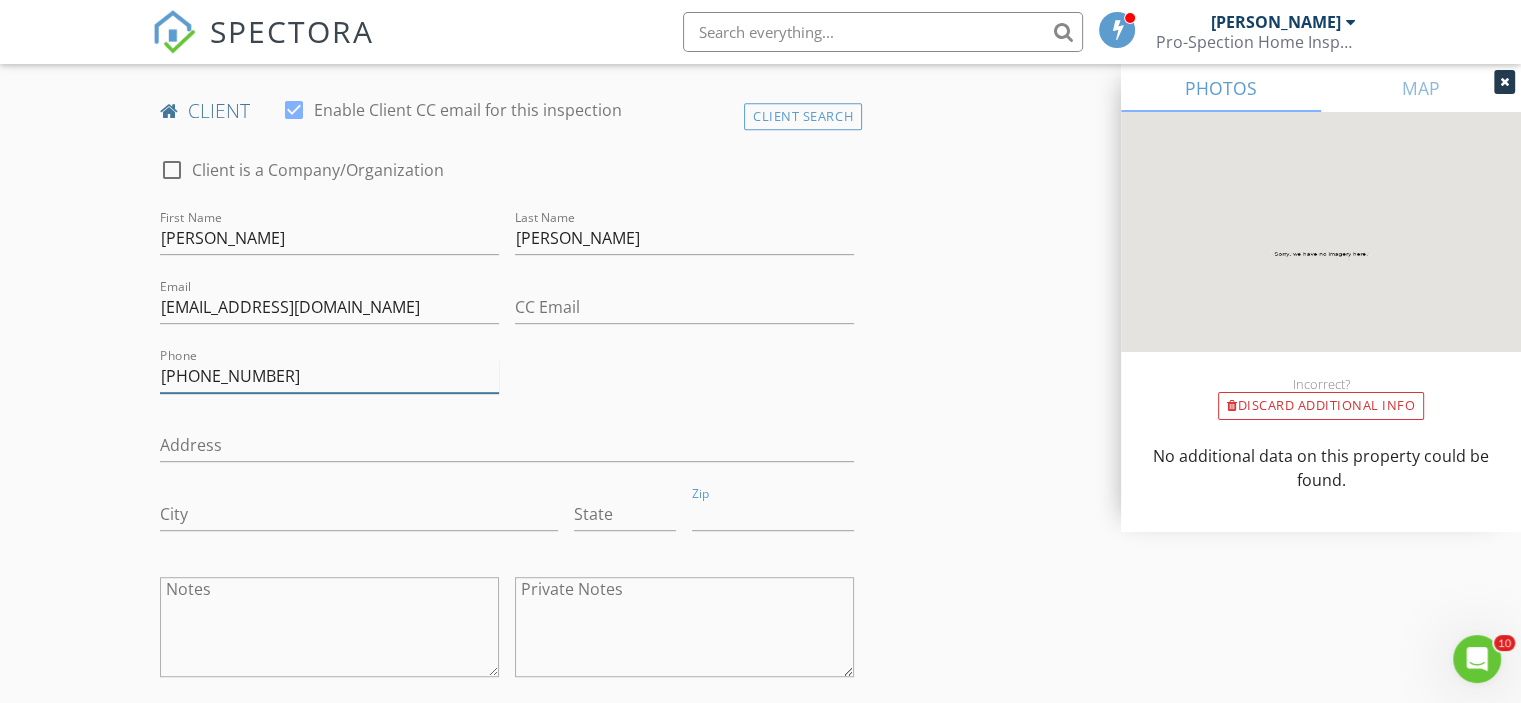 click on "352-428-4199" at bounding box center [329, 376] 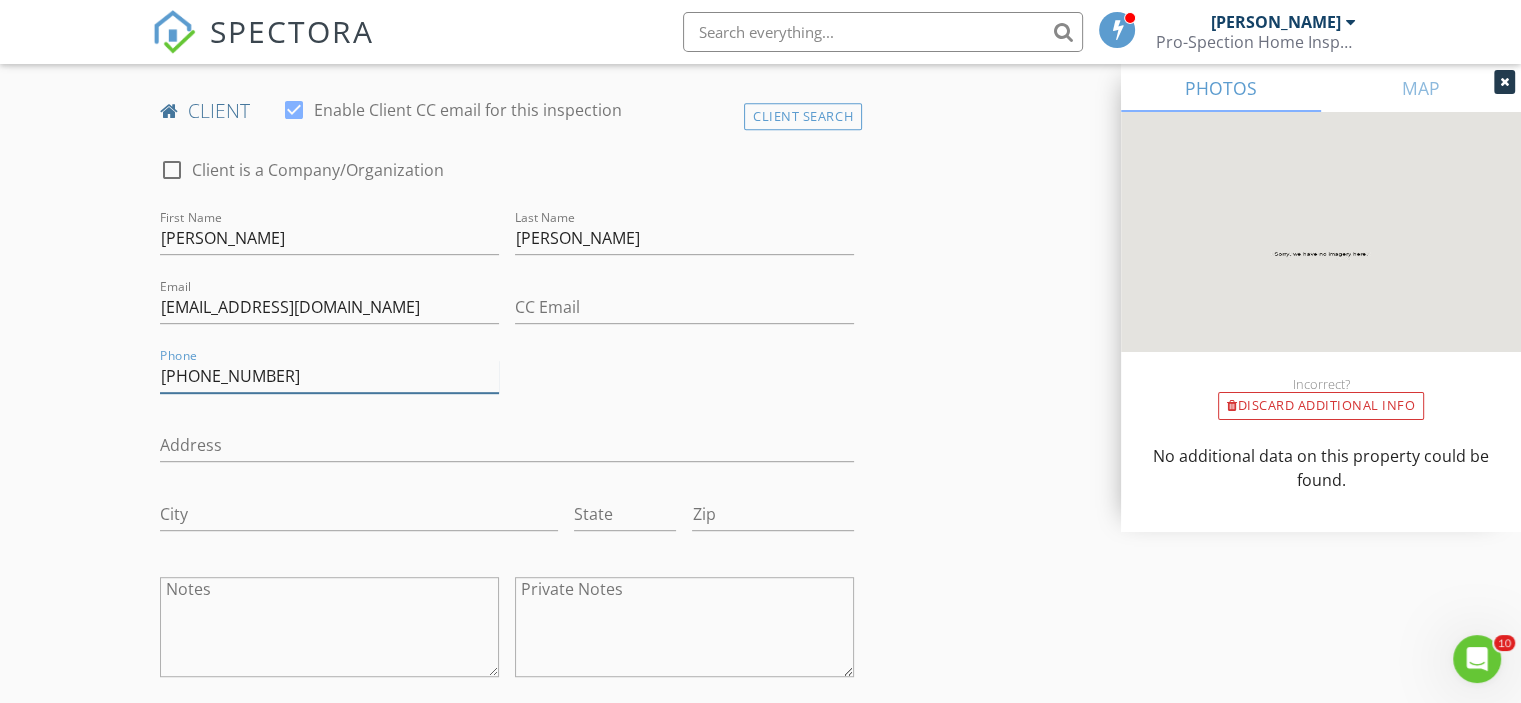 click on "352-428-4199" at bounding box center [329, 376] 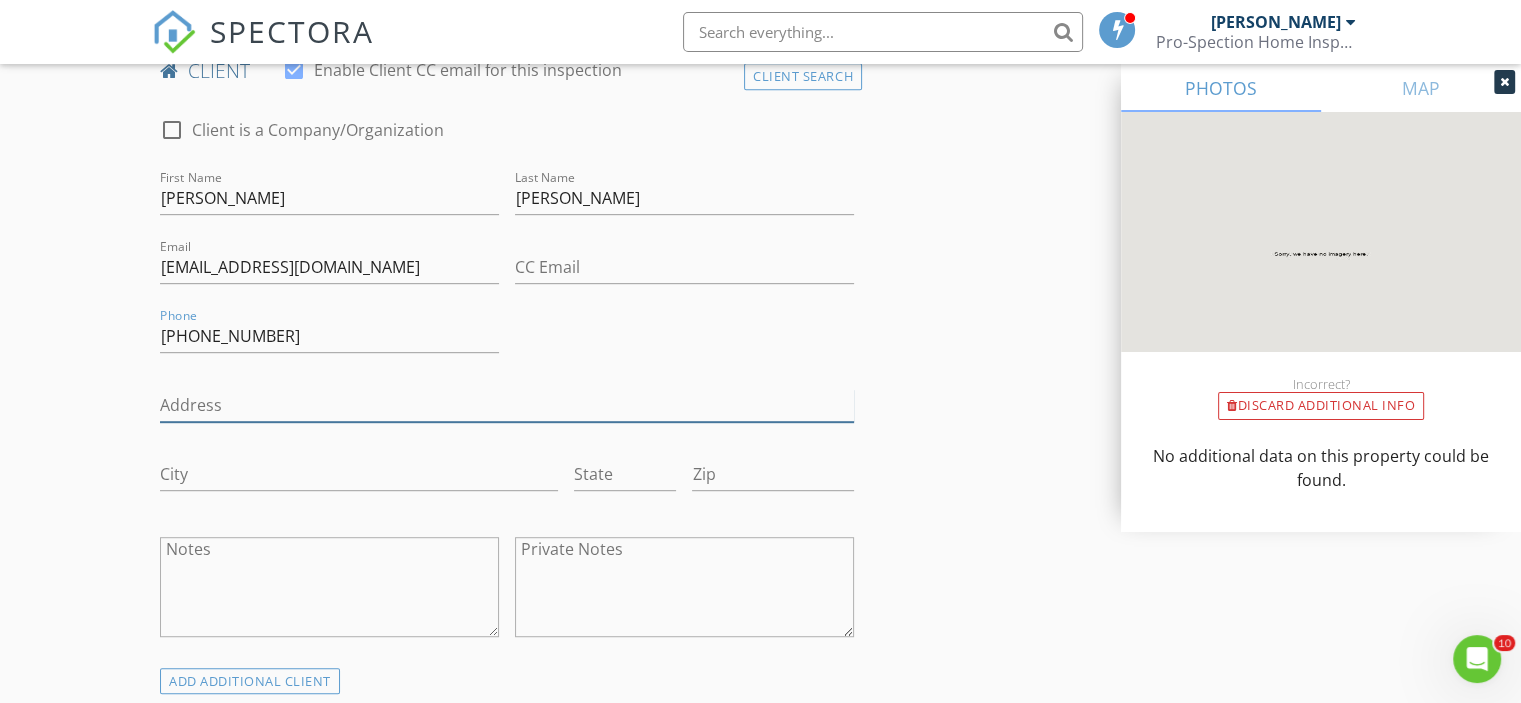 drag, startPoint x: 180, startPoint y: 380, endPoint x: 200, endPoint y: 400, distance: 28.284271 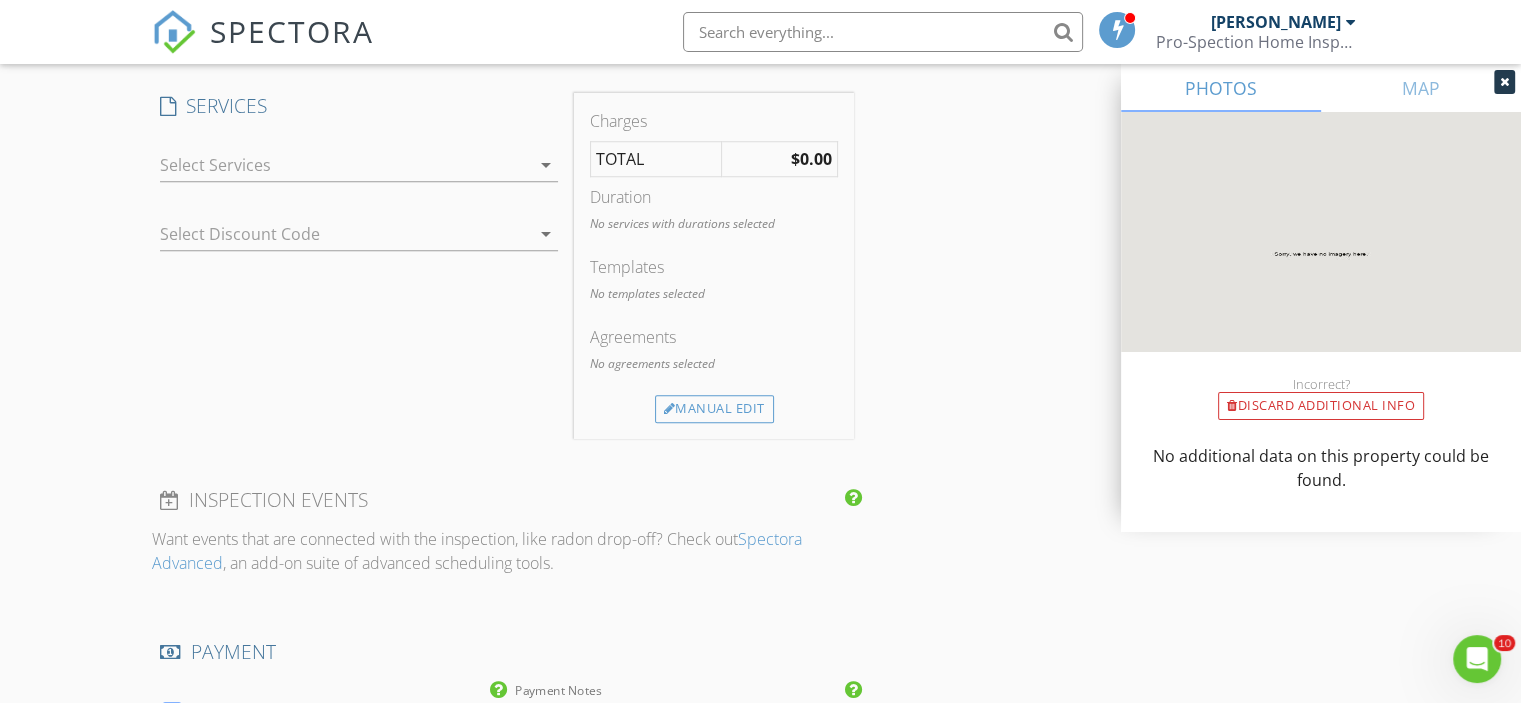 scroll, scrollTop: 1690, scrollLeft: 0, axis: vertical 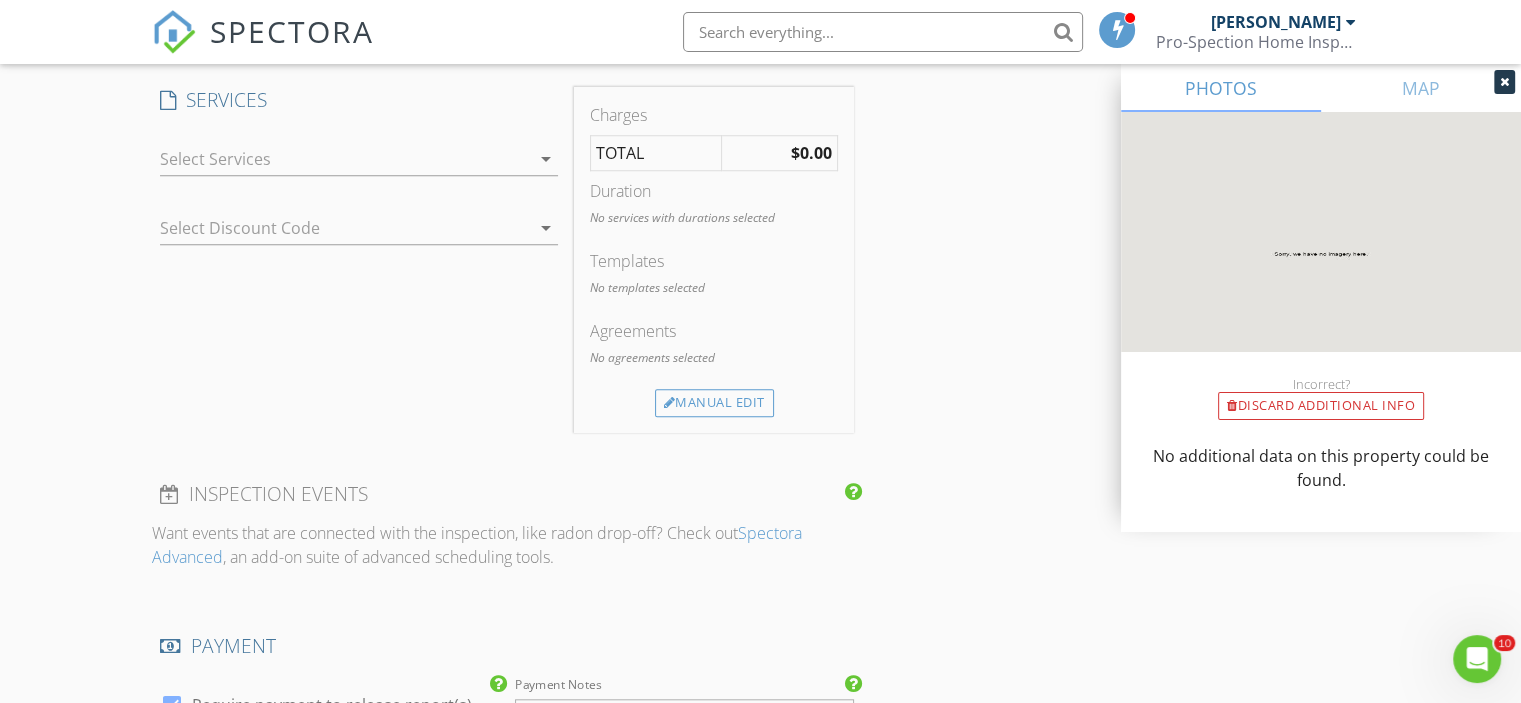 click on "arrow_drop_down" at bounding box center (546, 159) 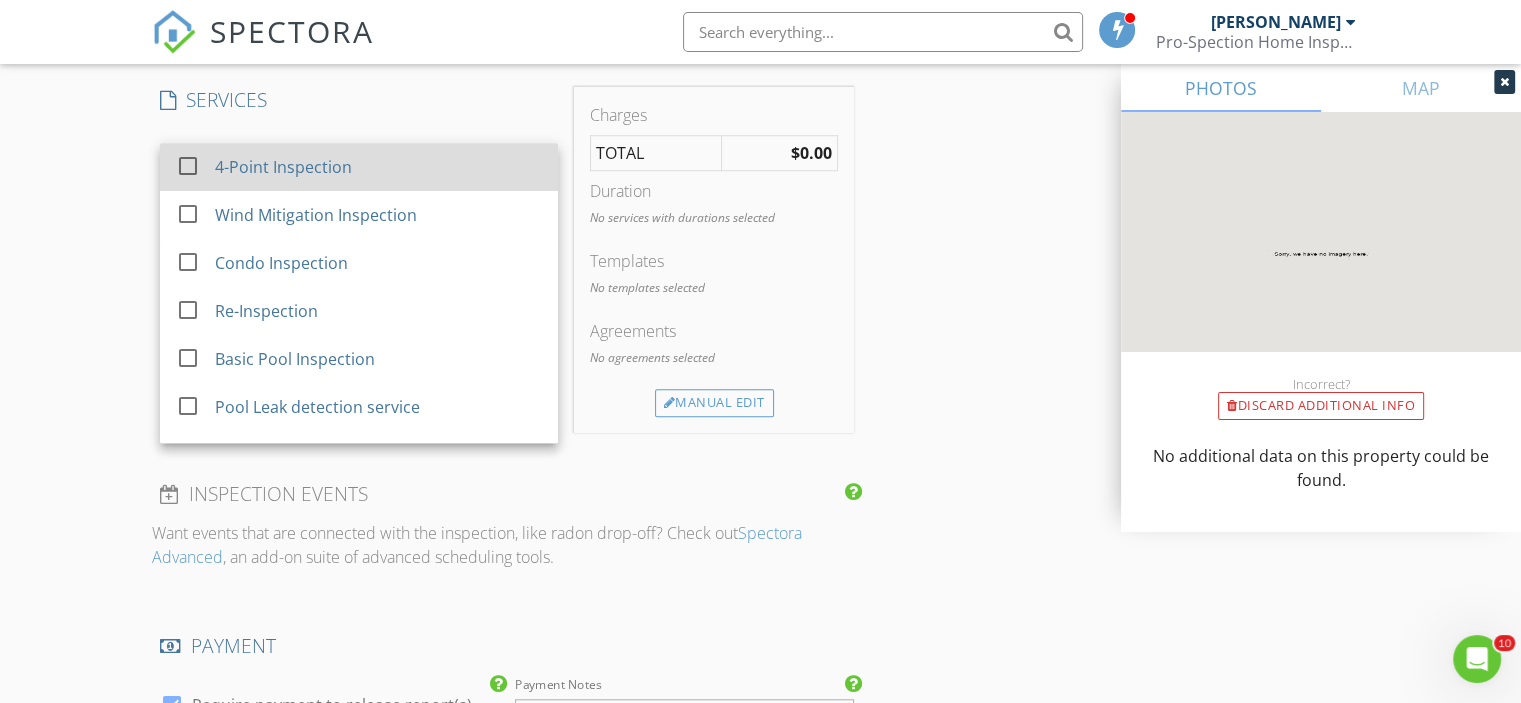 click at bounding box center (188, 166) 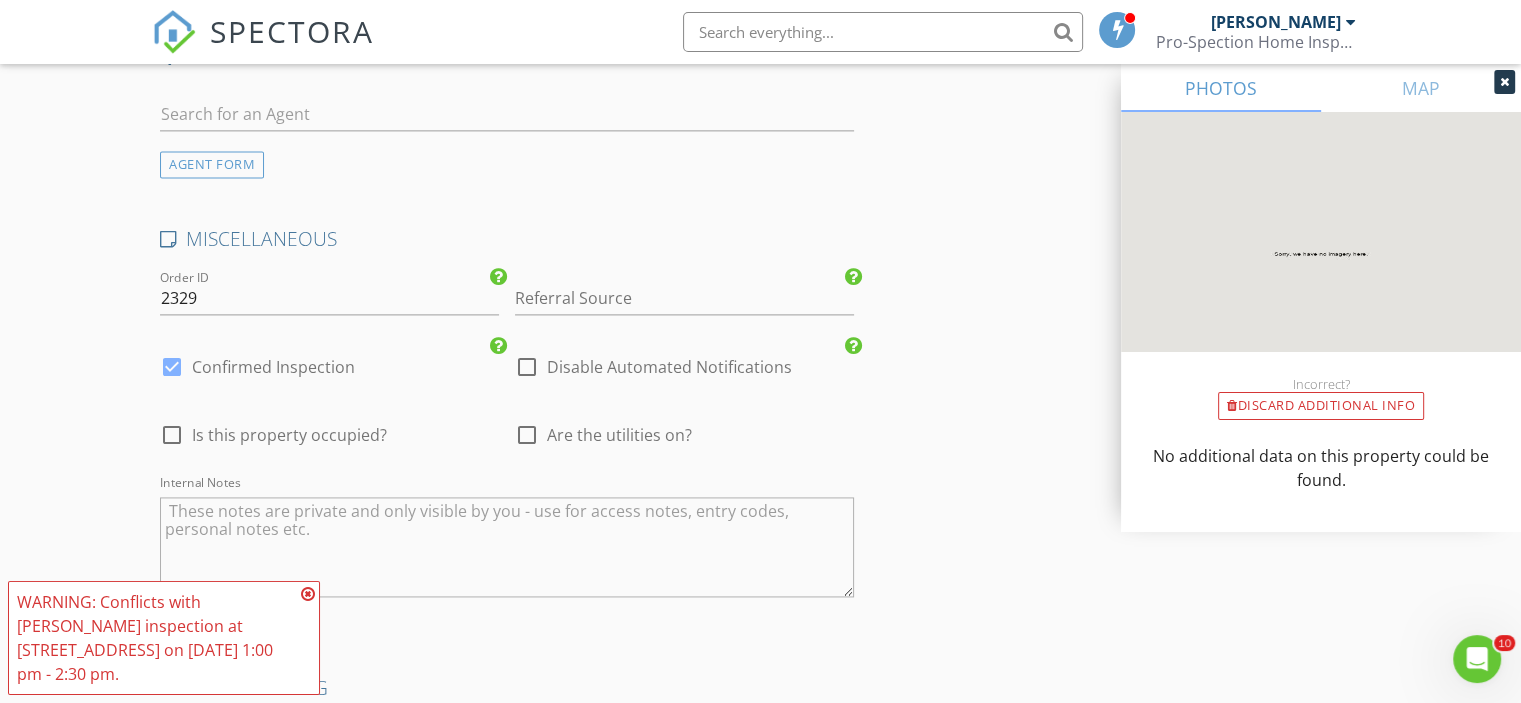 scroll, scrollTop: 3003, scrollLeft: 0, axis: vertical 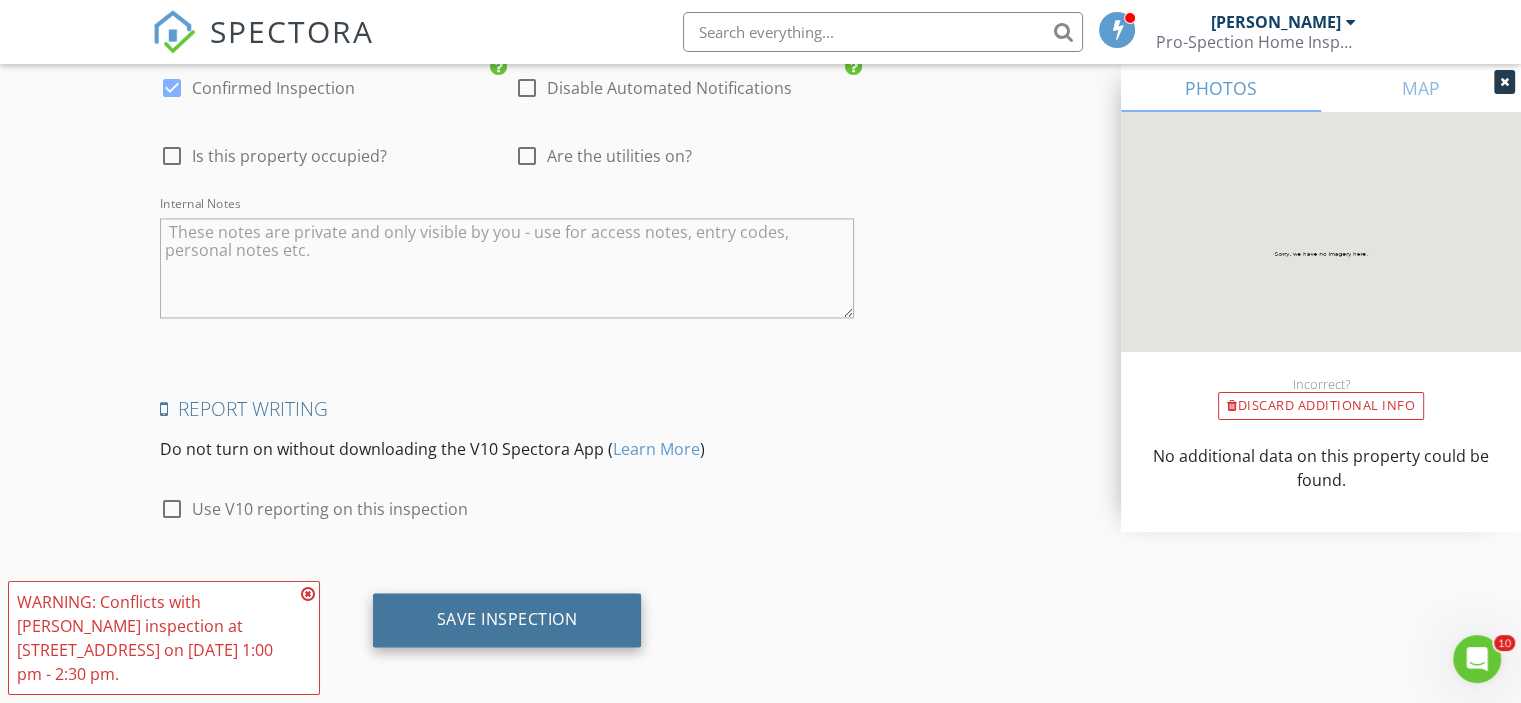 click on "Save Inspection" at bounding box center [507, 620] 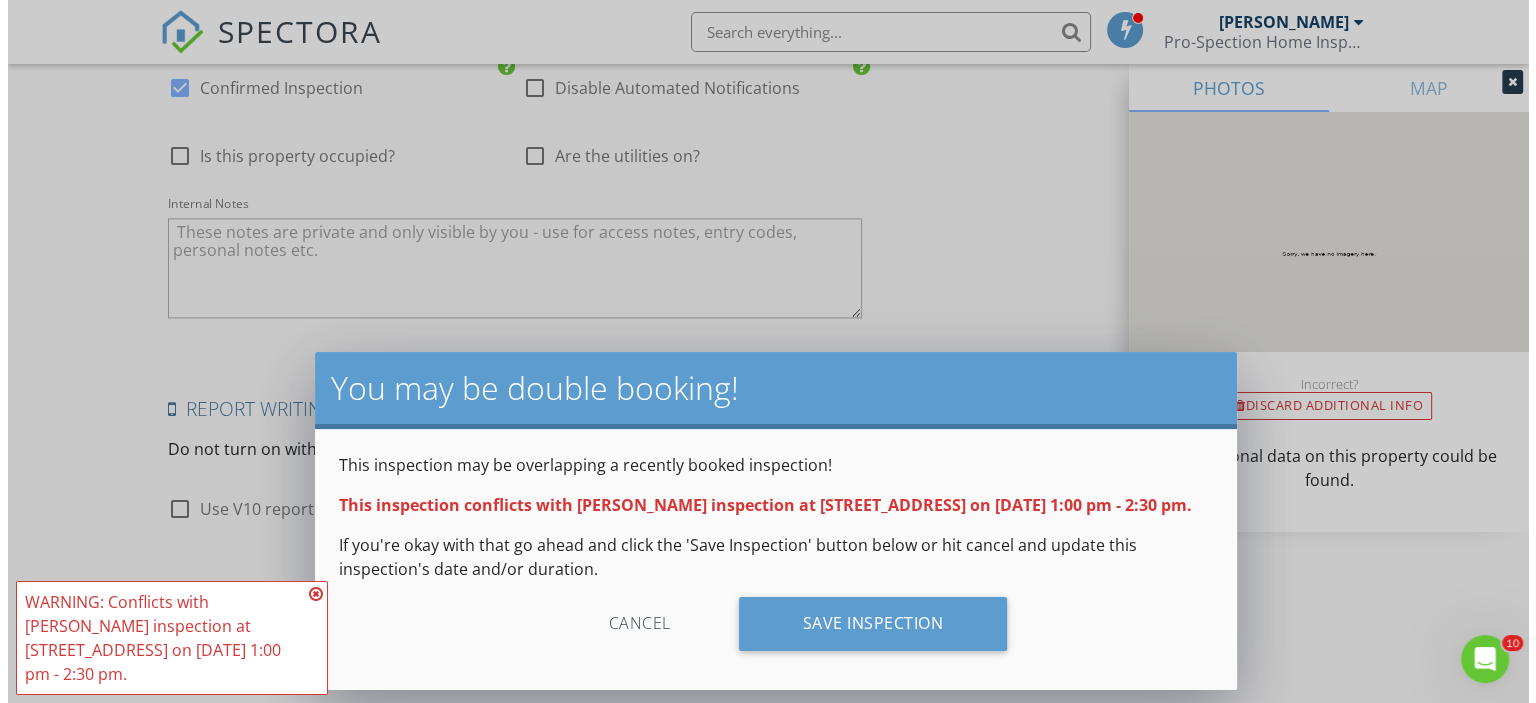 scroll, scrollTop: 2983, scrollLeft: 0, axis: vertical 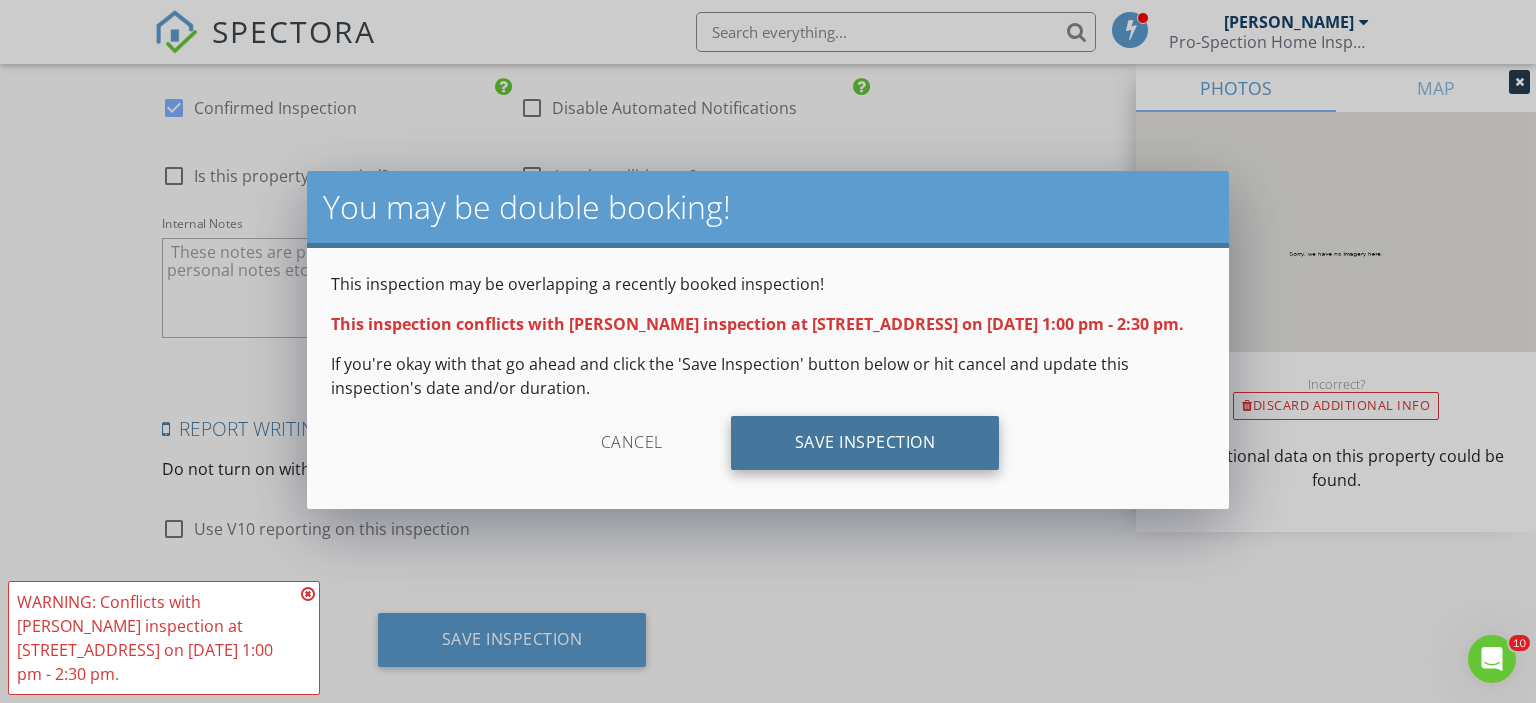 click on "Save Inspection" at bounding box center (865, 443) 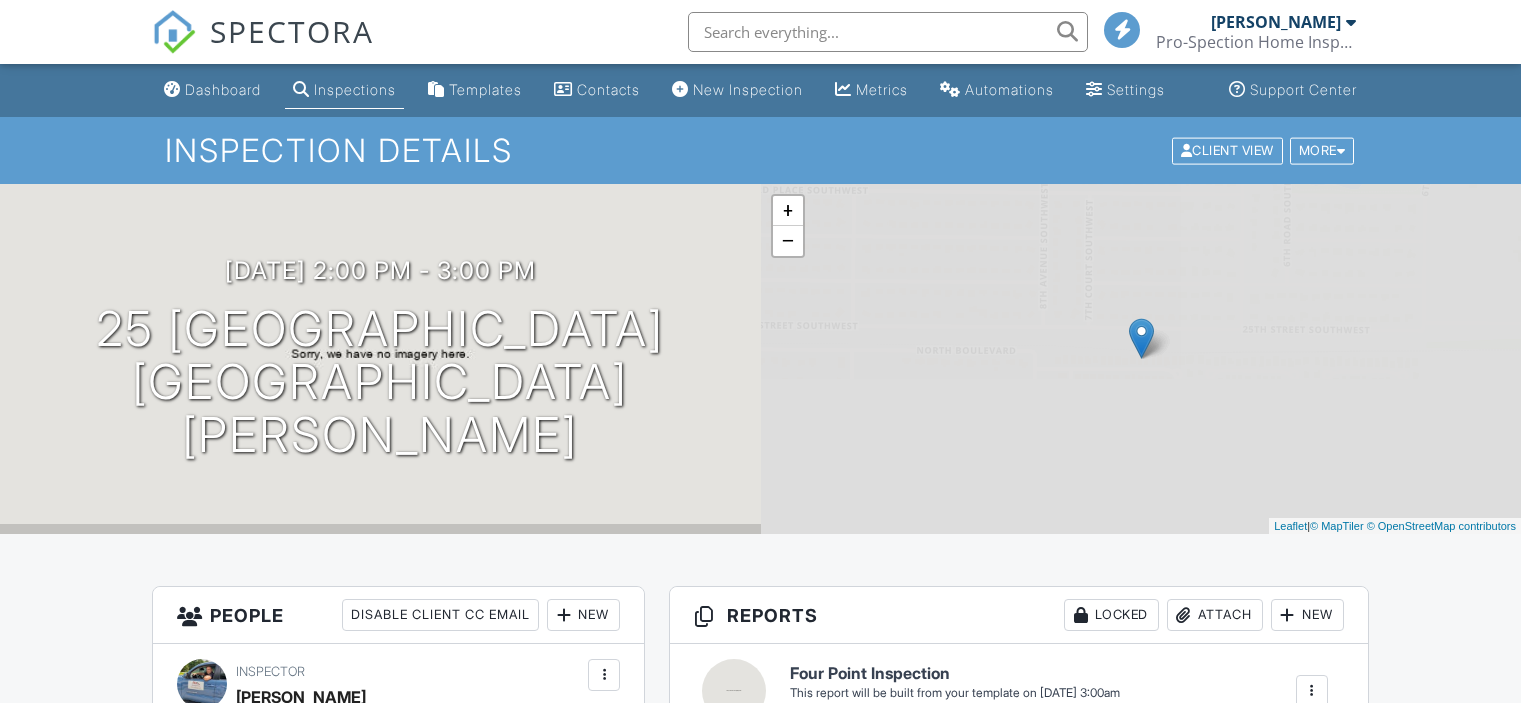 scroll, scrollTop: 0, scrollLeft: 0, axis: both 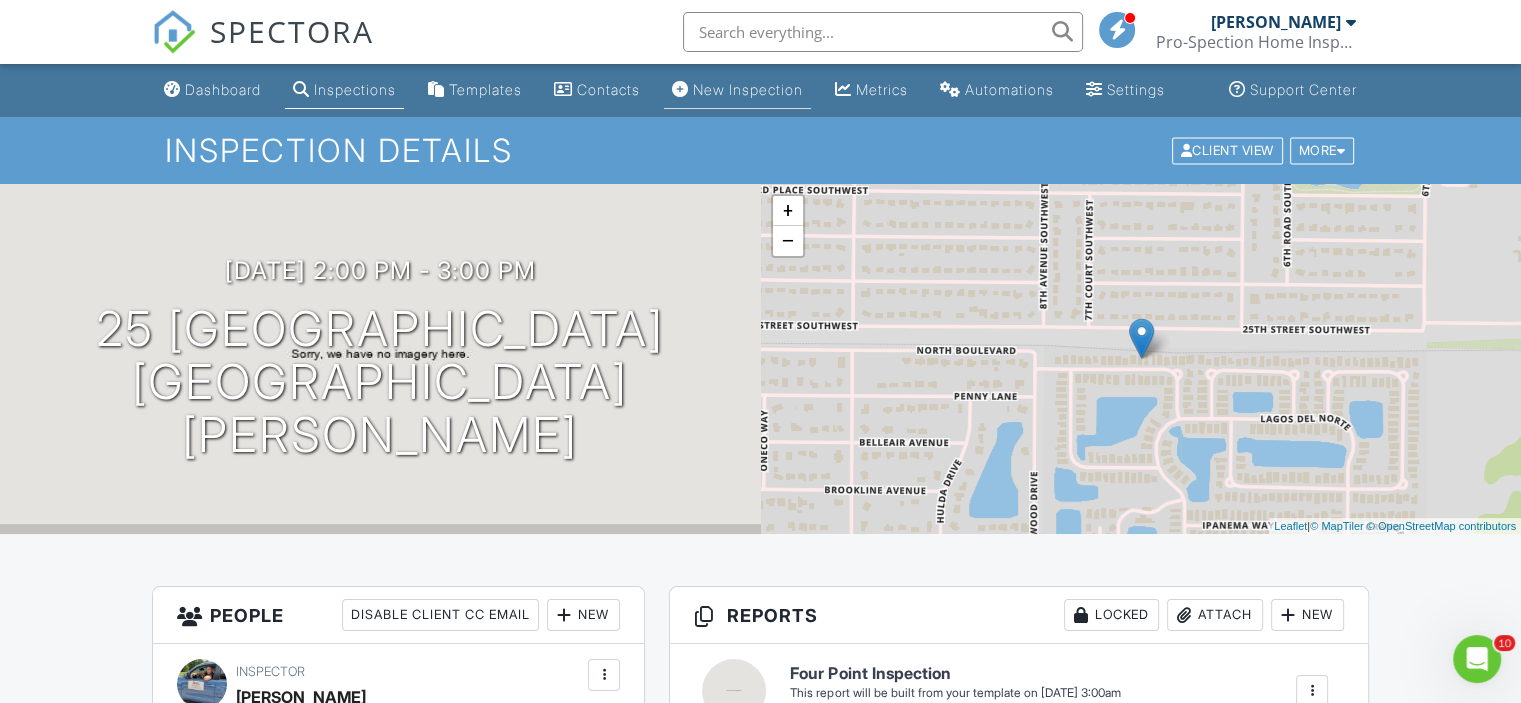 click on "New Inspection" at bounding box center (737, 90) 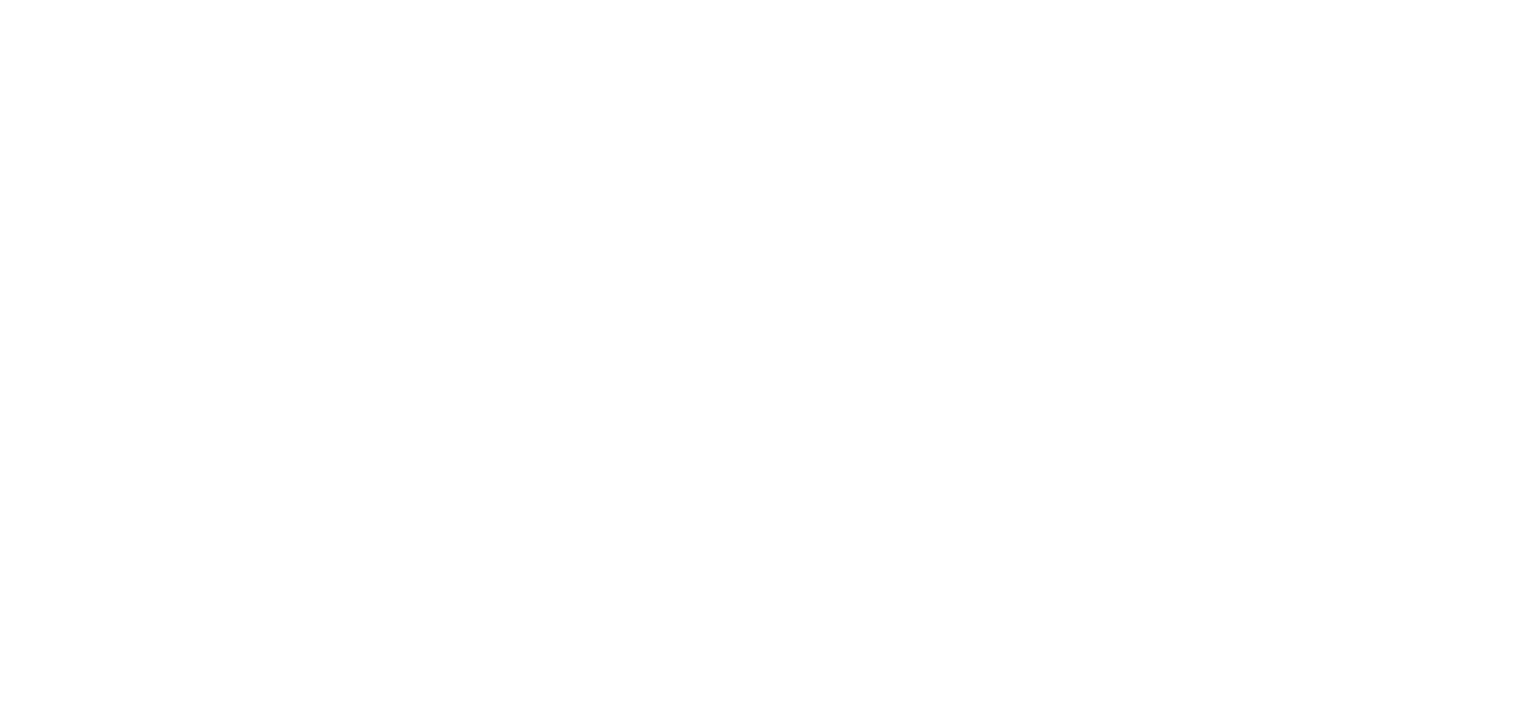 scroll, scrollTop: 0, scrollLeft: 0, axis: both 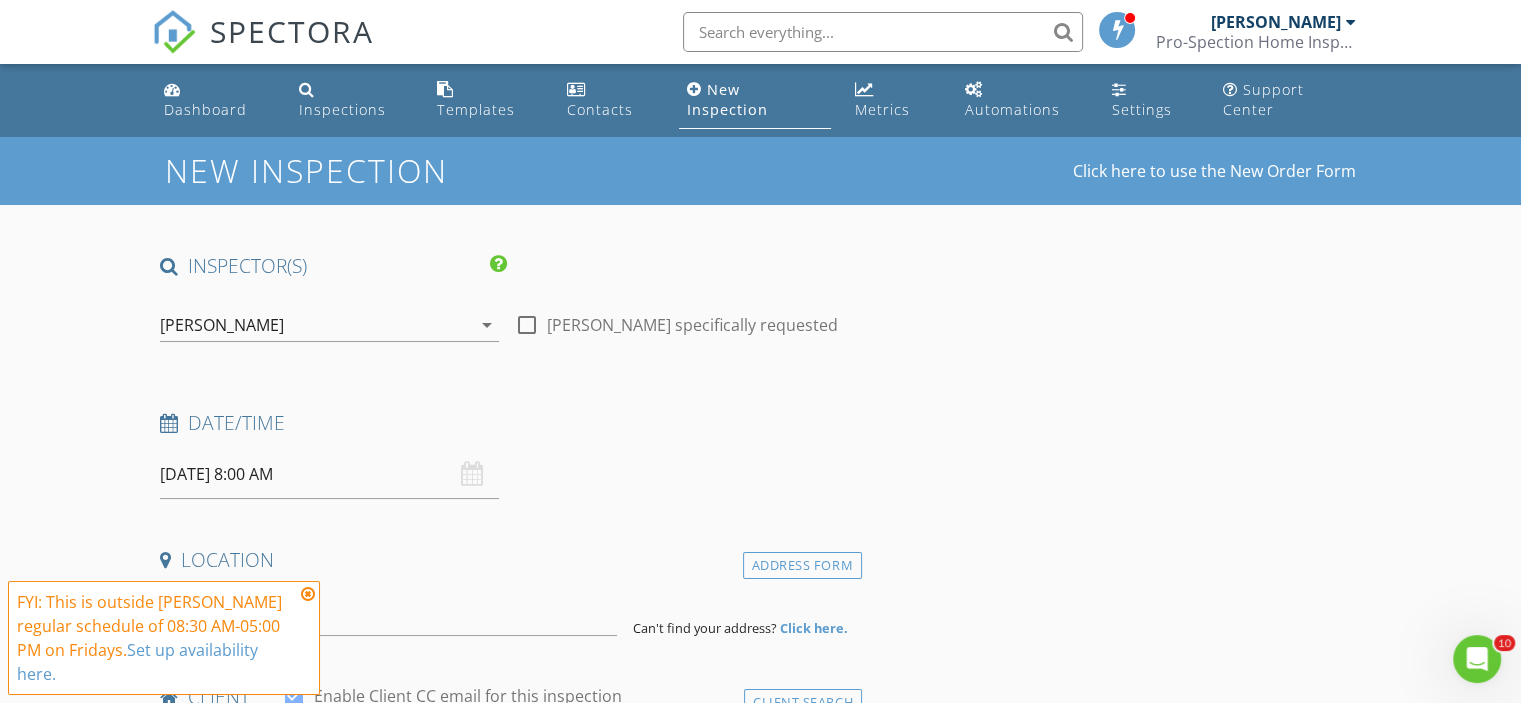 click on "[DATE] 8:00 AM" at bounding box center [329, 474] 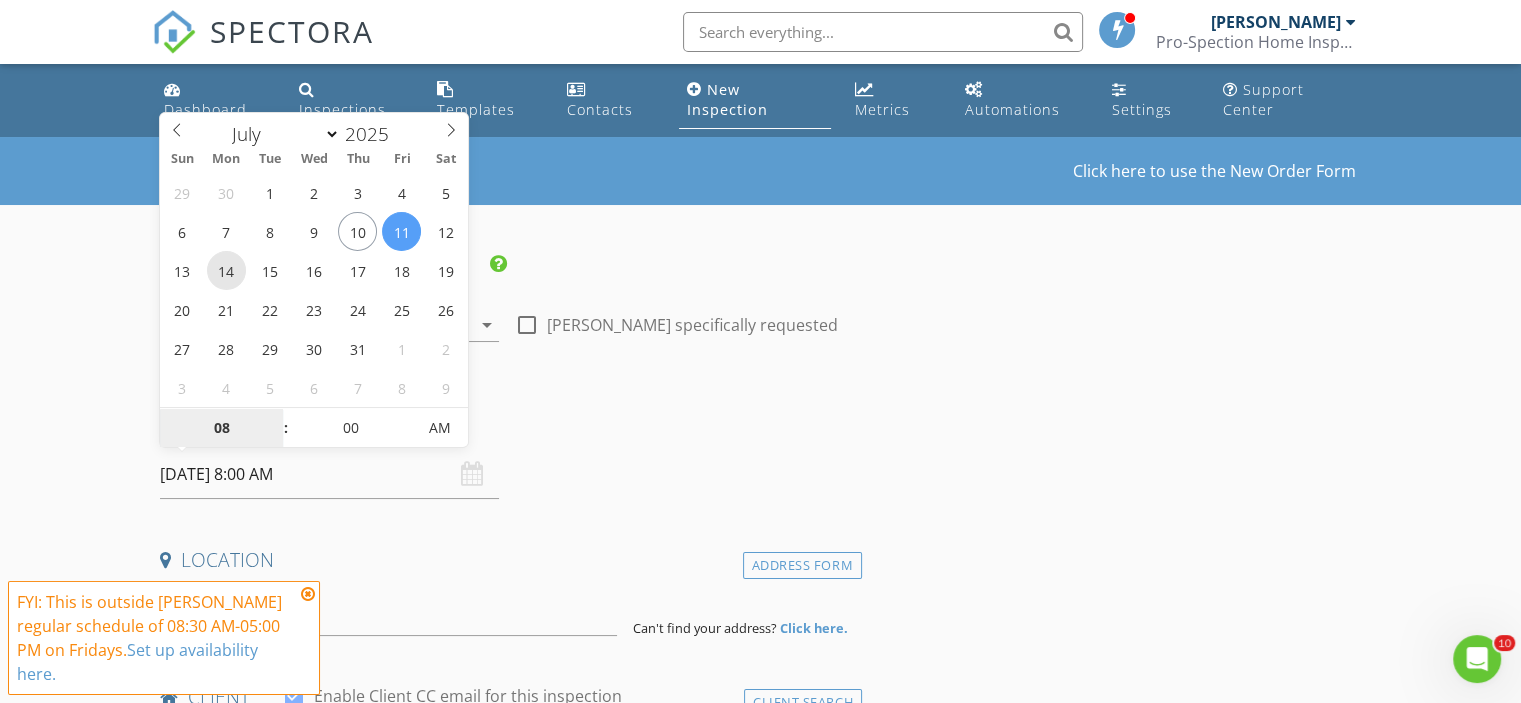 type on "[DATE] 8:00 AM" 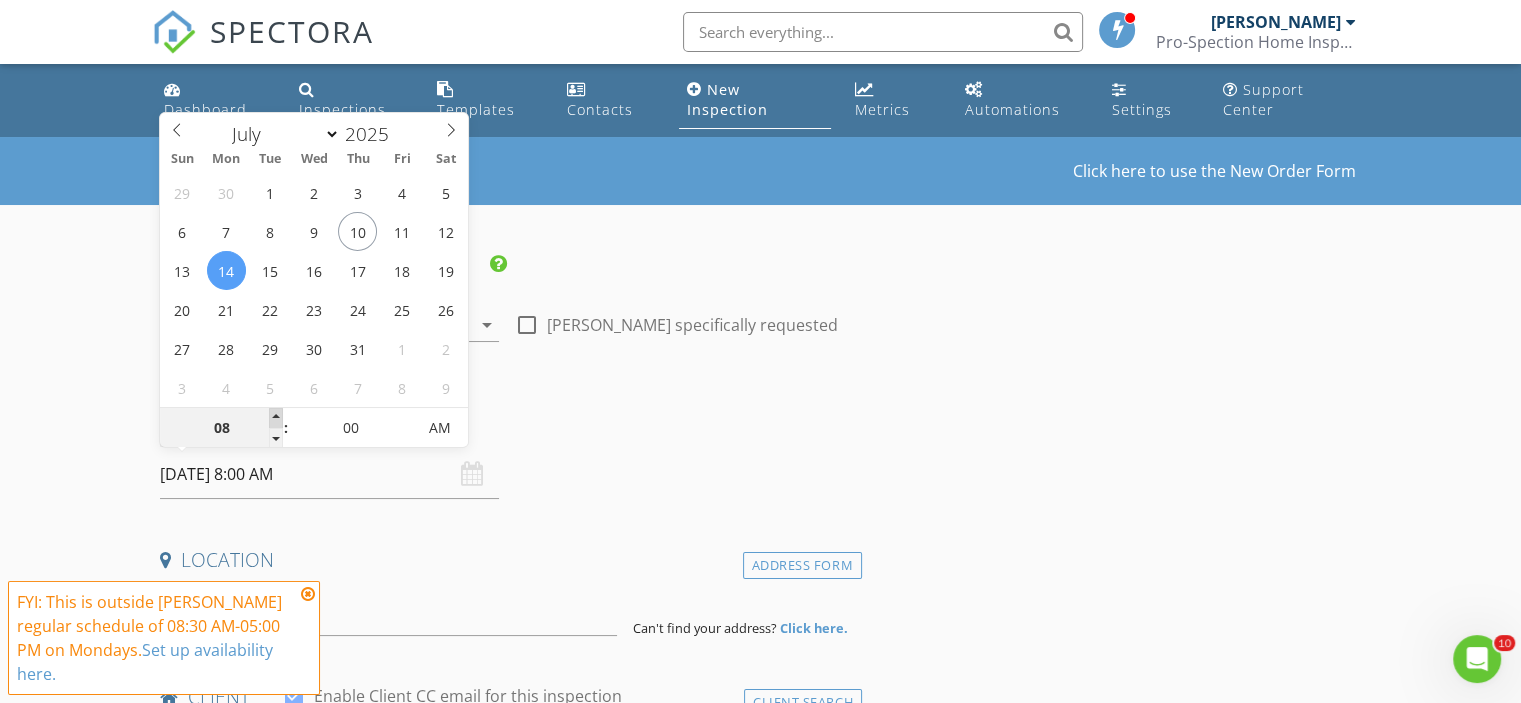 type on "09" 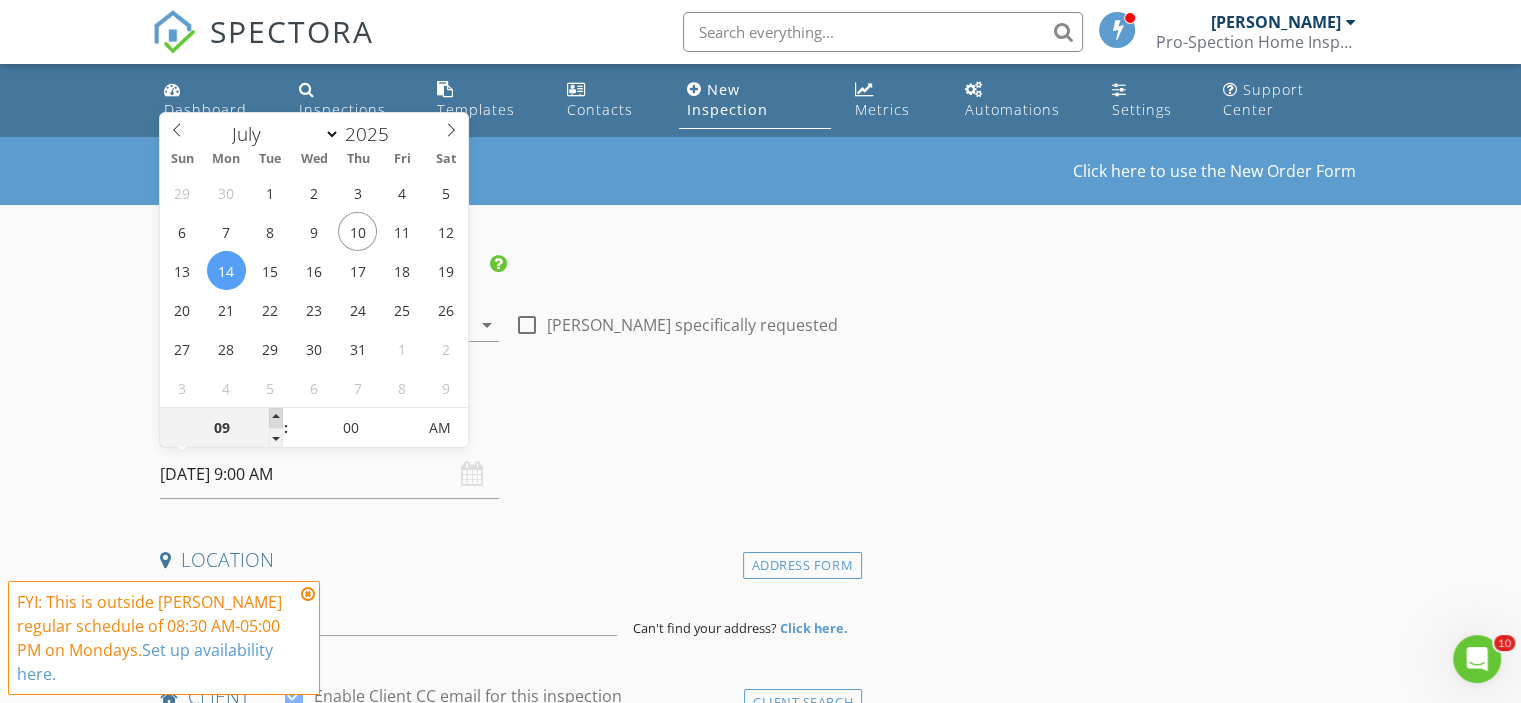 click at bounding box center [276, 418] 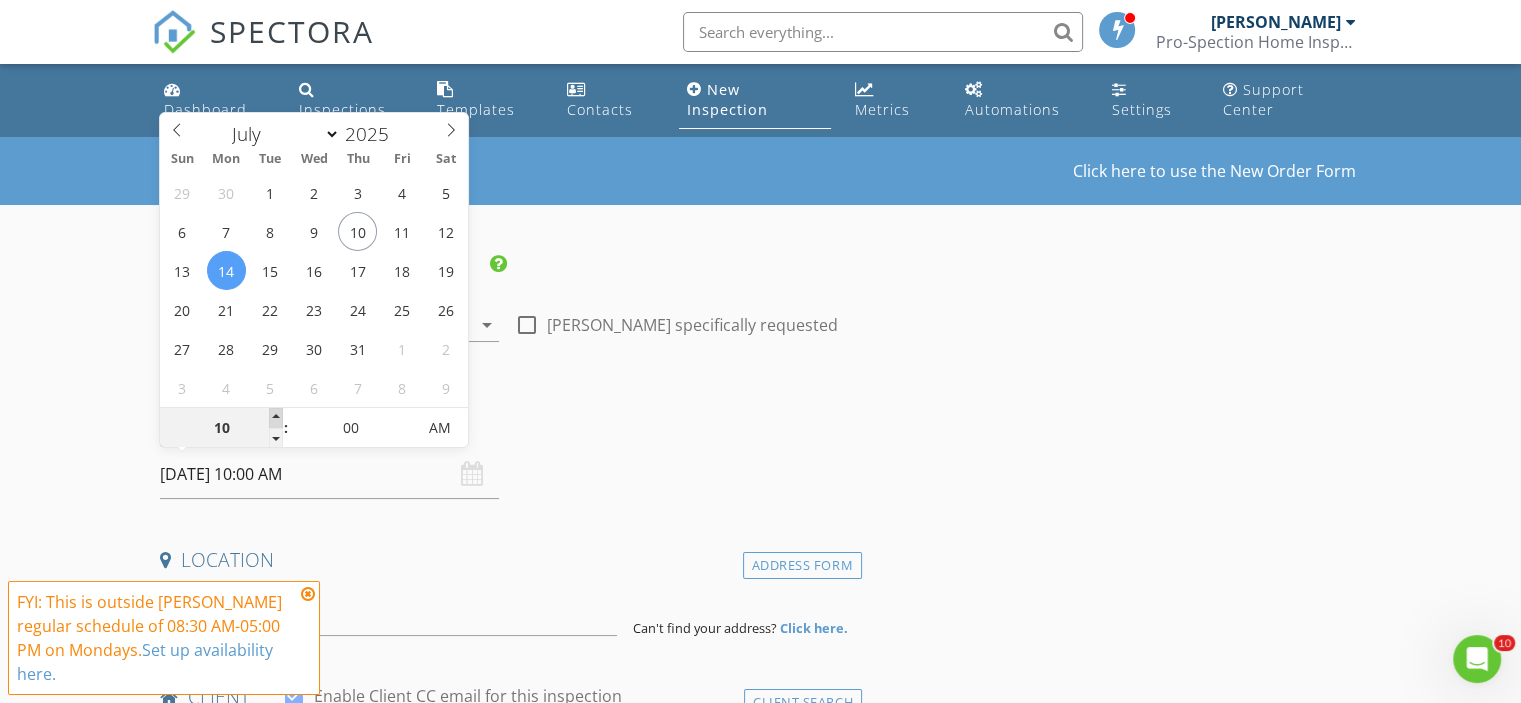 click at bounding box center [276, 418] 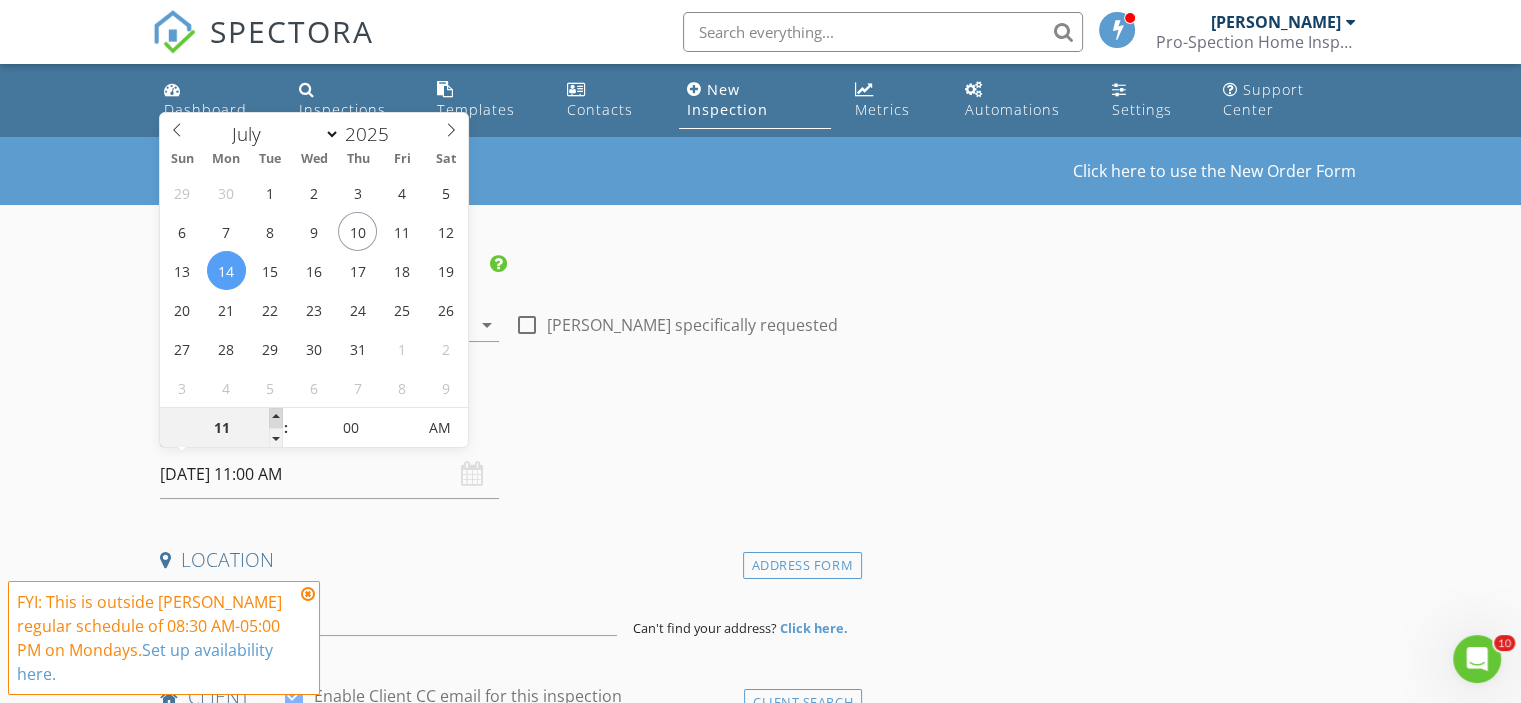 click at bounding box center [276, 418] 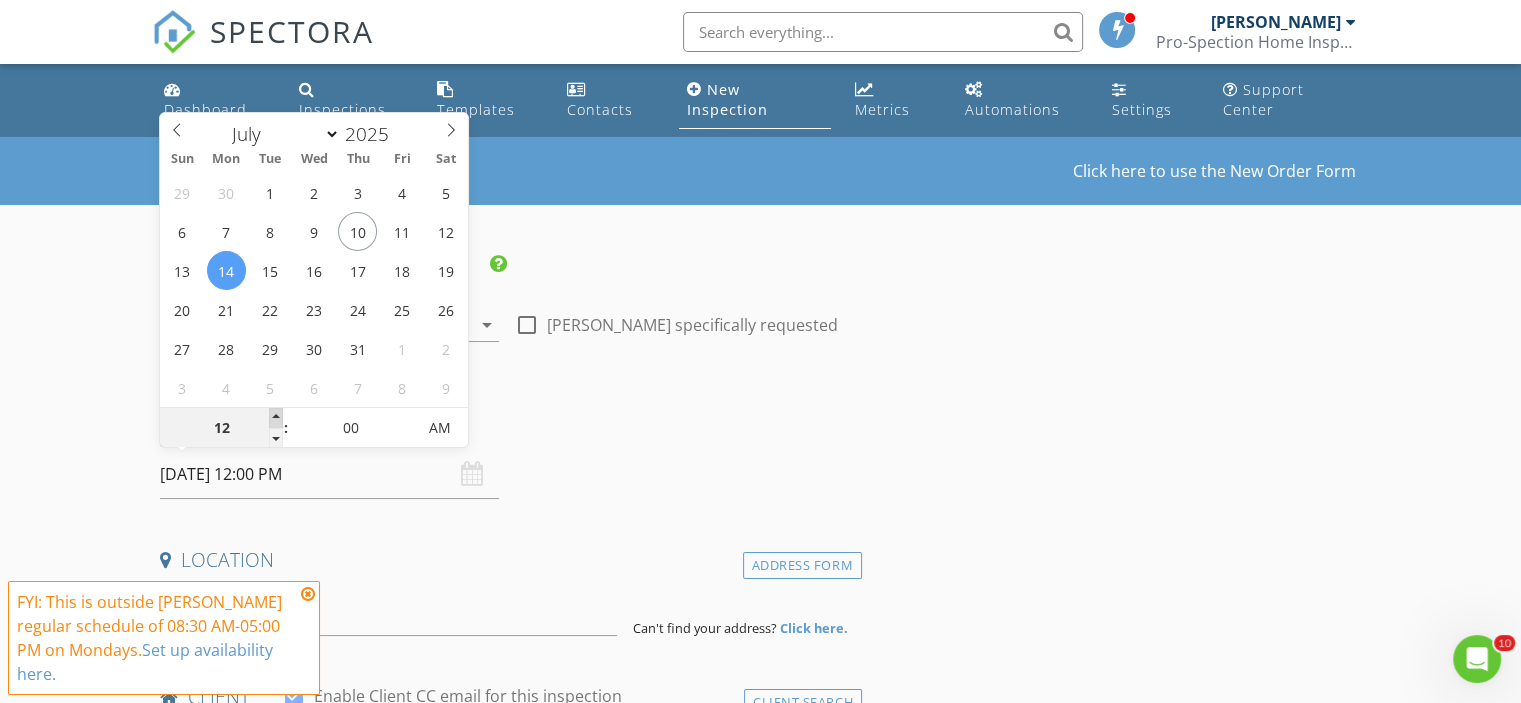 click at bounding box center (276, 418) 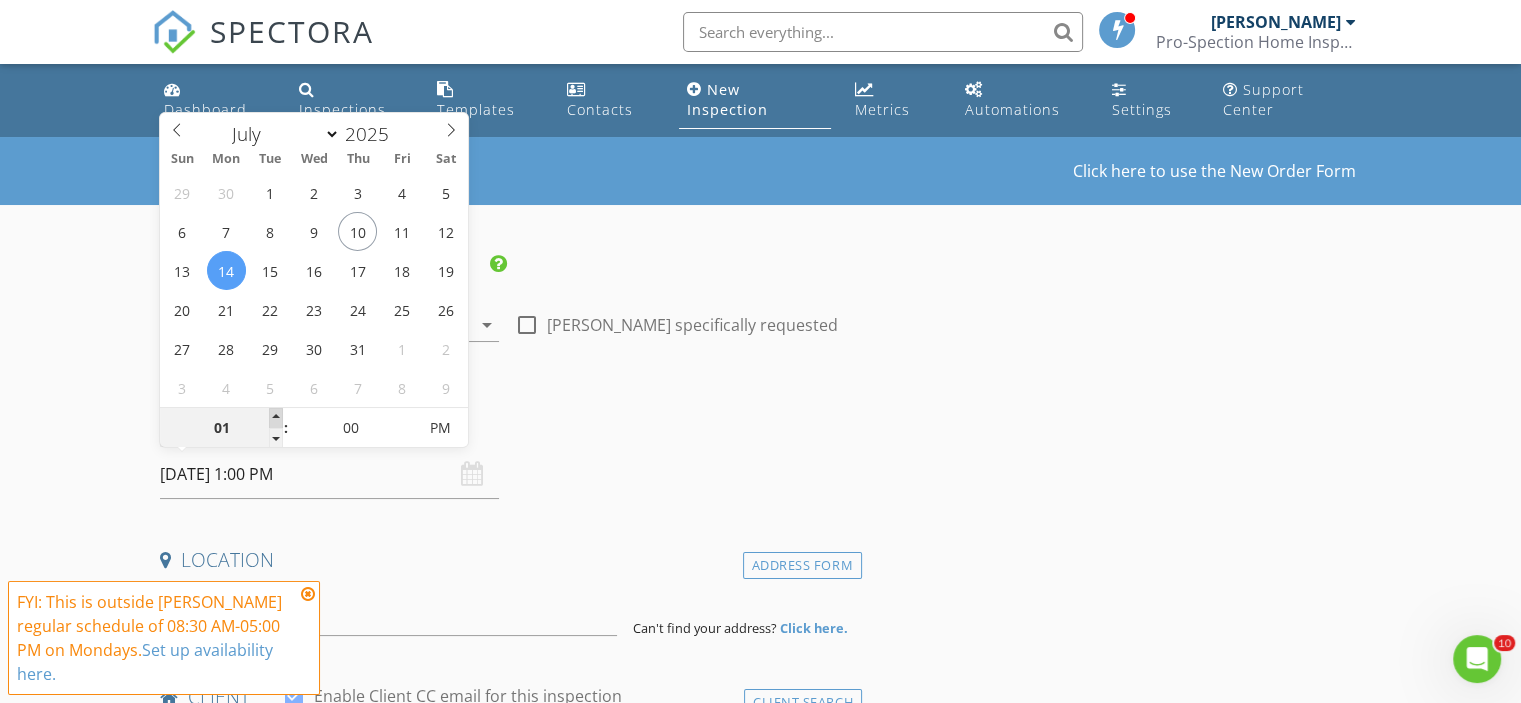 click at bounding box center [276, 418] 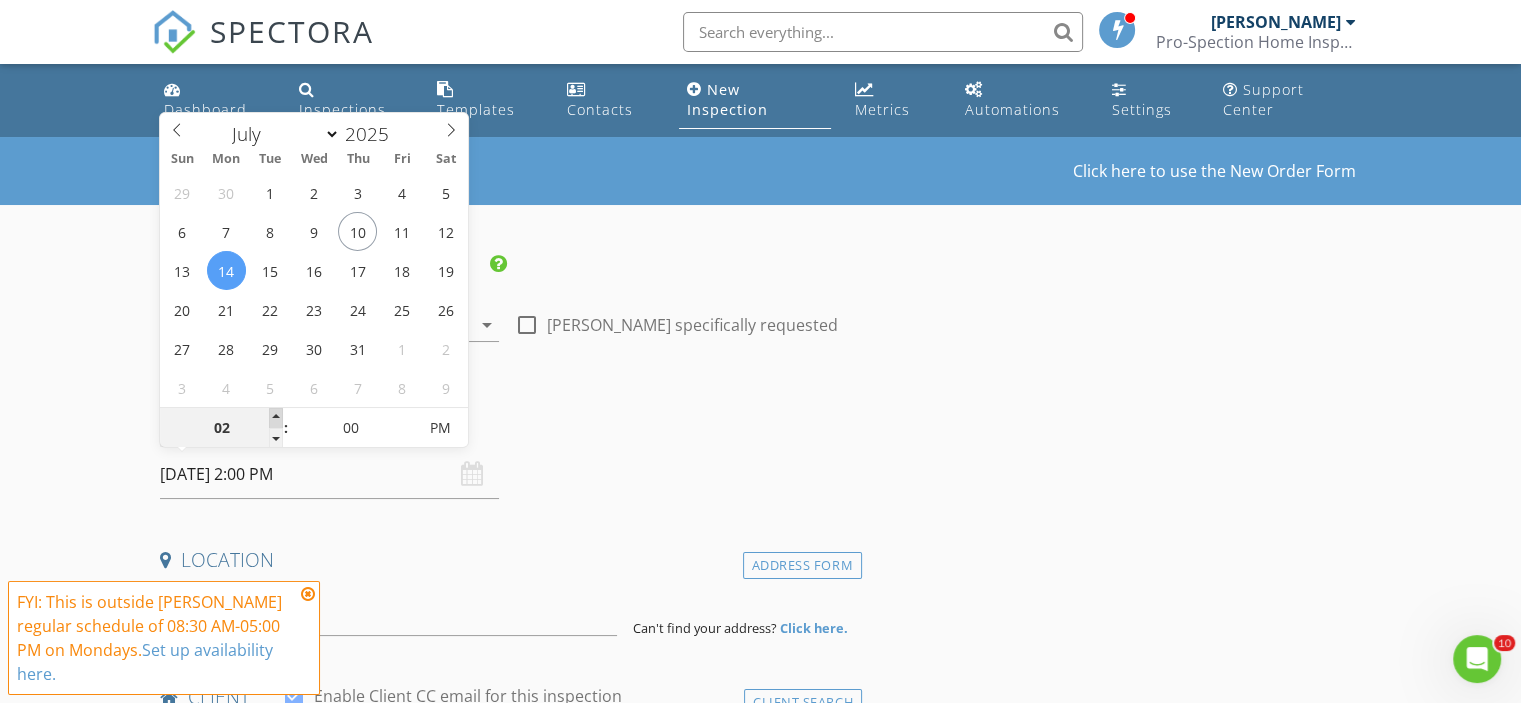 type on "03" 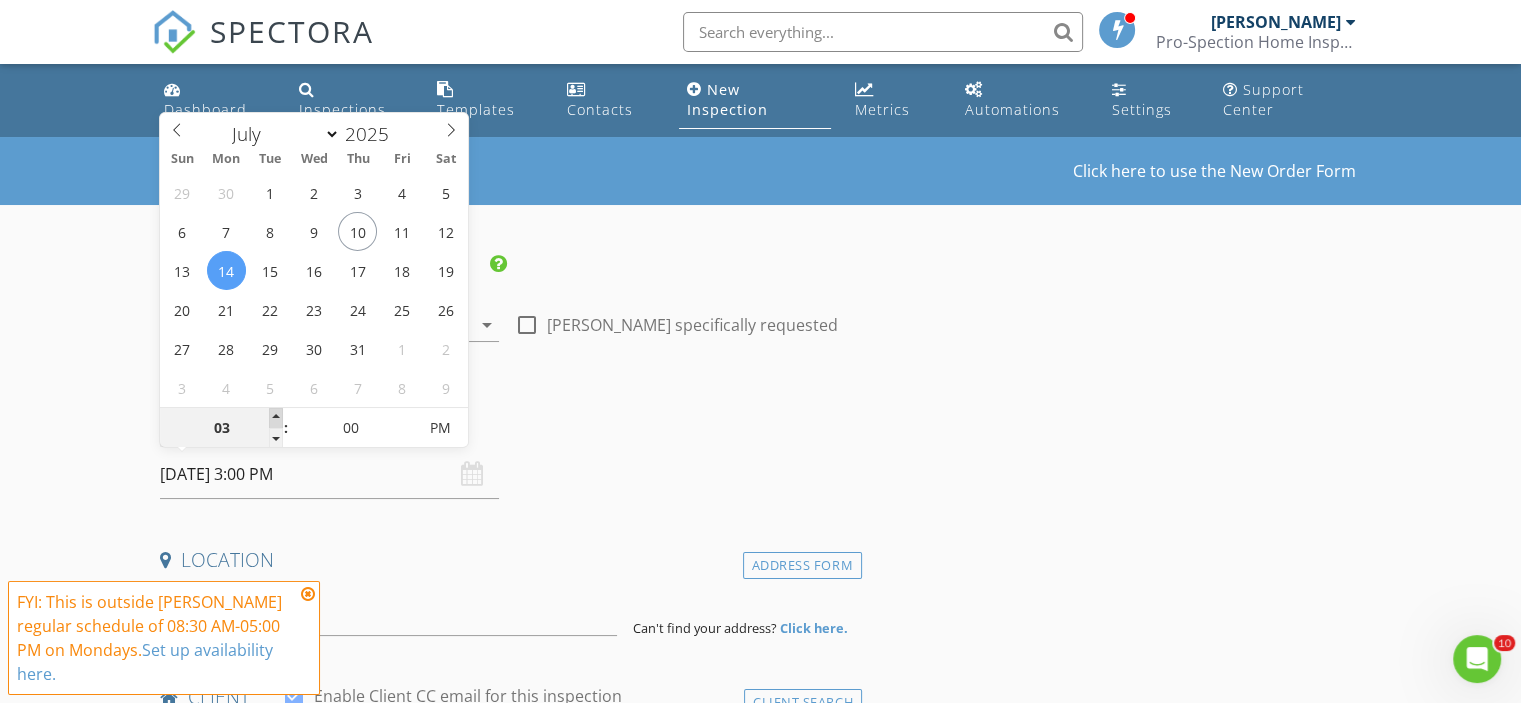 click at bounding box center (276, 418) 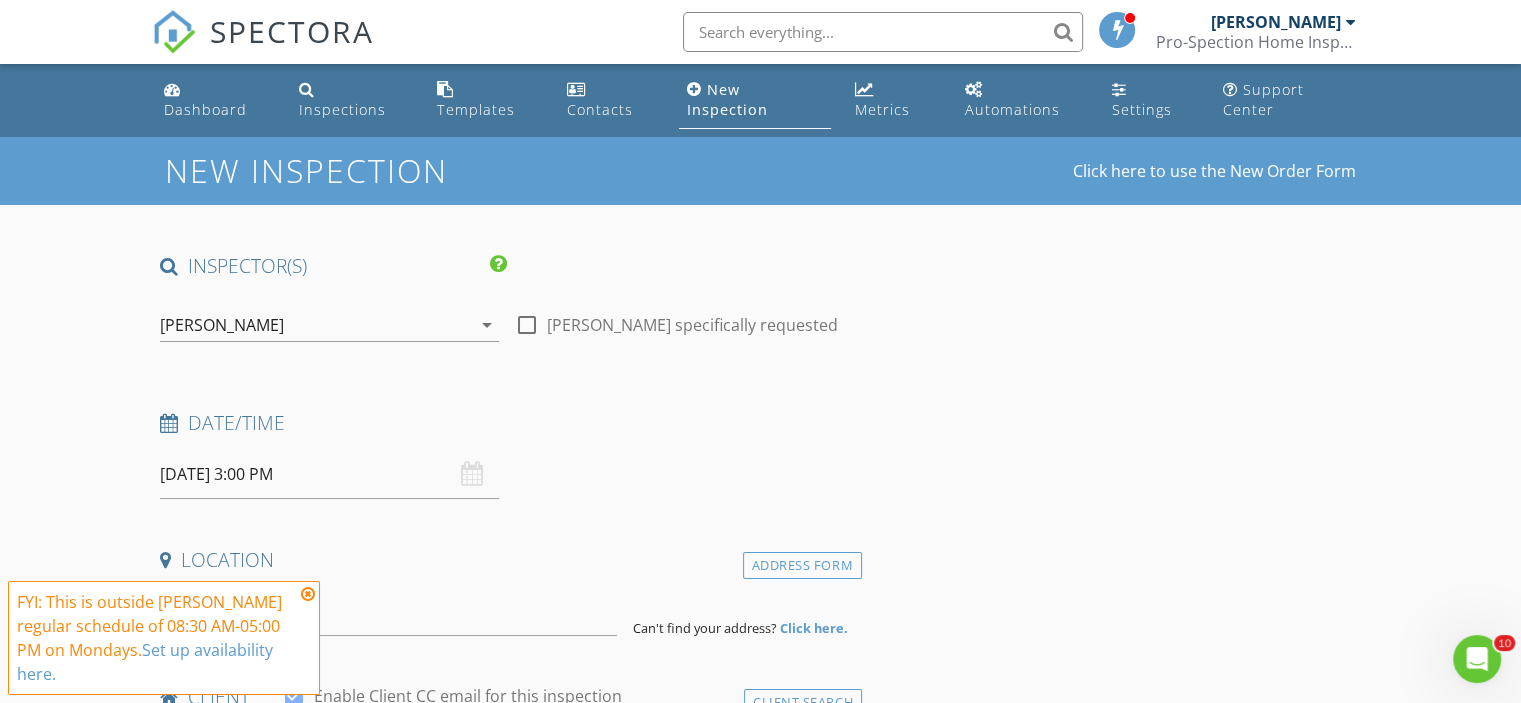 click at bounding box center (308, 594) 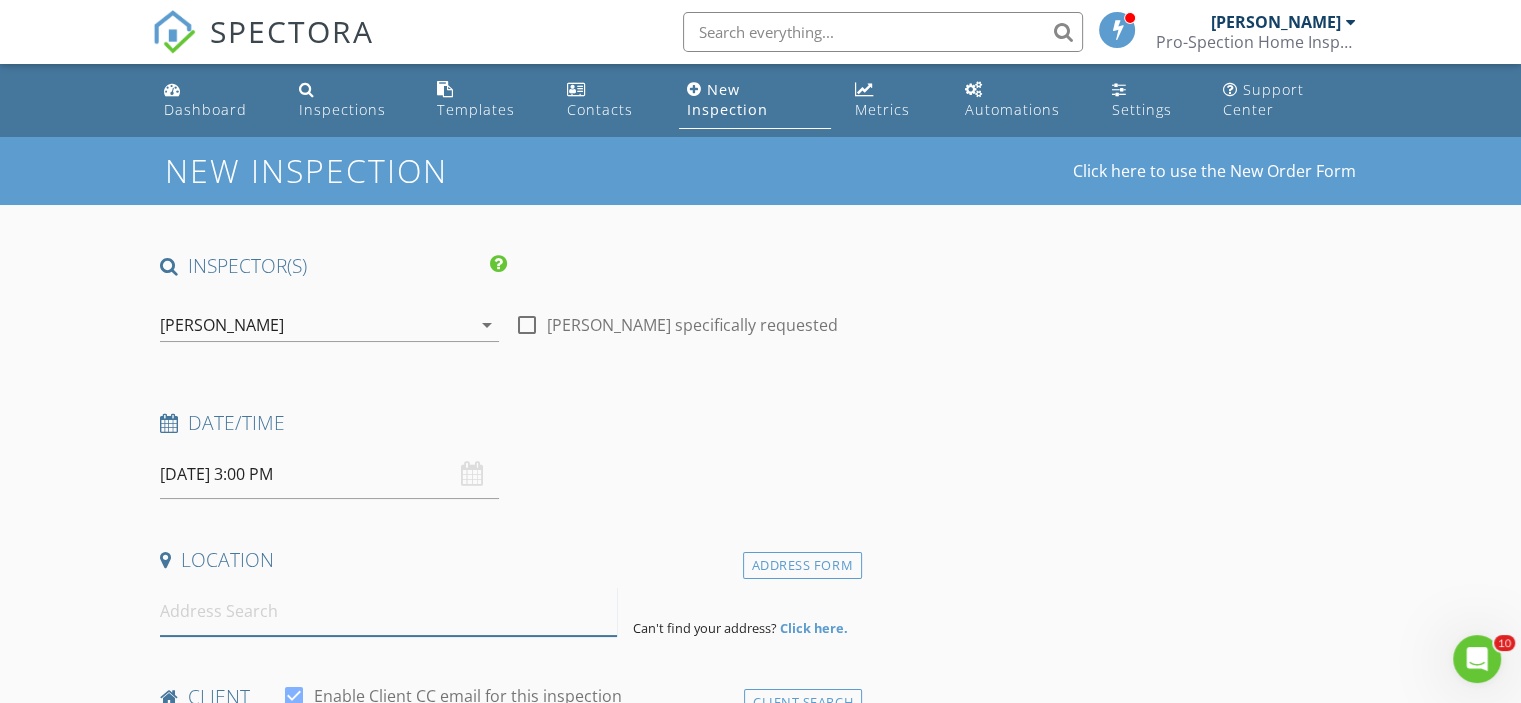 click at bounding box center [388, 611] 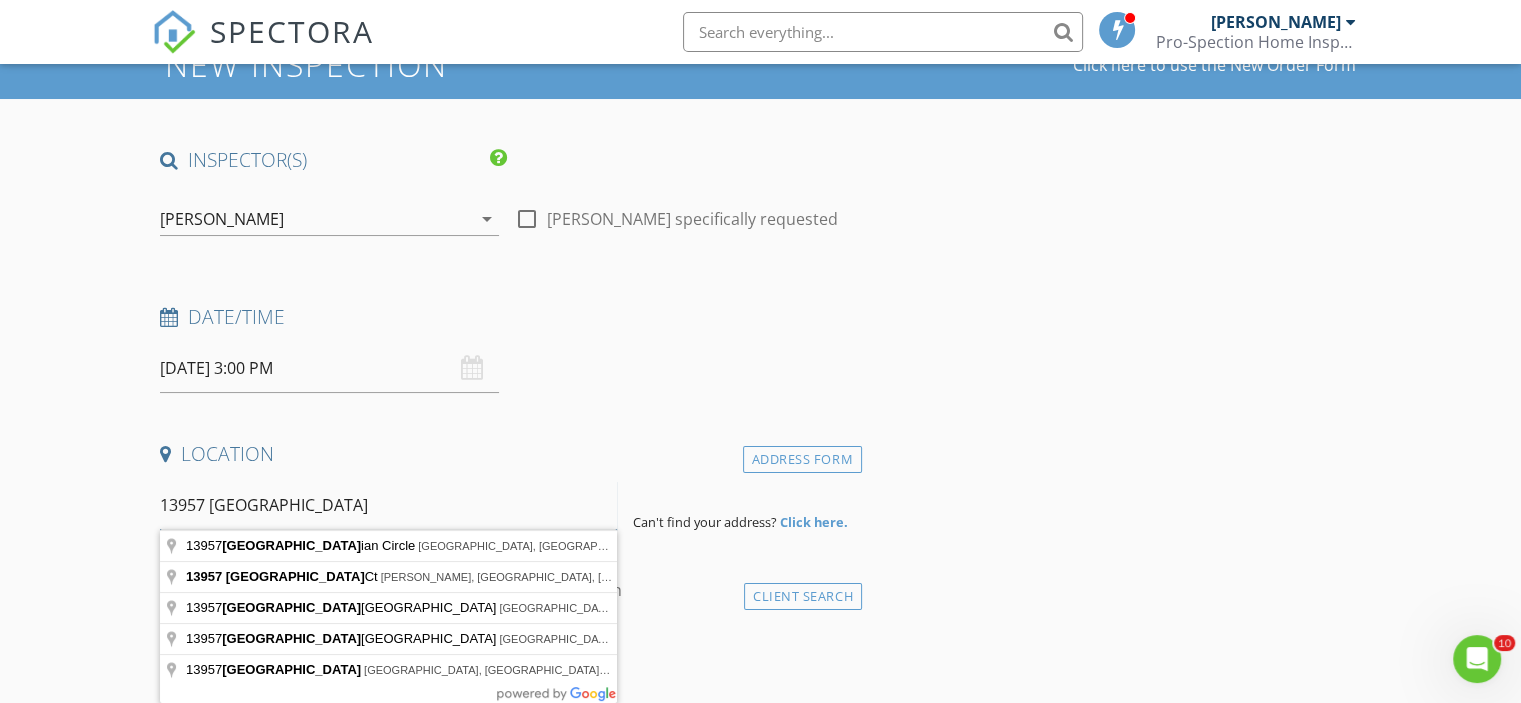 scroll, scrollTop: 108, scrollLeft: 0, axis: vertical 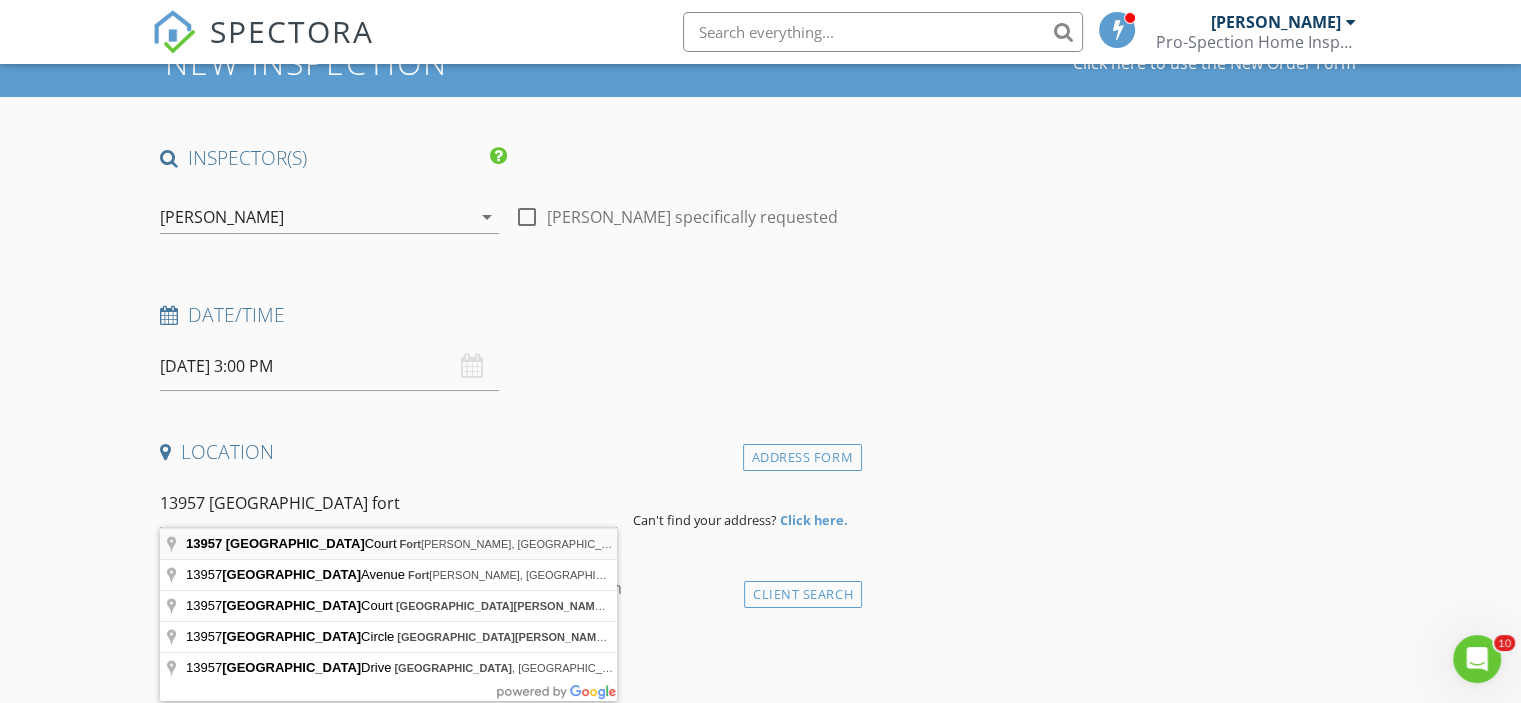 type on "13957 Brazil Court, Fort Pierce, FL, USA" 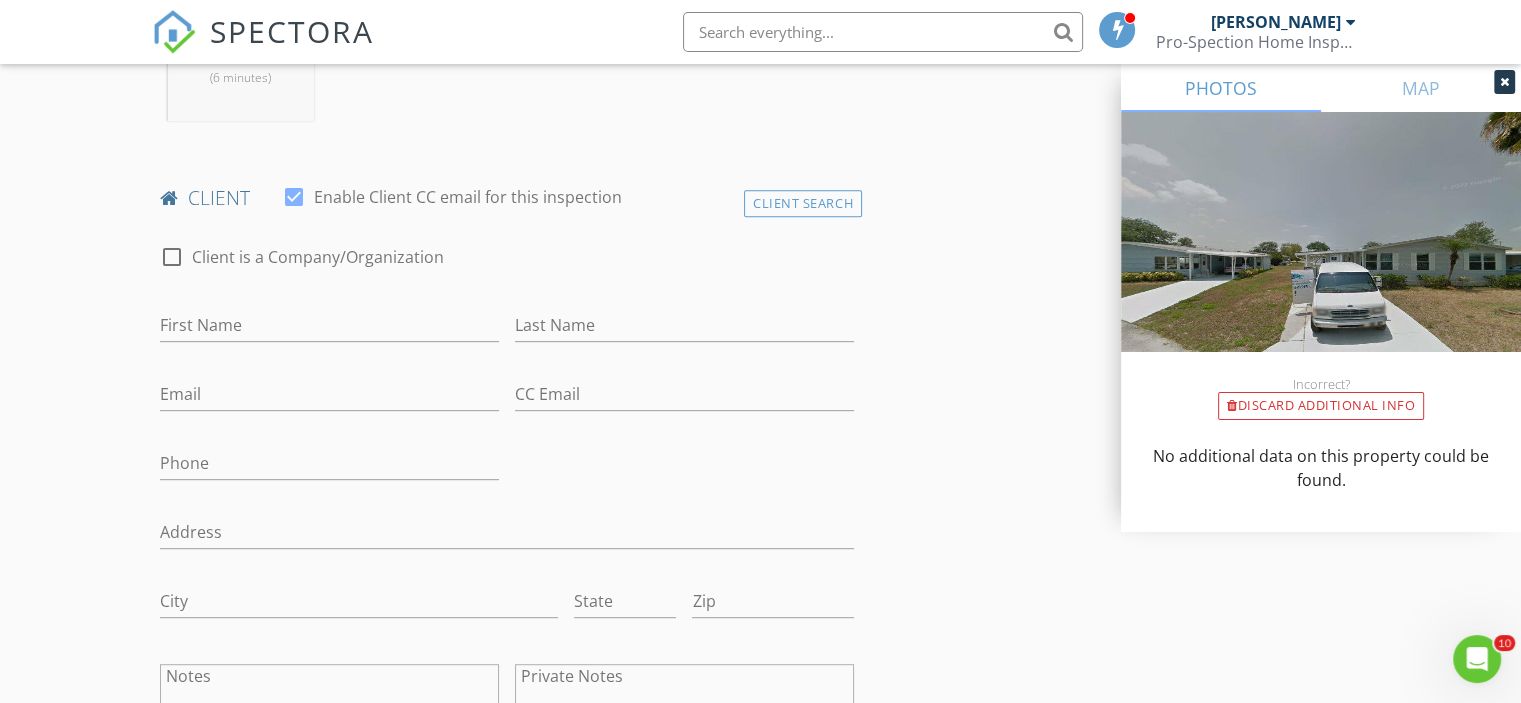scroll, scrollTop: 910, scrollLeft: 0, axis: vertical 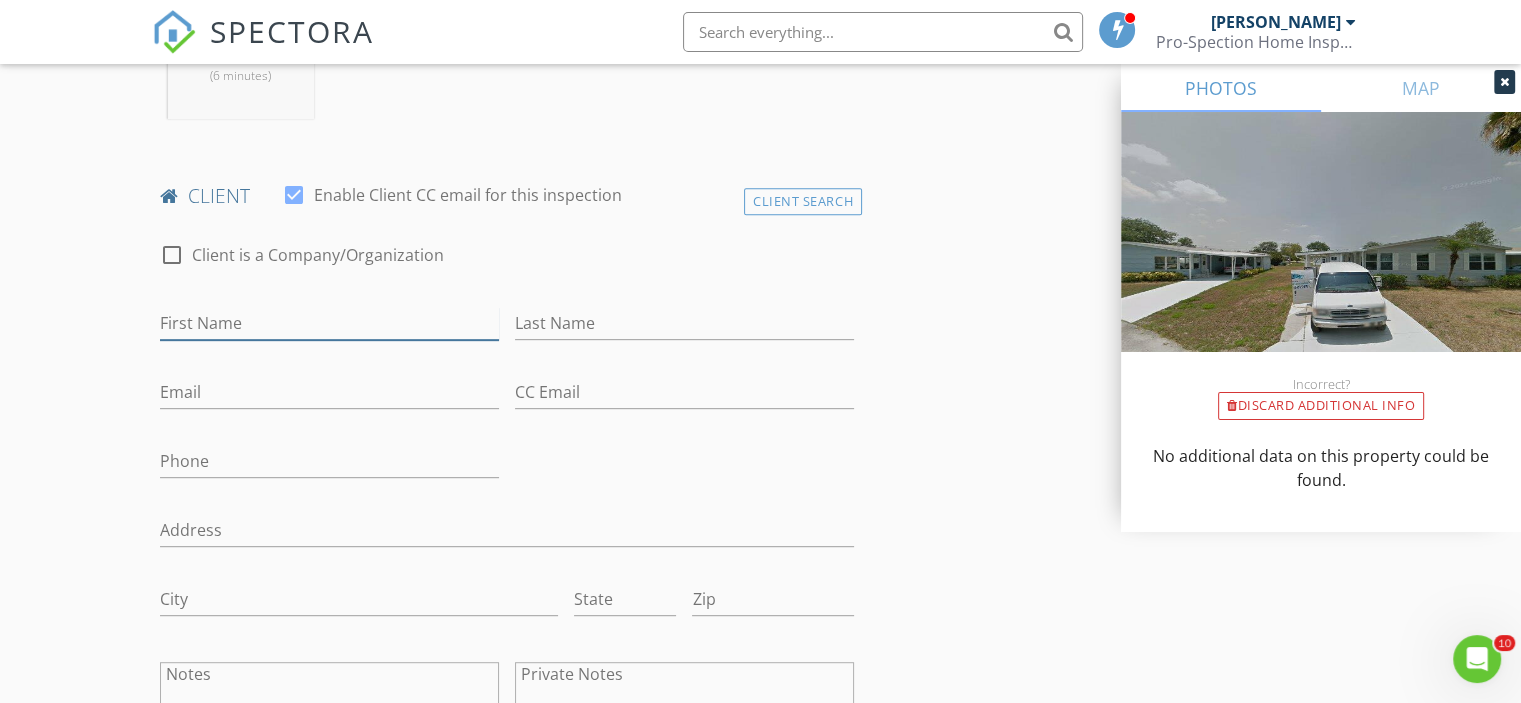 click on "First Name" at bounding box center (329, 323) 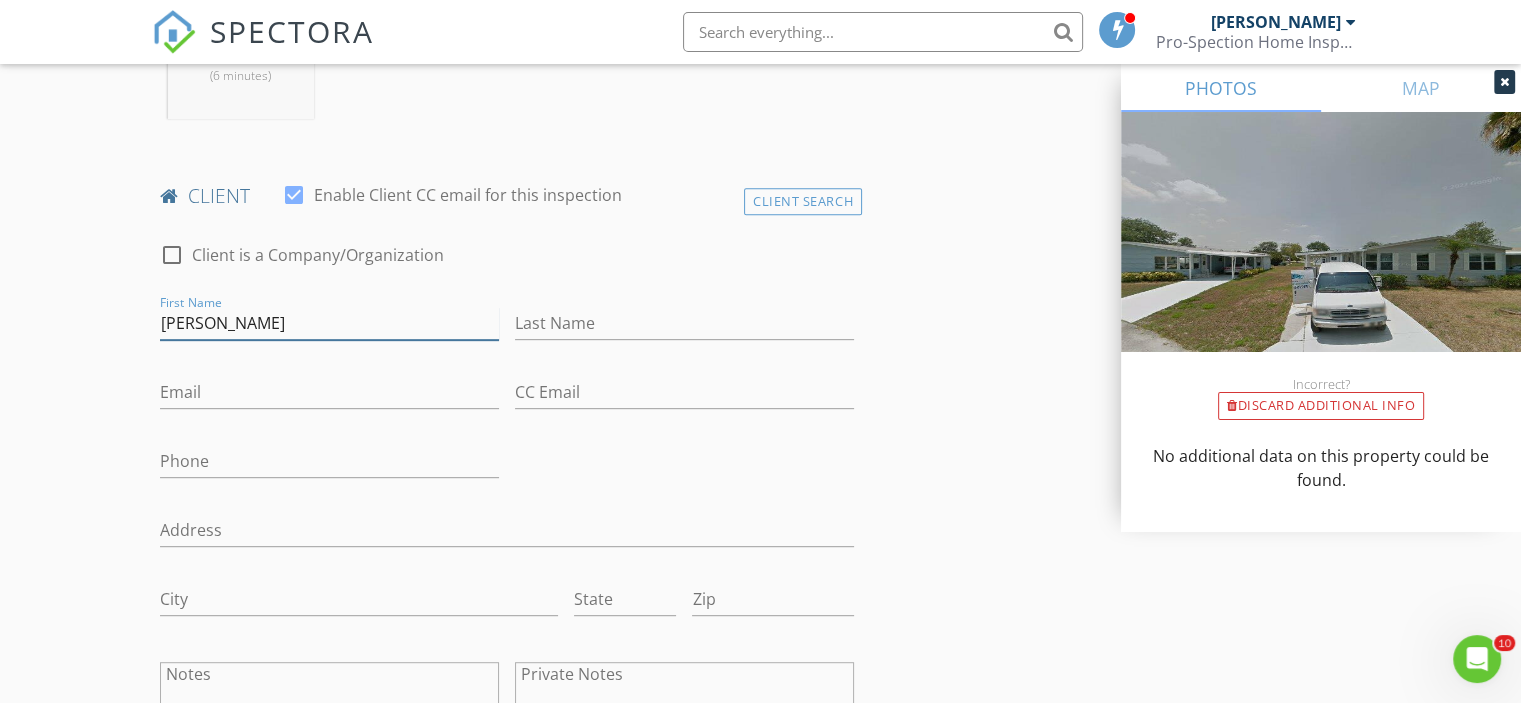 type on "[PERSON_NAME]" 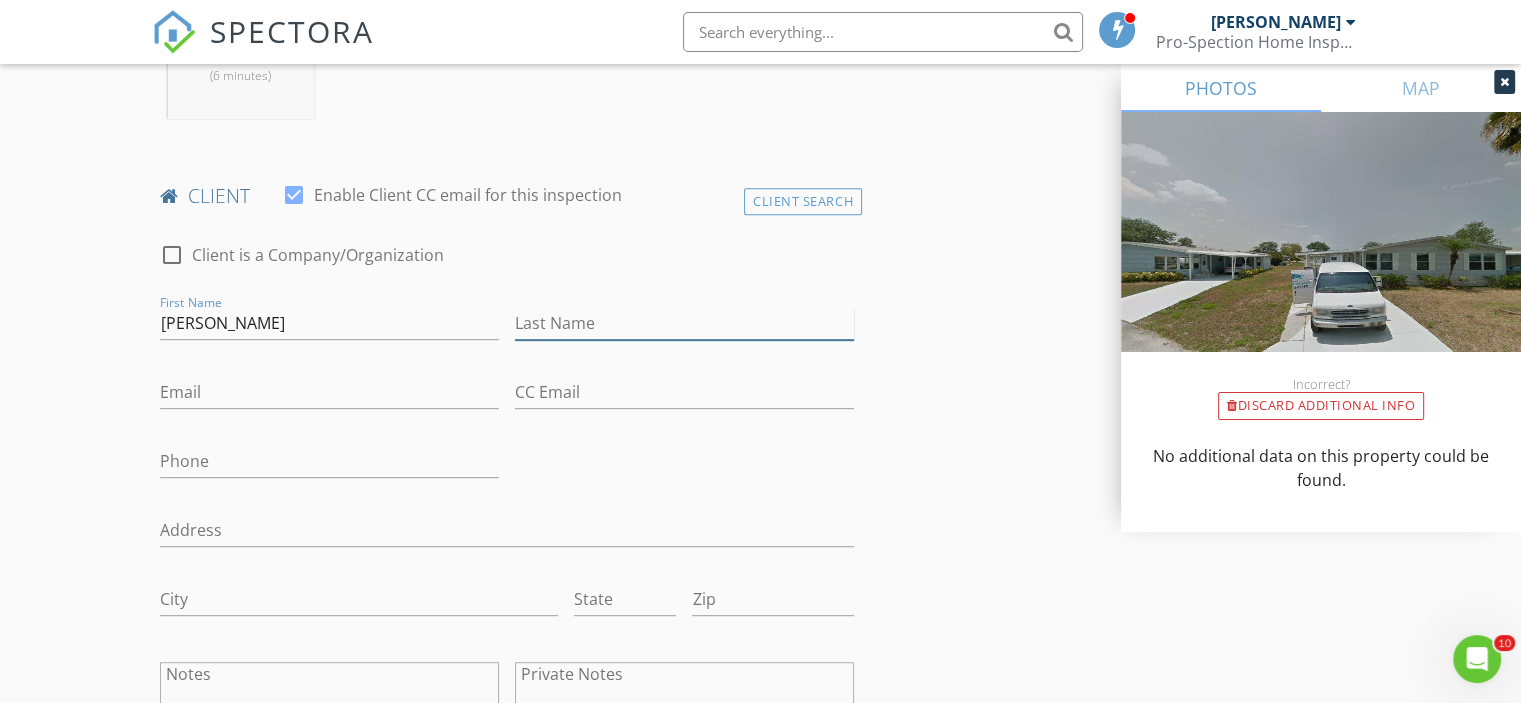 click on "Last Name" at bounding box center [684, 323] 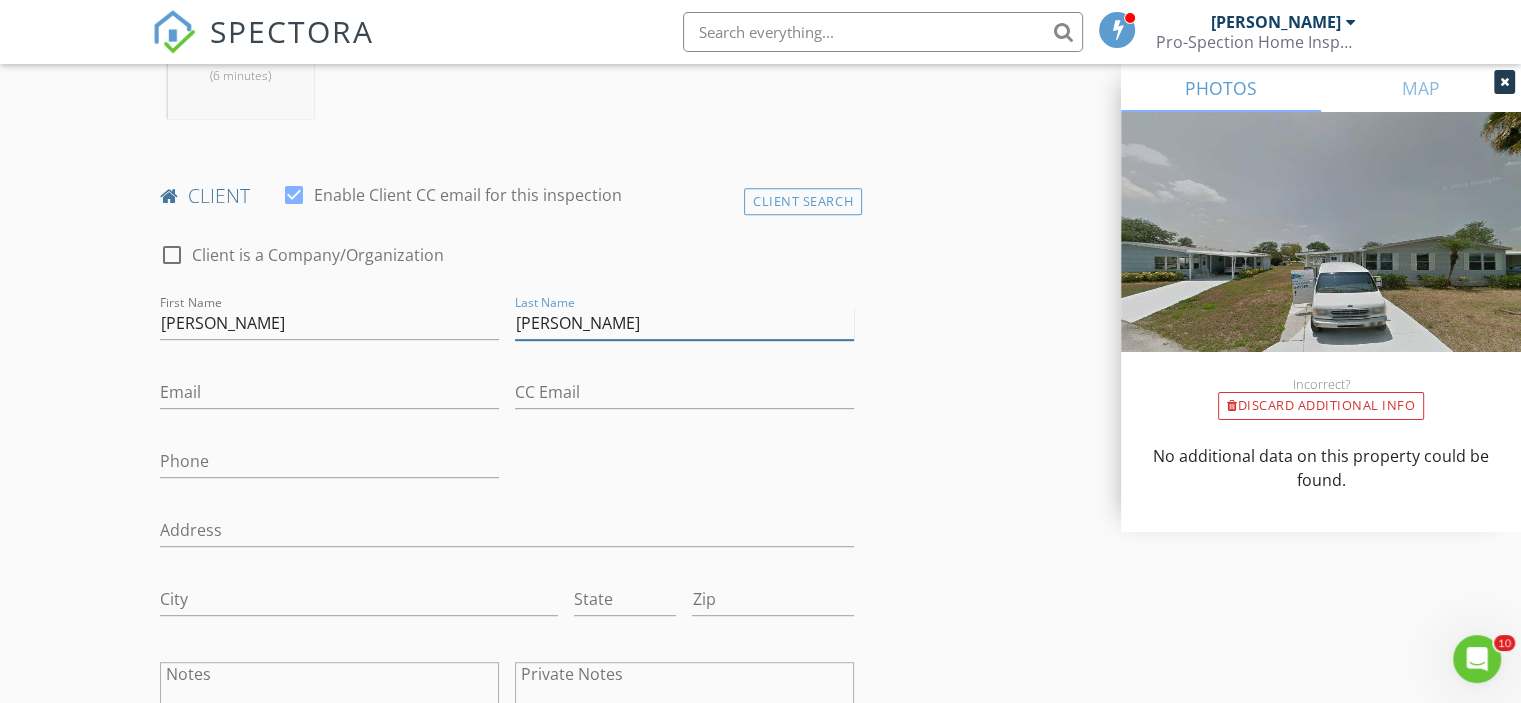 type on "[PERSON_NAME]" 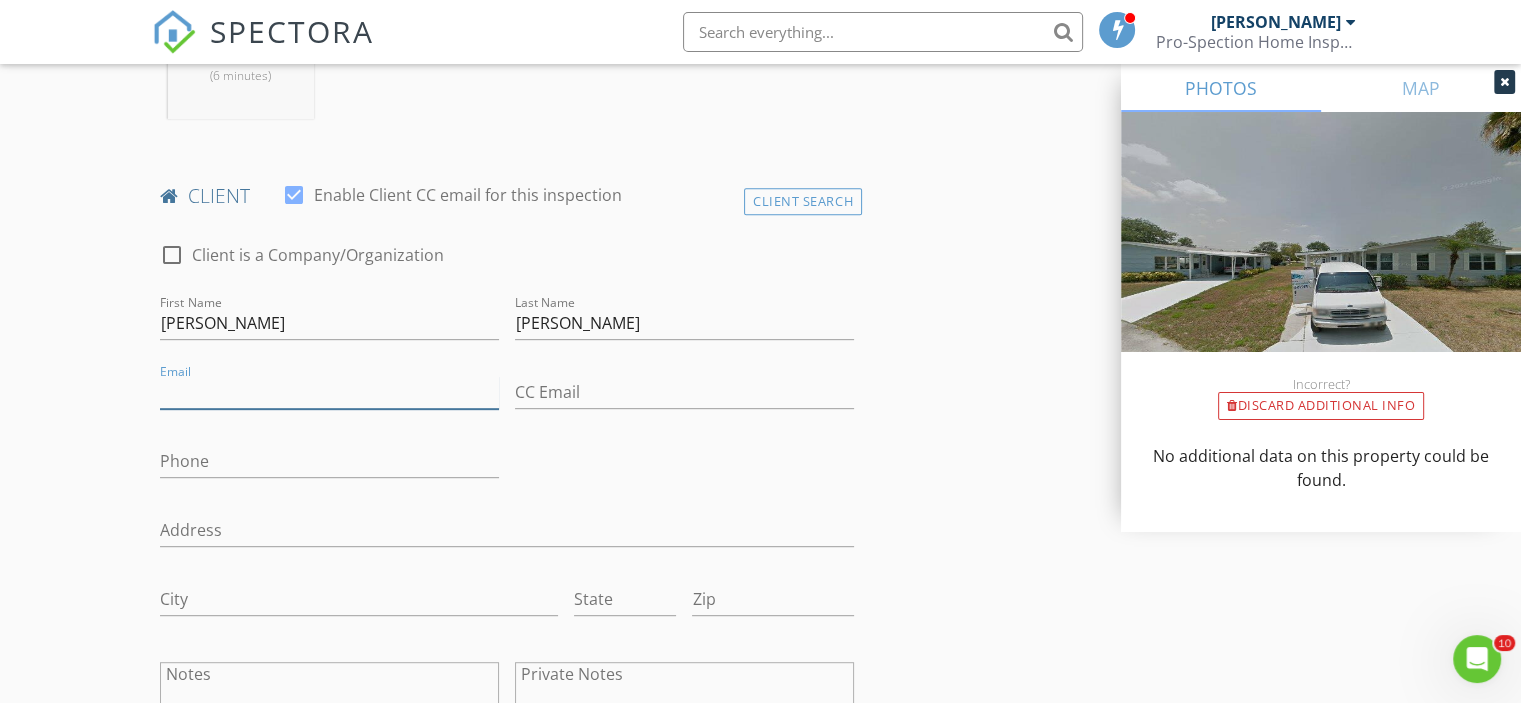 click on "Email" at bounding box center [329, 392] 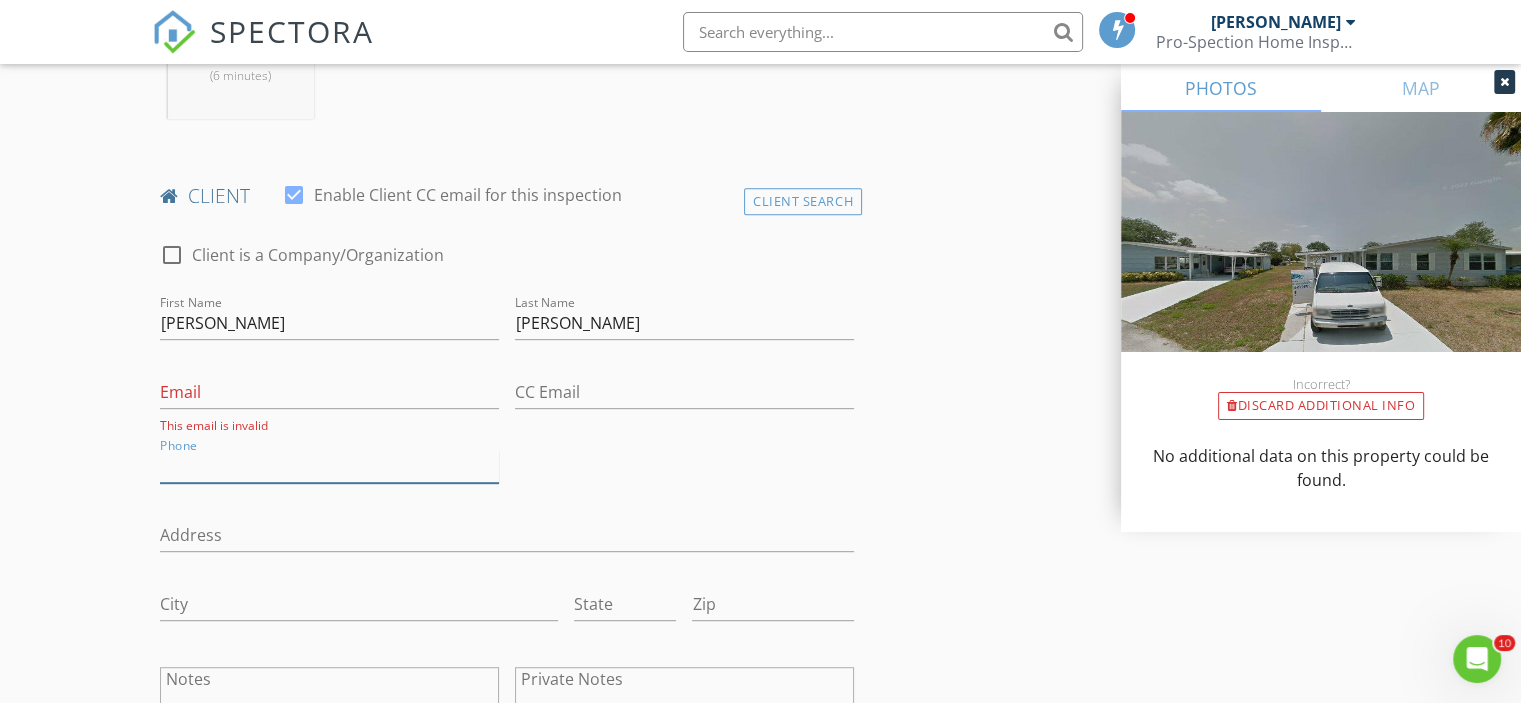 click on "Phone" at bounding box center [329, 466] 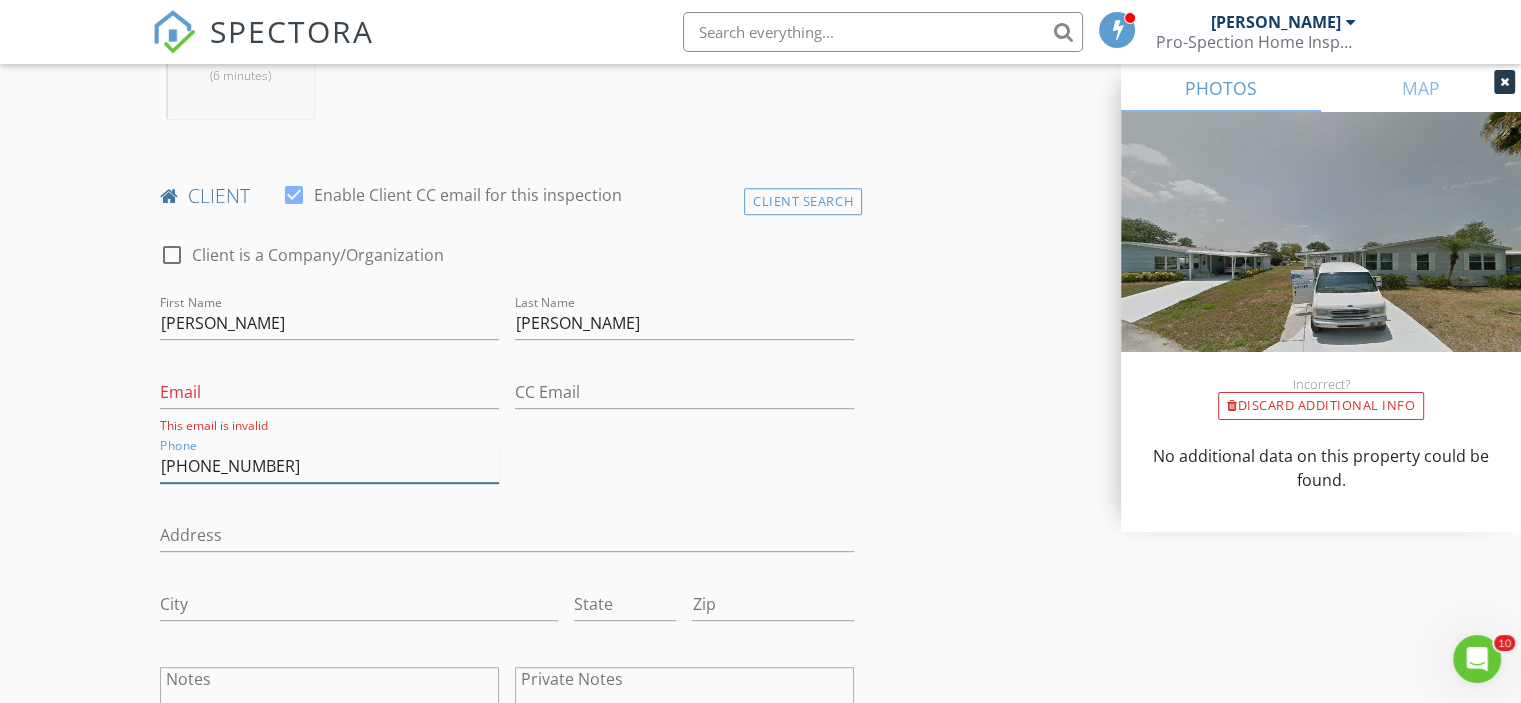 type on "[PHONE_NUMBER]" 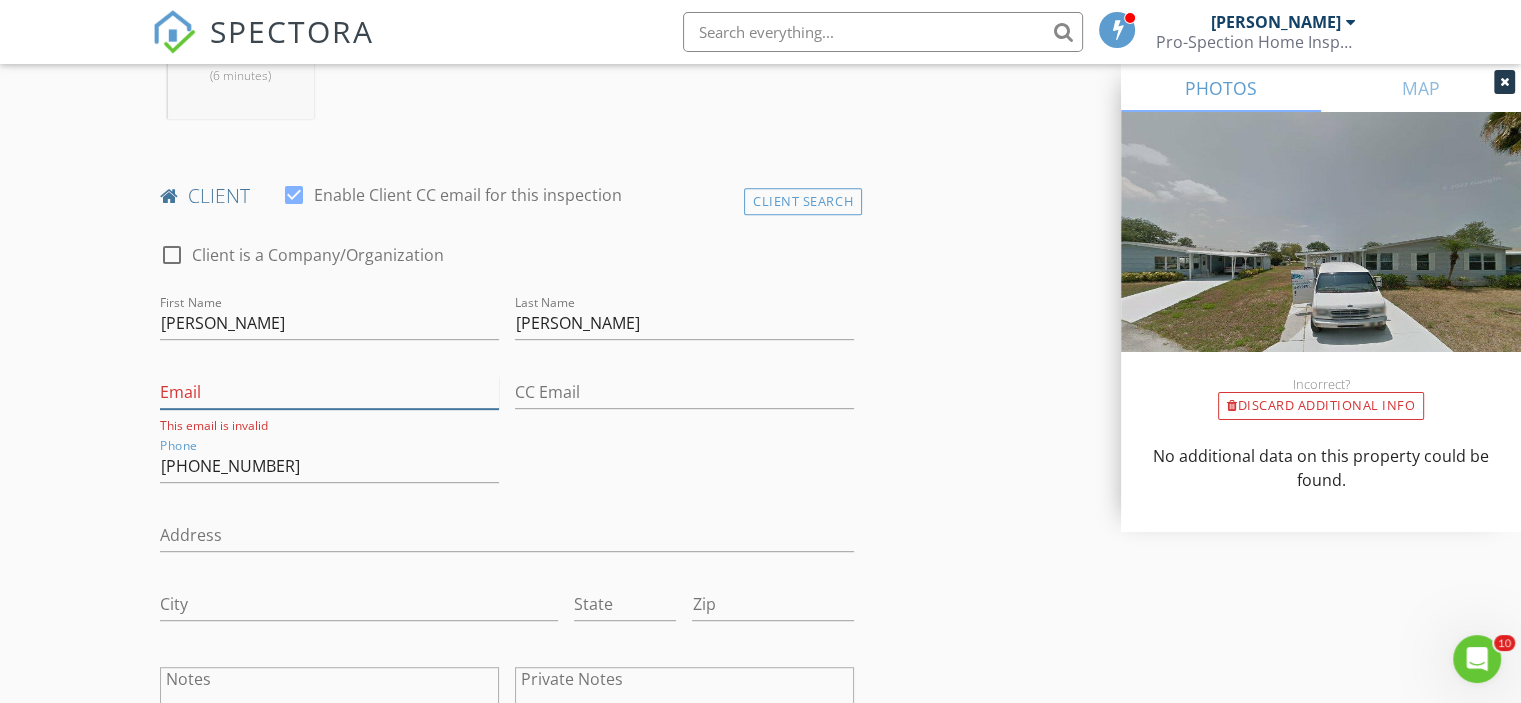 click on "Email" at bounding box center (329, 392) 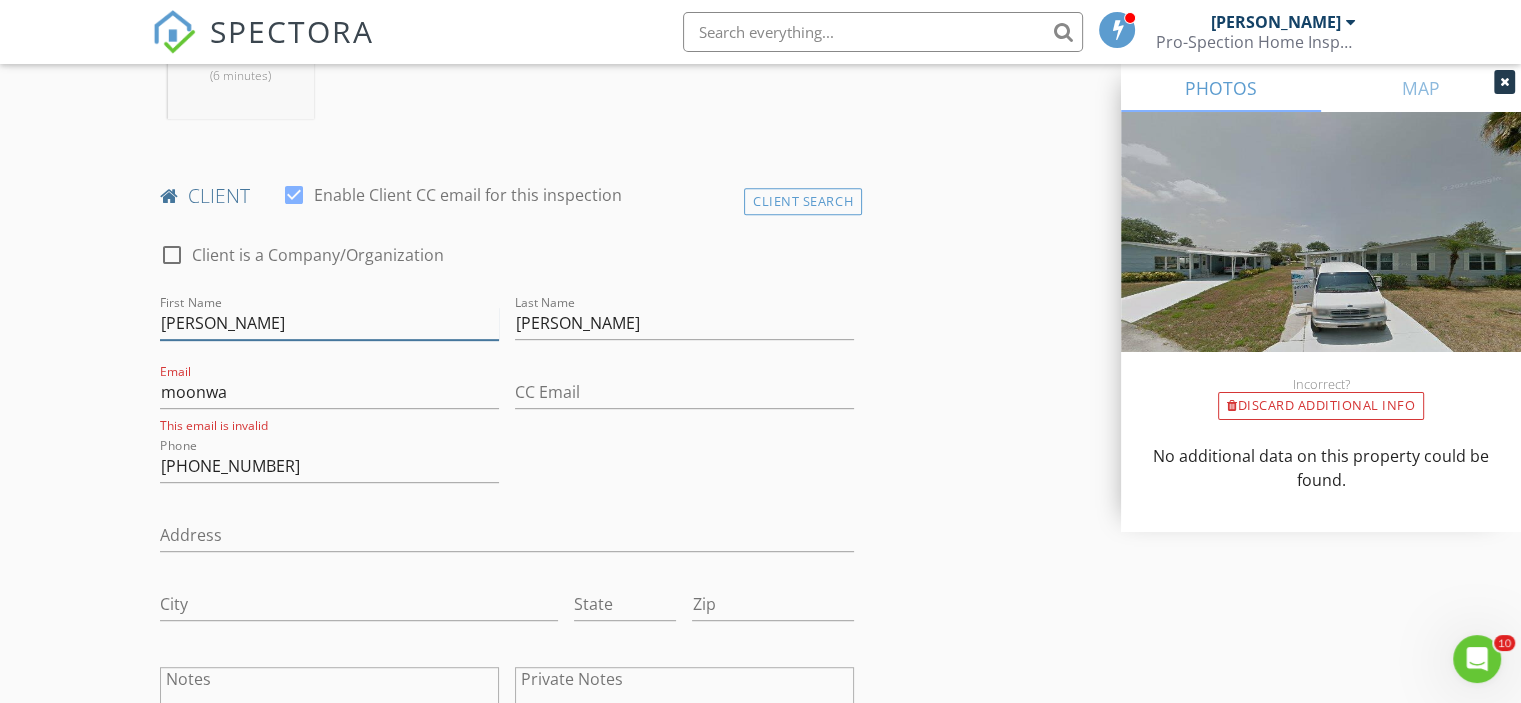click on "[PERSON_NAME]" at bounding box center [329, 323] 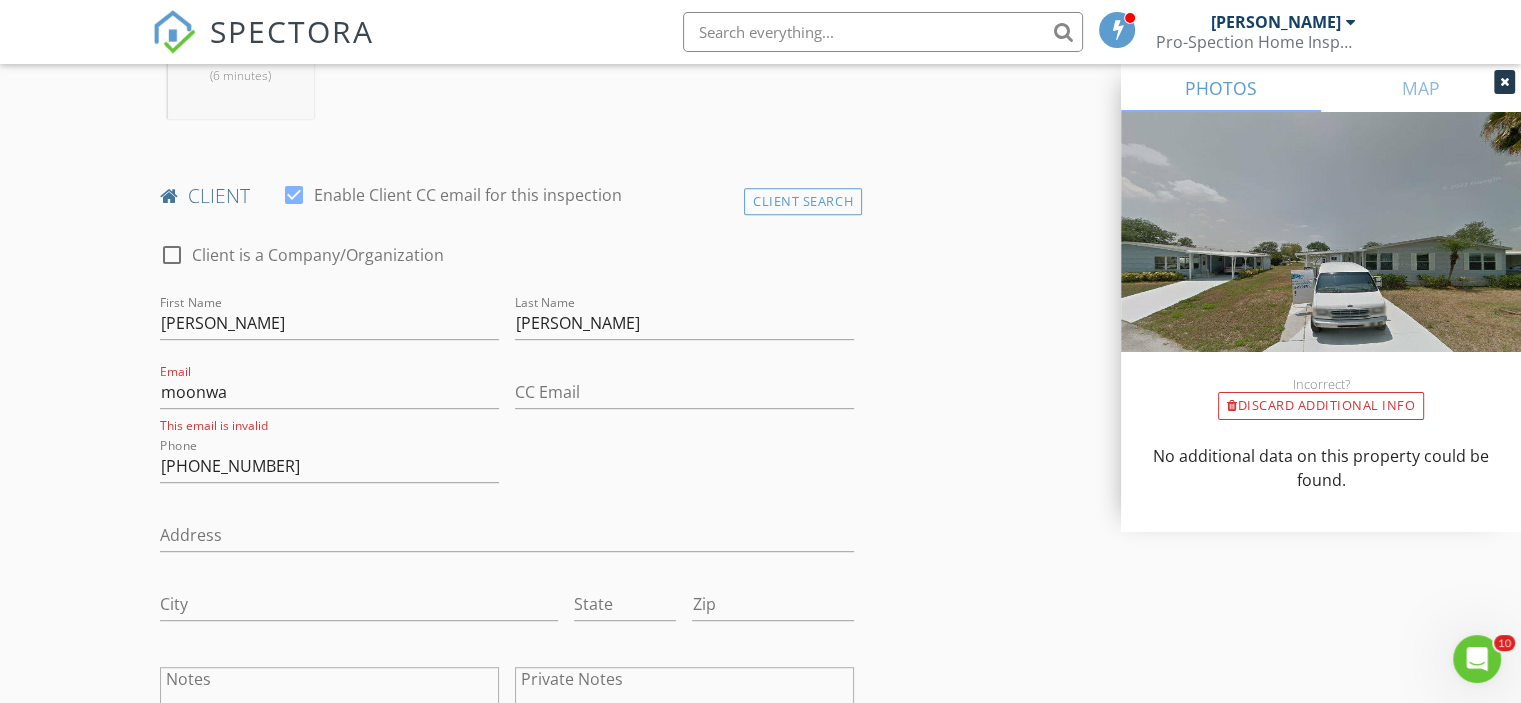 click at bounding box center (329, 354) 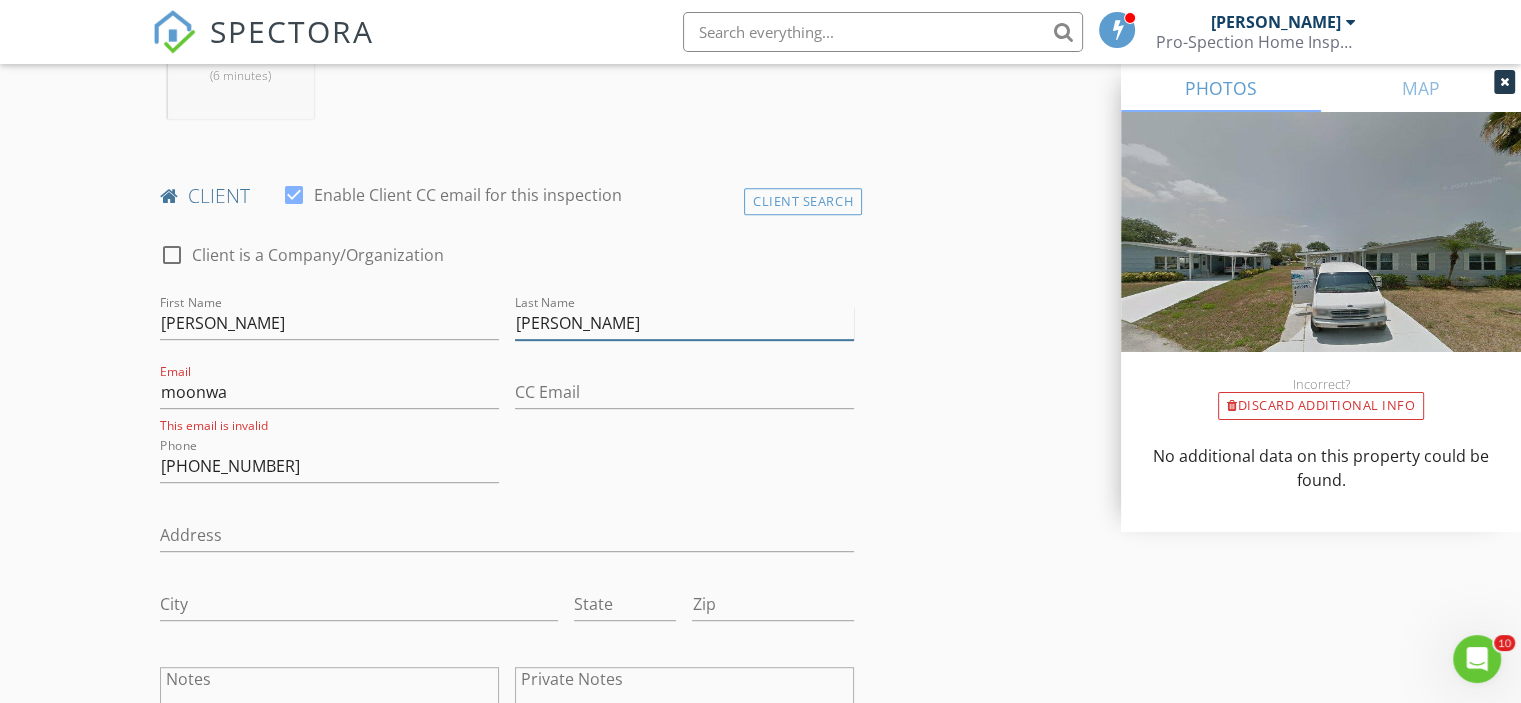 click on "[PERSON_NAME]" at bounding box center [684, 323] 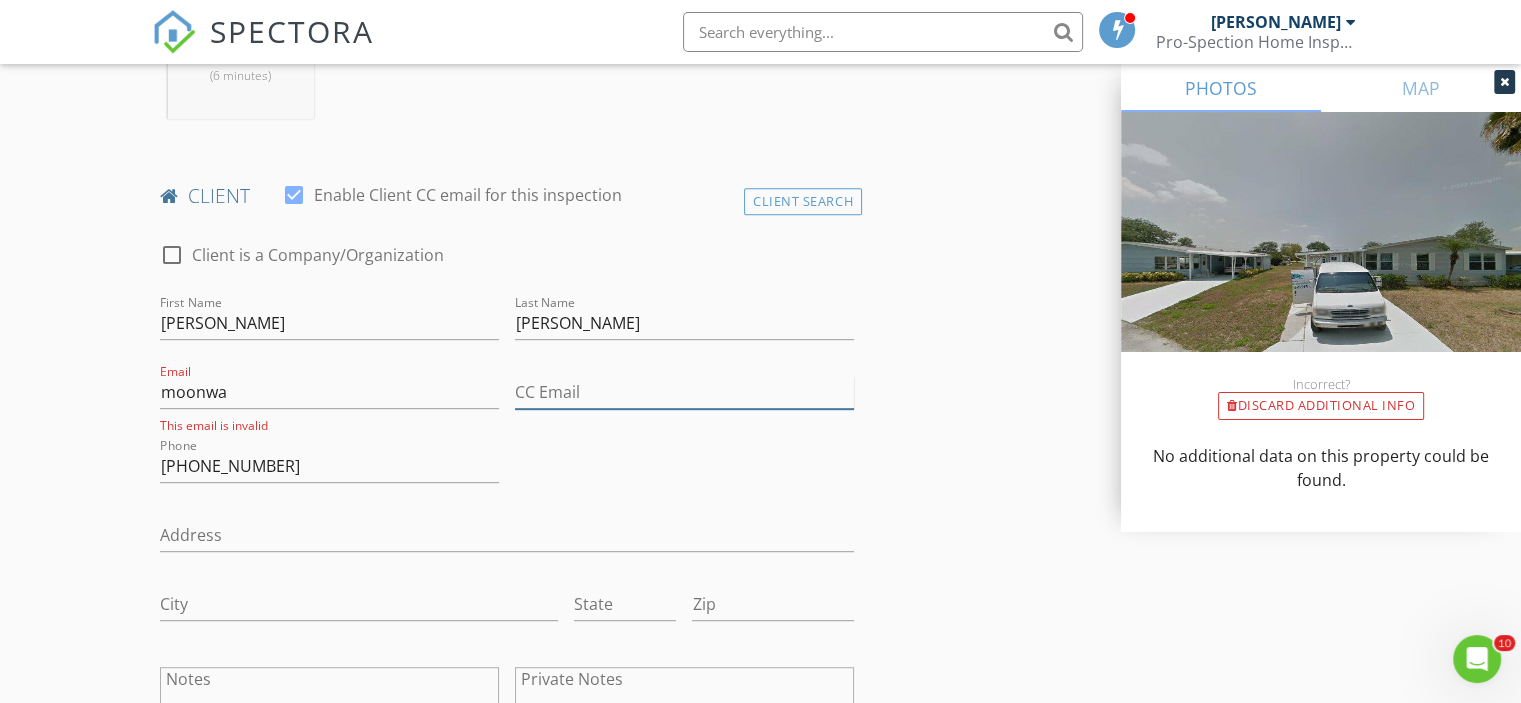 click on "CC Email" at bounding box center (684, 392) 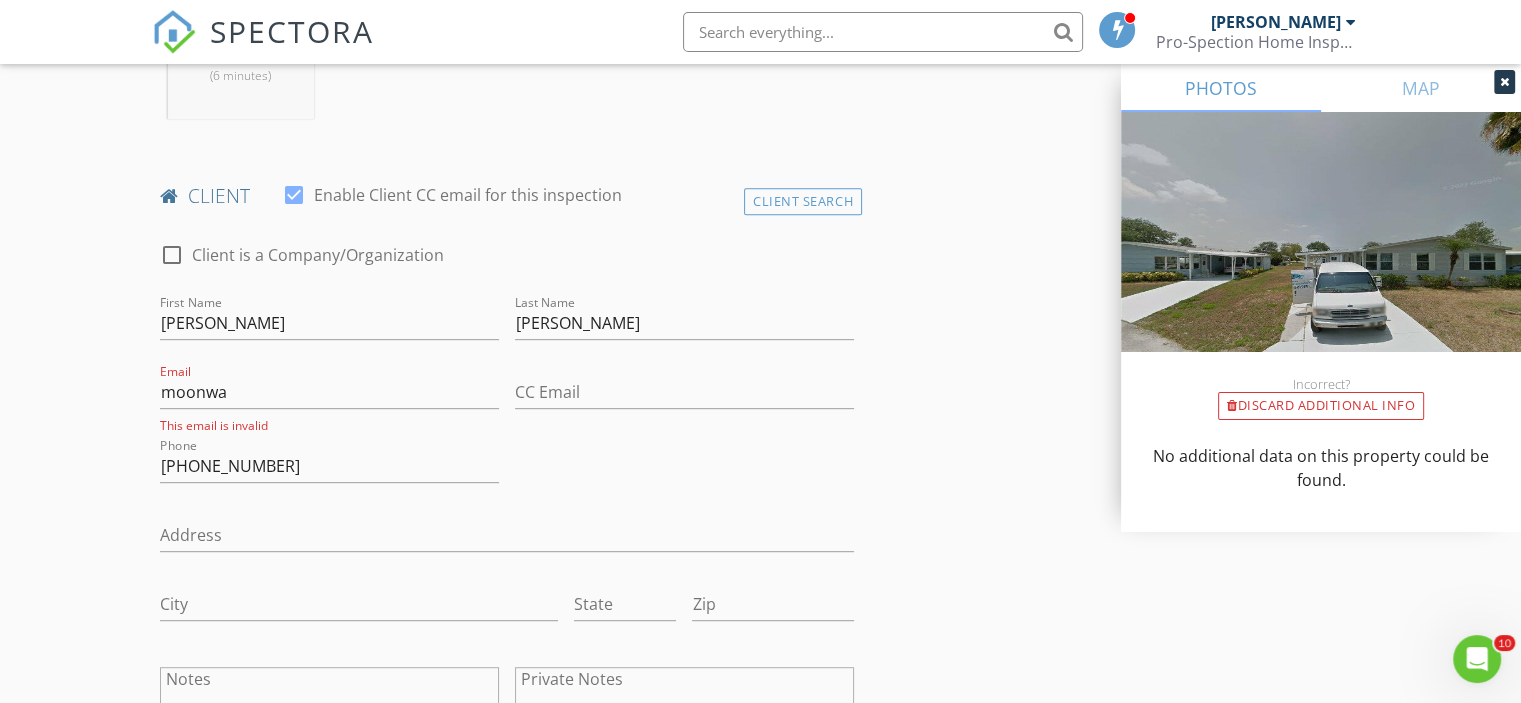 click on "INSPECTOR(S)
check_box   Justin Kirch   PRIMARY   Justin Kirch arrow_drop_down   check_box_outline_blank Justin Kirch specifically requested
Date/Time
07/14/2025 3:00 PM
Location
Address Search       Address 13957 Brazil Ct   Unit   City Fort Pierce   State FL   Zip 34951   County St. Lucie     Square Feet   Year Built   Foundation arrow_drop_down     Justin Kirch     1.6 miles     (6 minutes)
client
check_box Enable Client CC email for this inspection   Client Search     check_box_outline_blank Client is a Company/Organization     First Name Tom   Last Name Conti   Email moonwa This email is invalid   CC Email   Phone 239-357-9881   Address   City   State   Zip       Notes   Private Notes
ADD ADDITIONAL client
SERVICES
check_box_outline_blank   4-Point Inspection" at bounding box center [760, 1044] 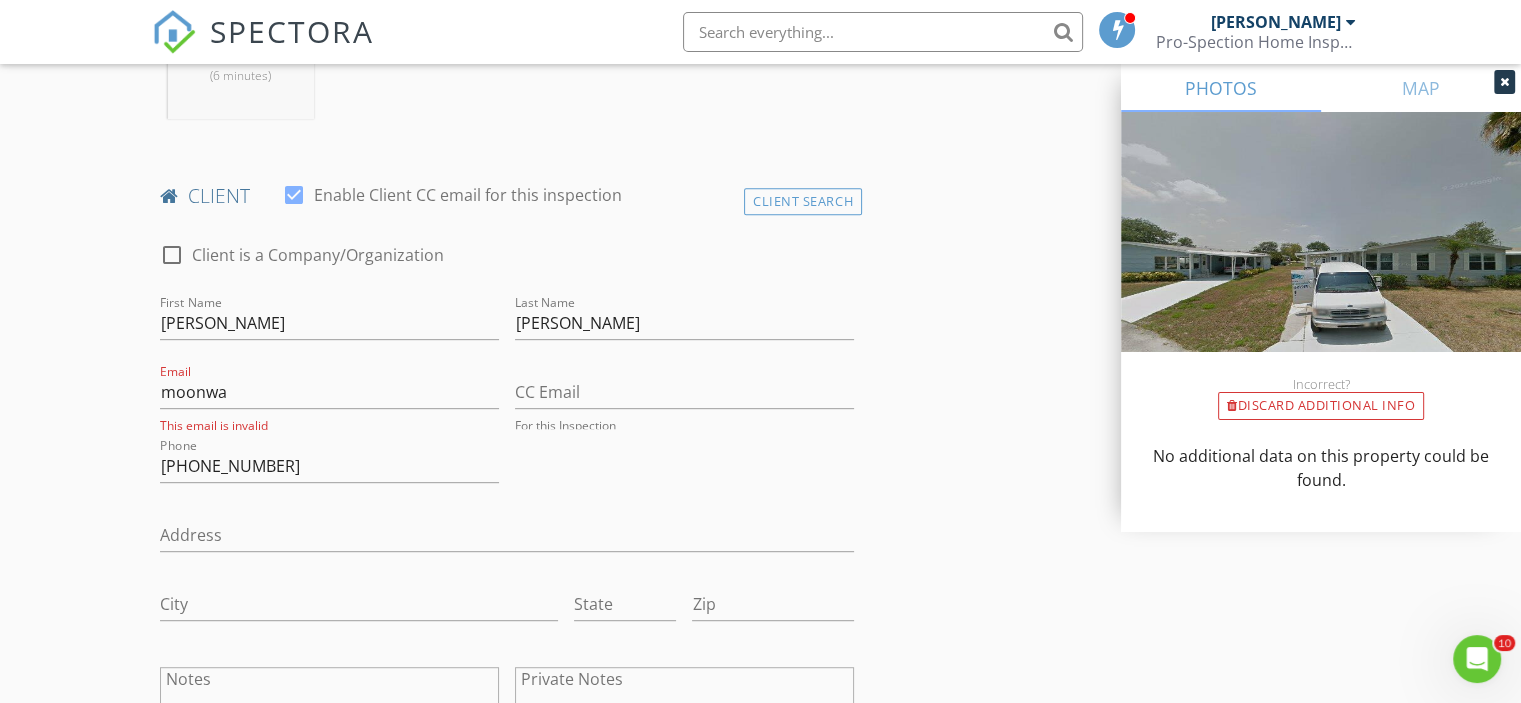 click on "INSPECTOR(S)
check_box   Justin Kirch   PRIMARY   Justin Kirch arrow_drop_down   check_box_outline_blank Justin Kirch specifically requested
Date/Time
07/14/2025 3:00 PM
Location
Address Search       Address 13957 Brazil Ct   Unit   City Fort Pierce   State FL   Zip 34951   County St. Lucie     Square Feet   Year Built   Foundation arrow_drop_down     Justin Kirch     1.6 miles     (6 minutes)
client
check_box Enable Client CC email for this inspection   Client Search     check_box_outline_blank Client is a Company/Organization     First Name Tom   Last Name Conti   Email moonwa This email is invalid   CC Email For this Inspection   Phone 239-357-9881   Address   City   State   Zip       Notes   Private Notes
ADD ADDITIONAL client
SERVICES
check_box_outline_blank" at bounding box center (760, 1044) 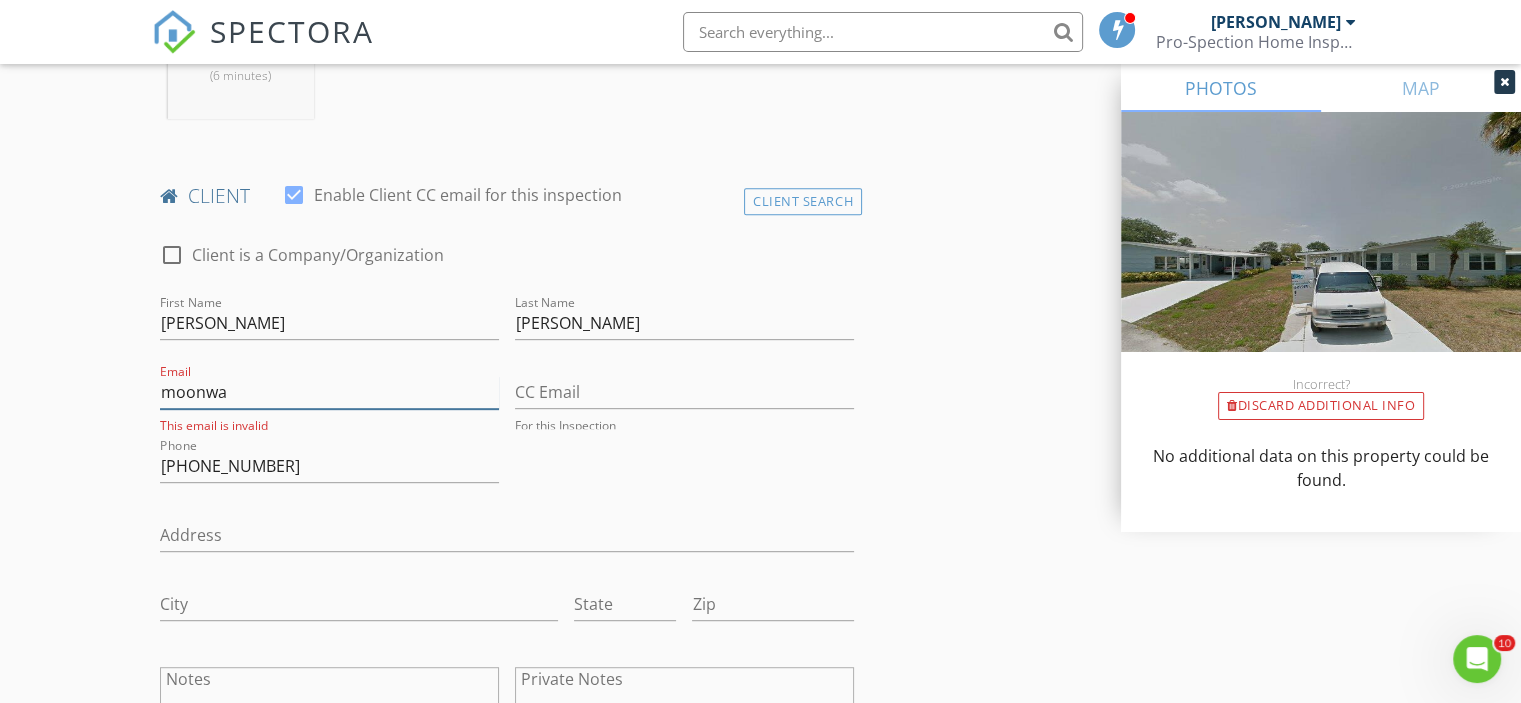 click on "moonwa" at bounding box center (329, 392) 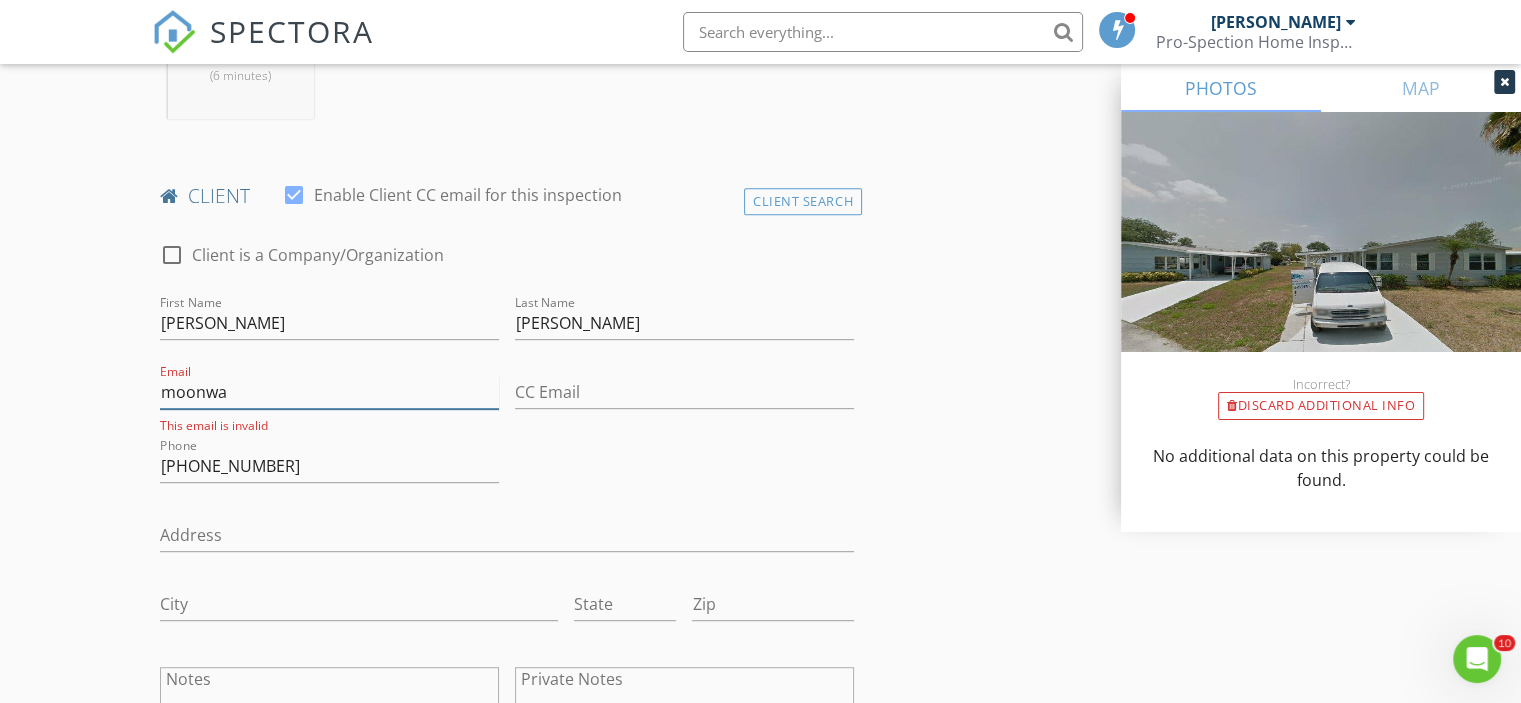 click on "moonwa" at bounding box center (329, 392) 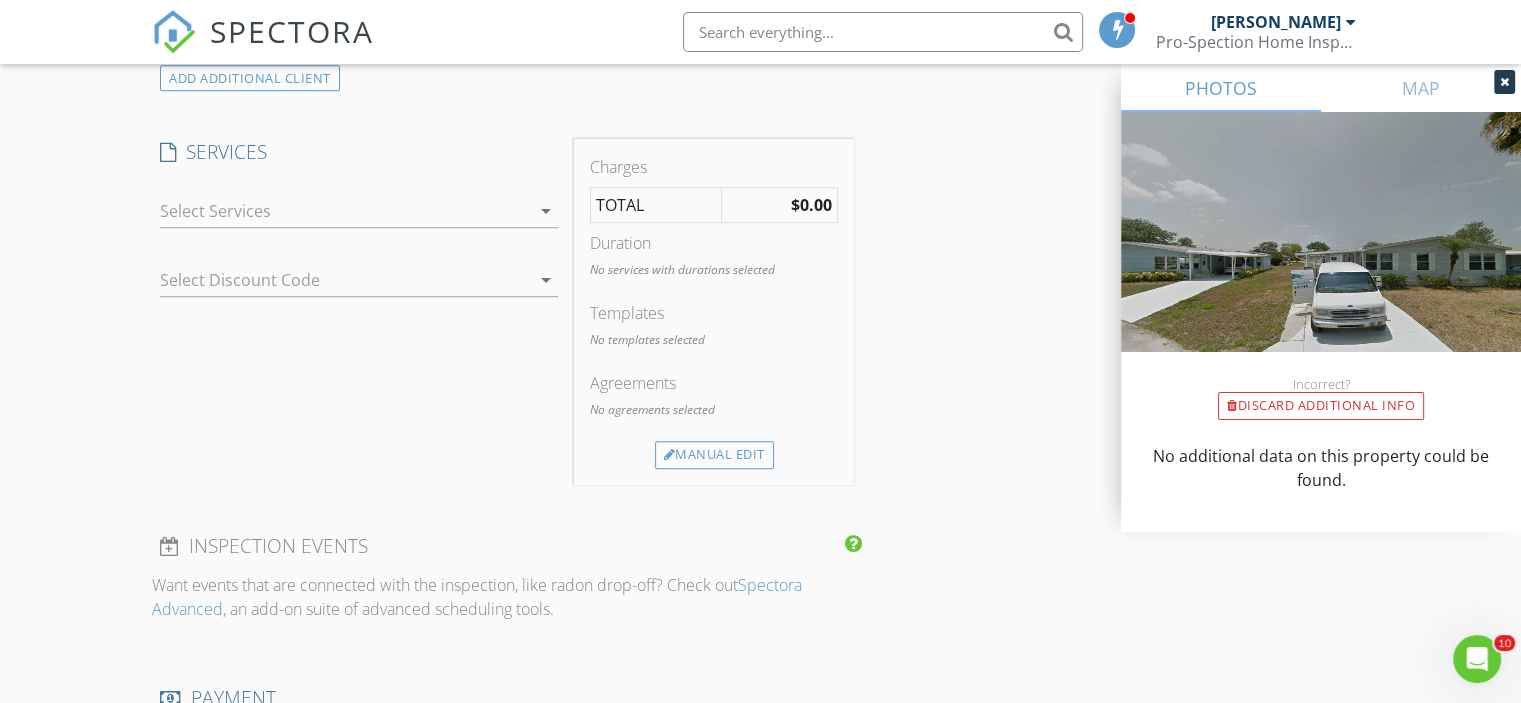 scroll, scrollTop: 1576, scrollLeft: 0, axis: vertical 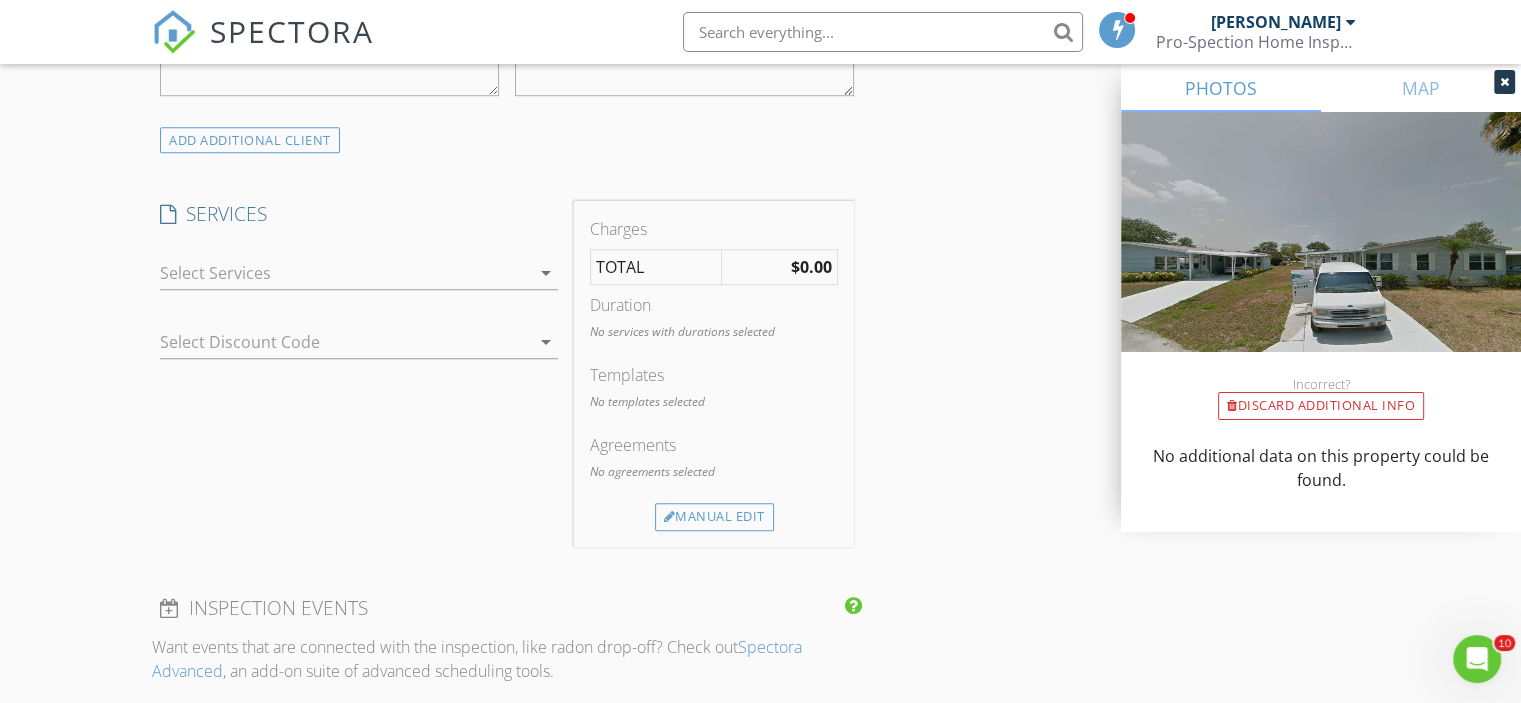 type on "[EMAIL_ADDRESS][DOMAIN_NAME]" 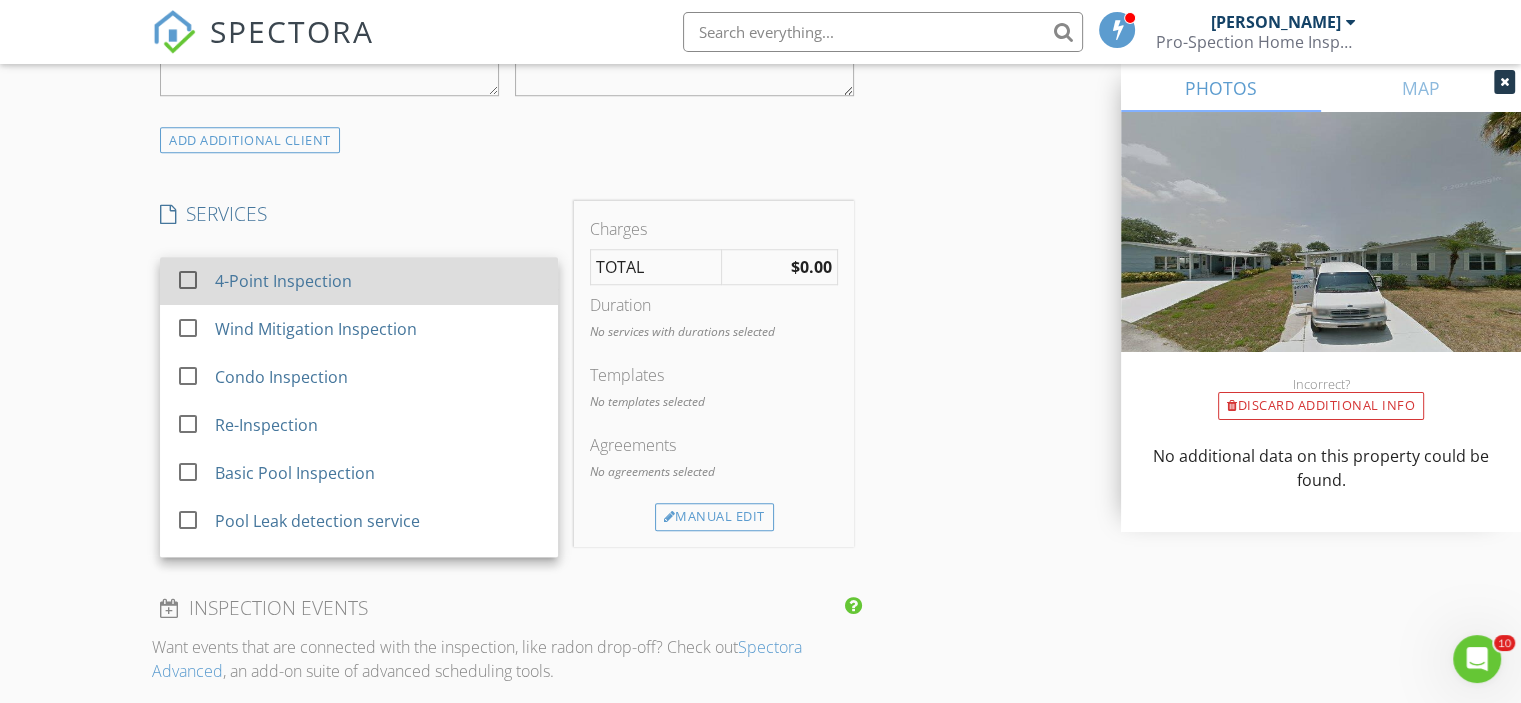 click at bounding box center (188, 280) 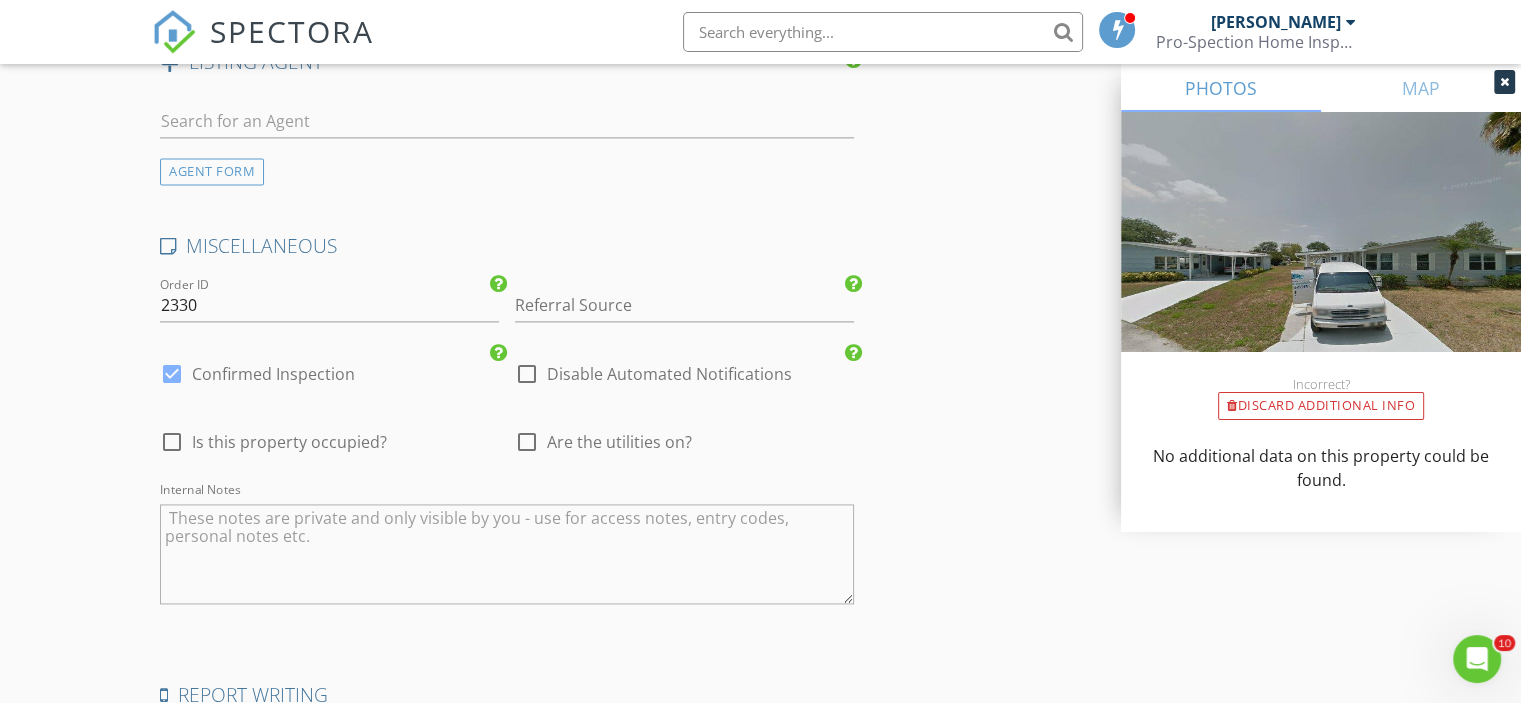 scroll, scrollTop: 3003, scrollLeft: 0, axis: vertical 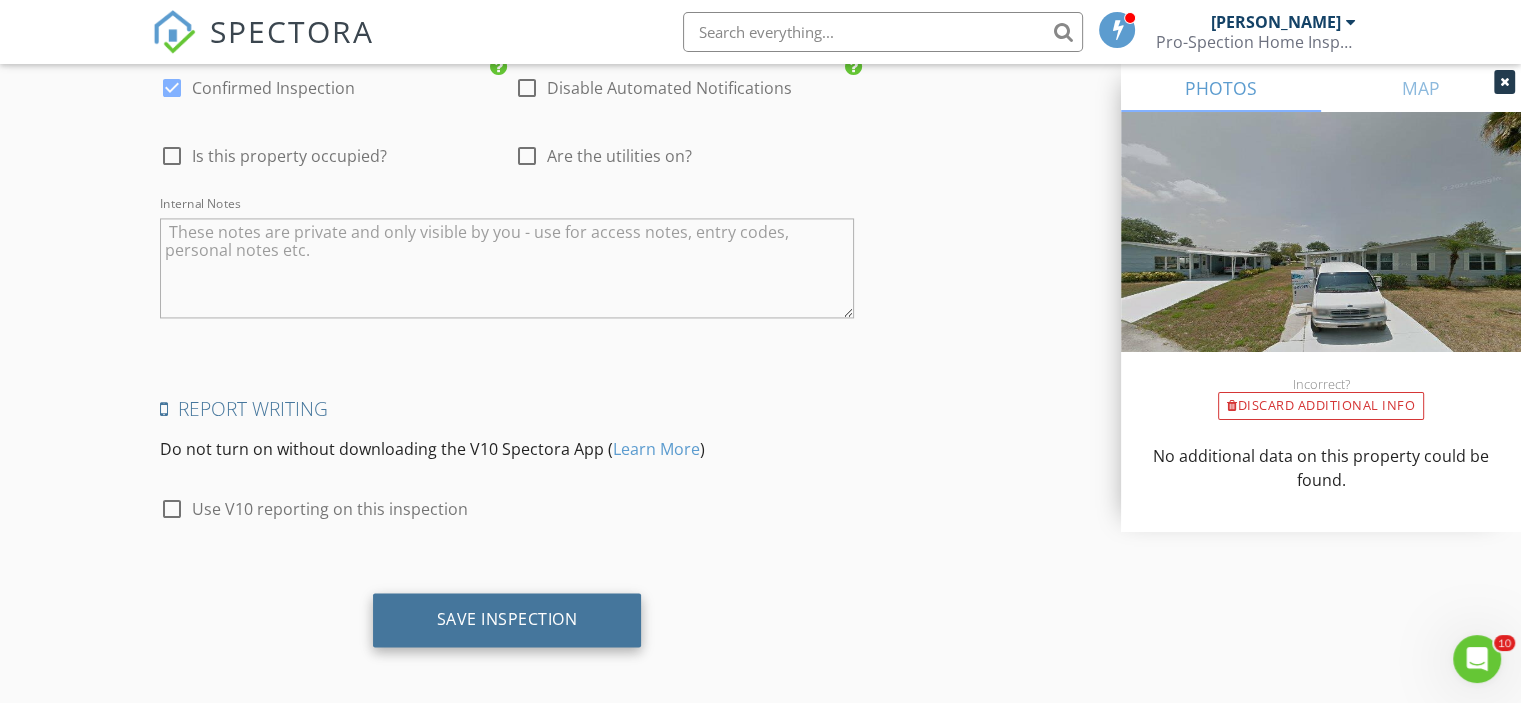 click on "Save Inspection" at bounding box center (507, 619) 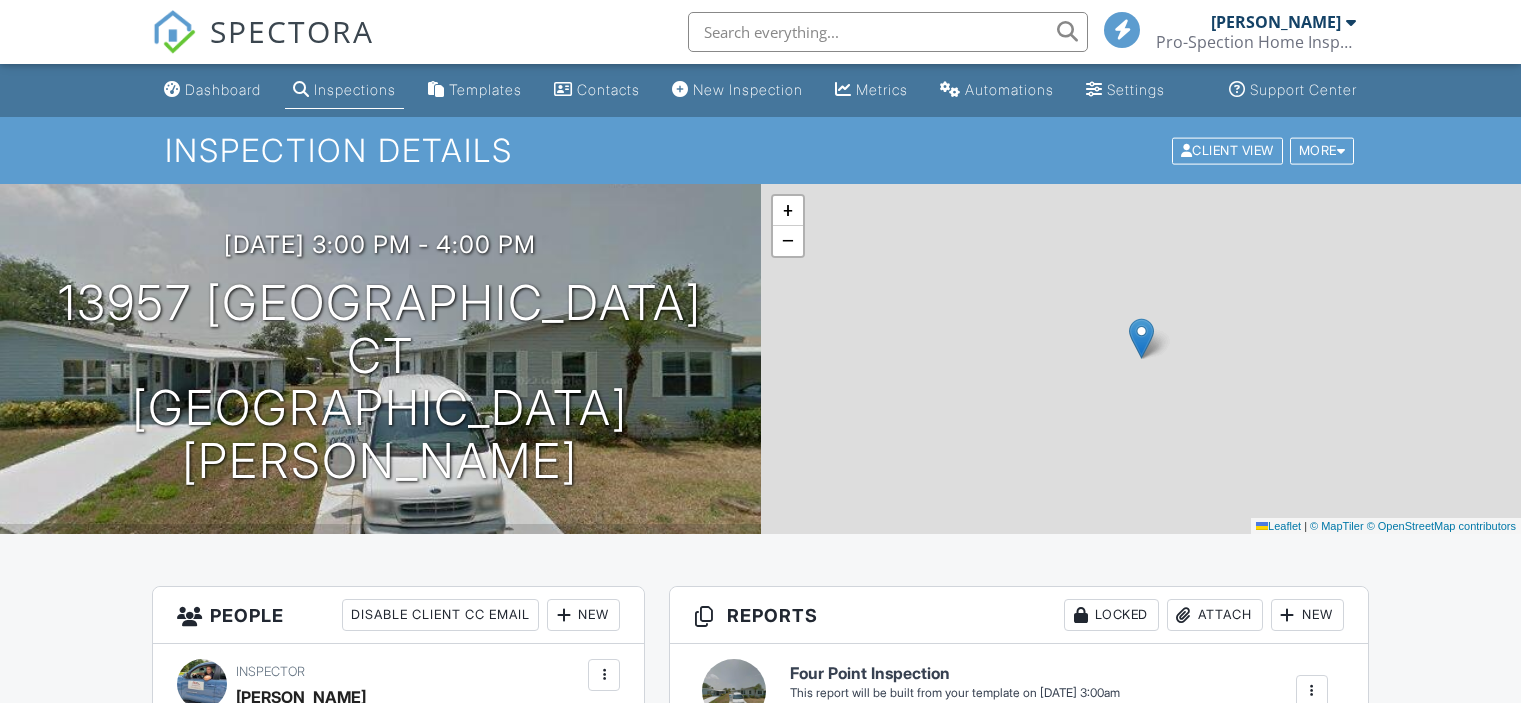 scroll, scrollTop: 0, scrollLeft: 0, axis: both 